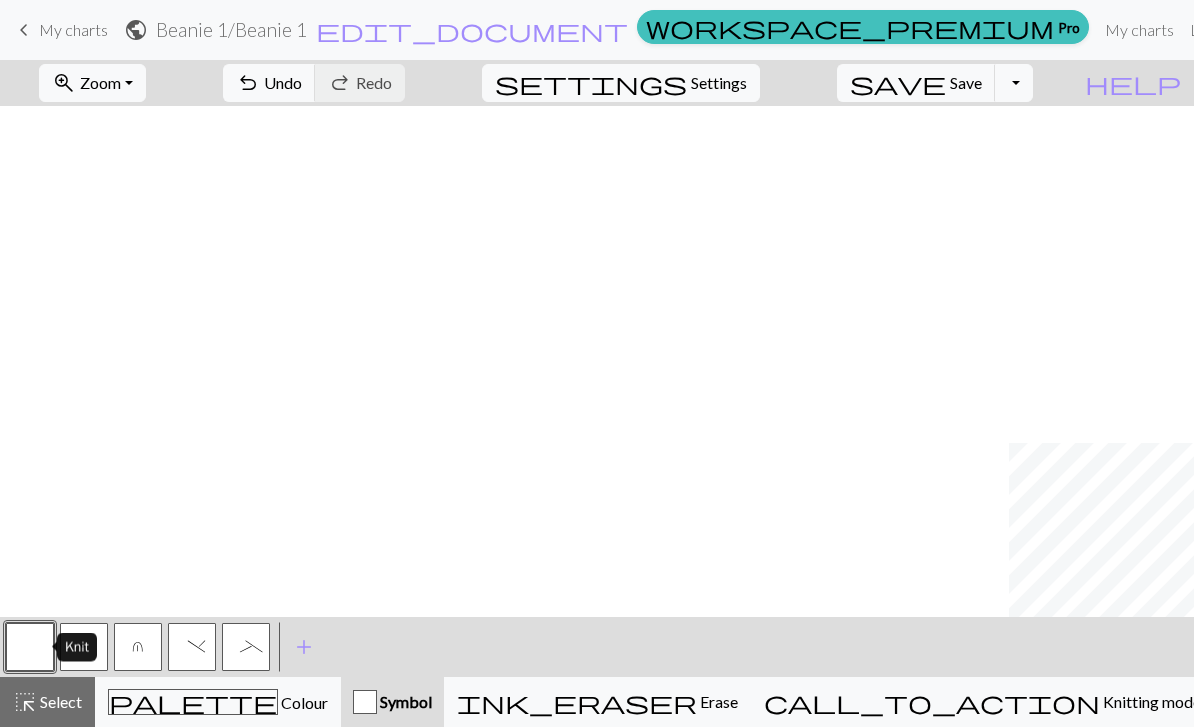scroll, scrollTop: 0, scrollLeft: 0, axis: both 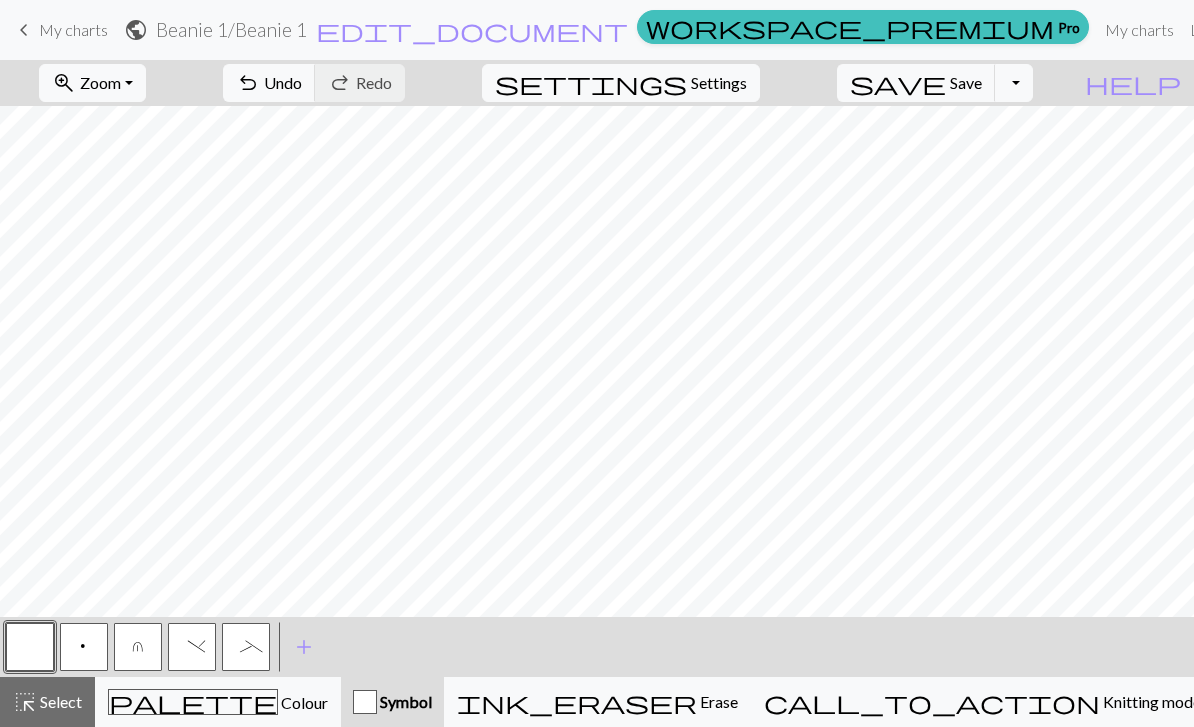 click on "p" at bounding box center [84, 649] 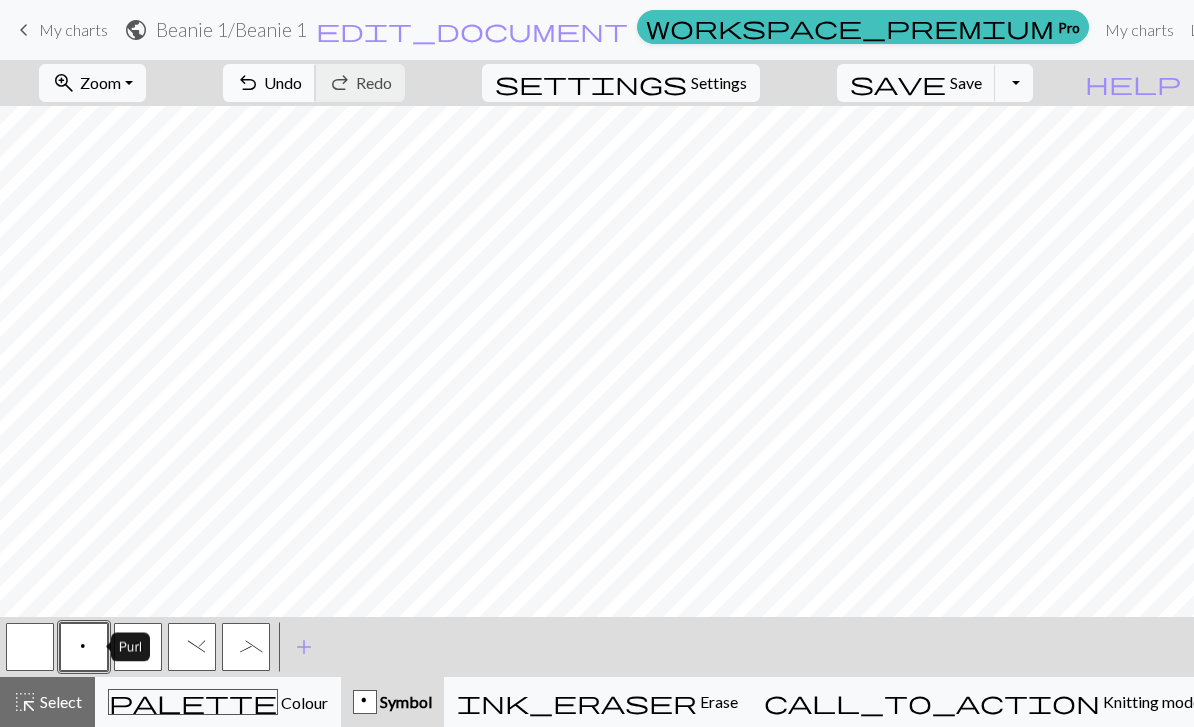 click on "undo" at bounding box center (248, 83) 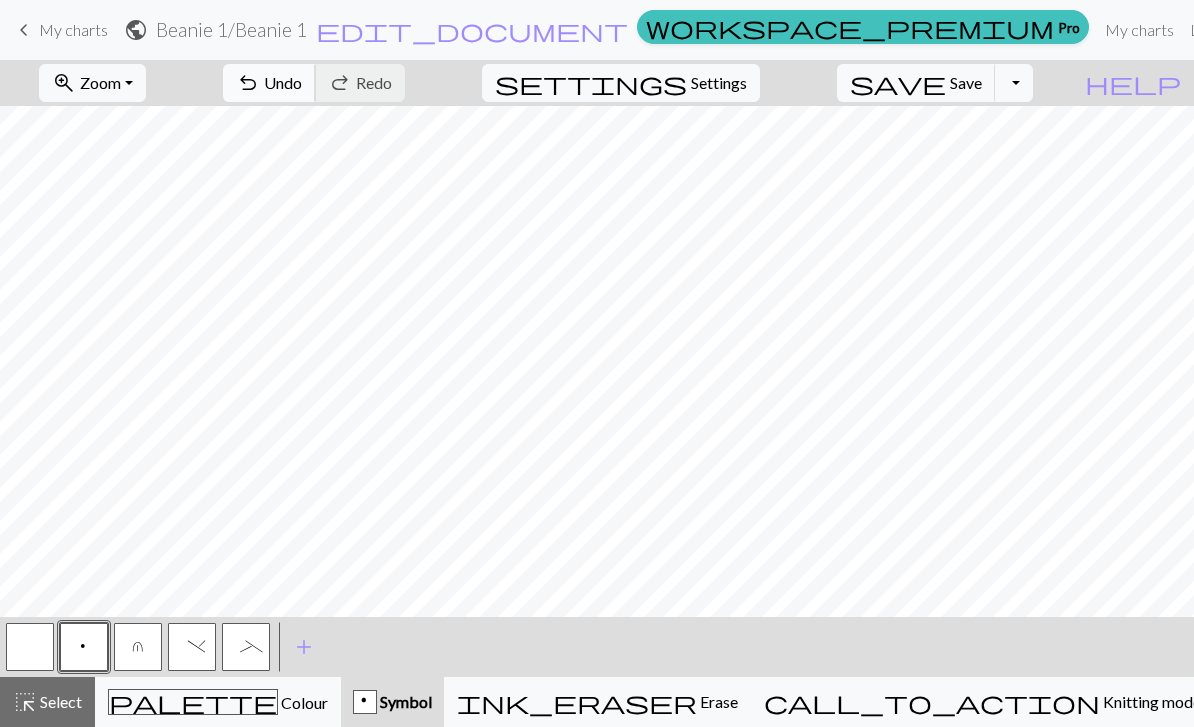 click on "undo" at bounding box center [248, 83] 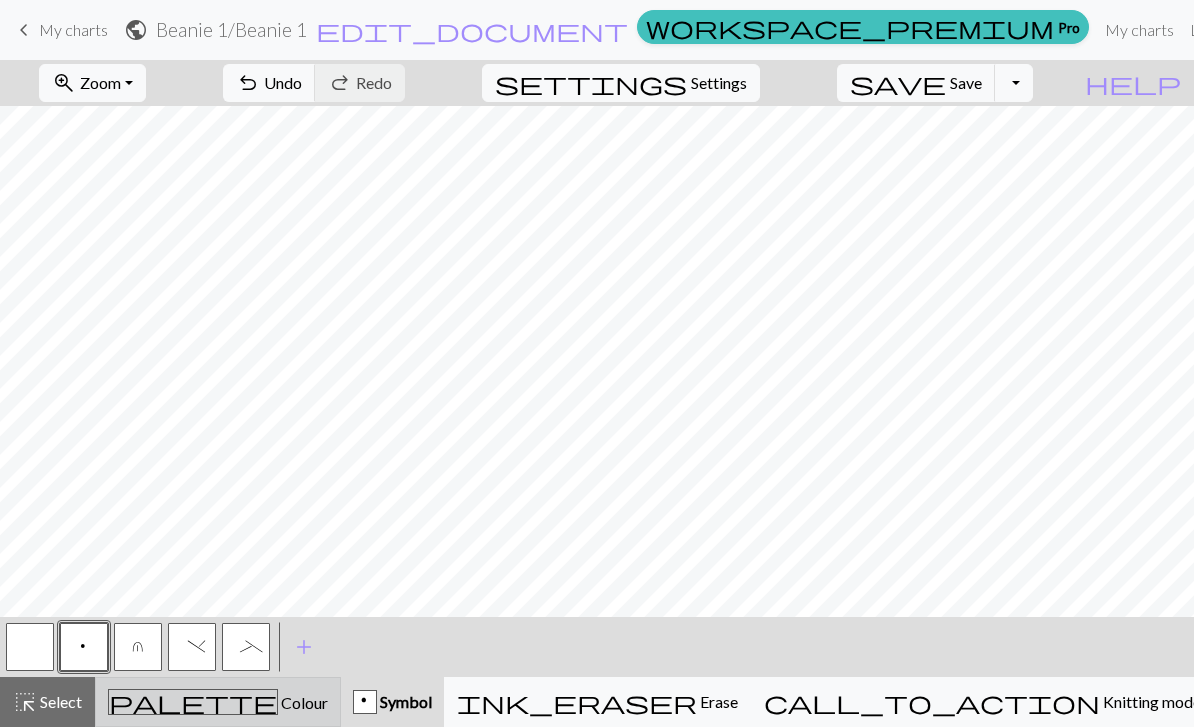 click on "Colour" at bounding box center [303, 702] 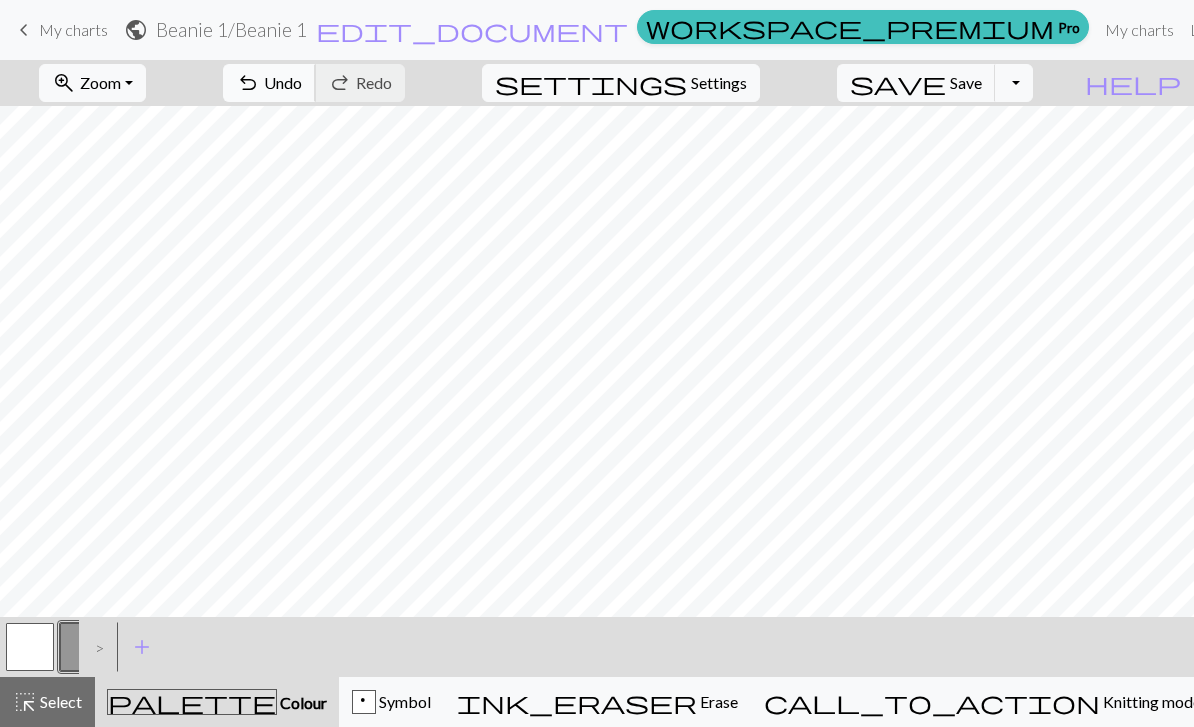 click on "undo" at bounding box center (248, 83) 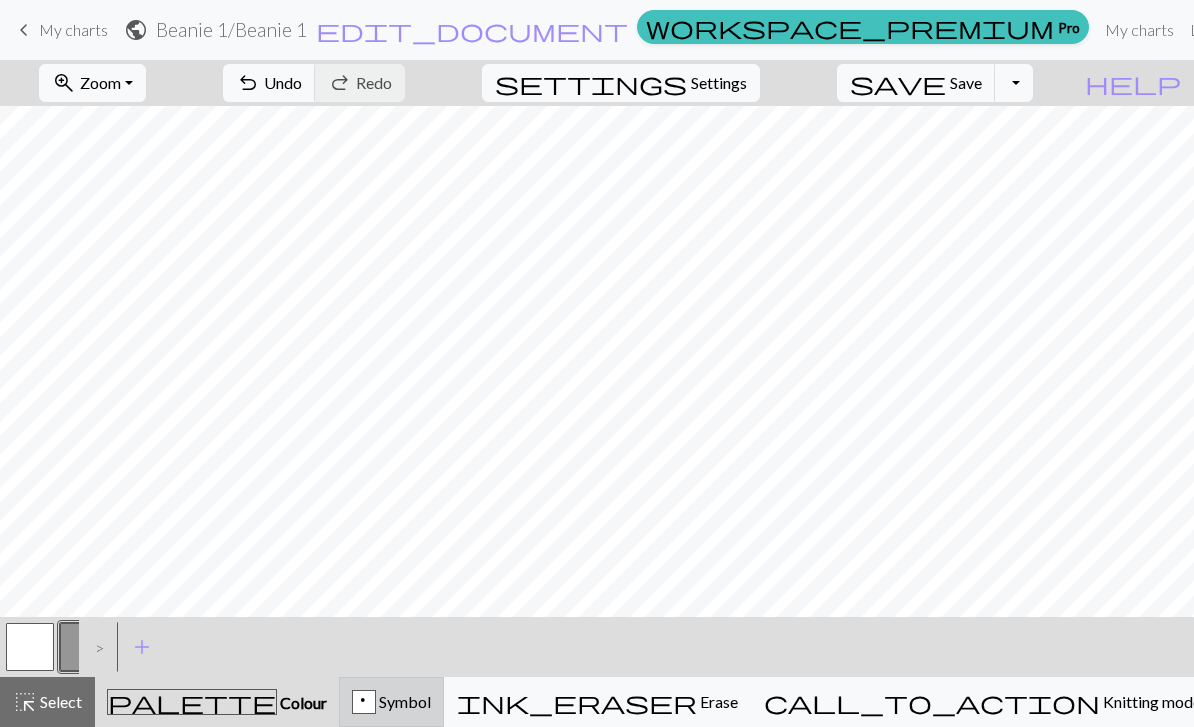 click on "p   Symbol" at bounding box center (391, 702) 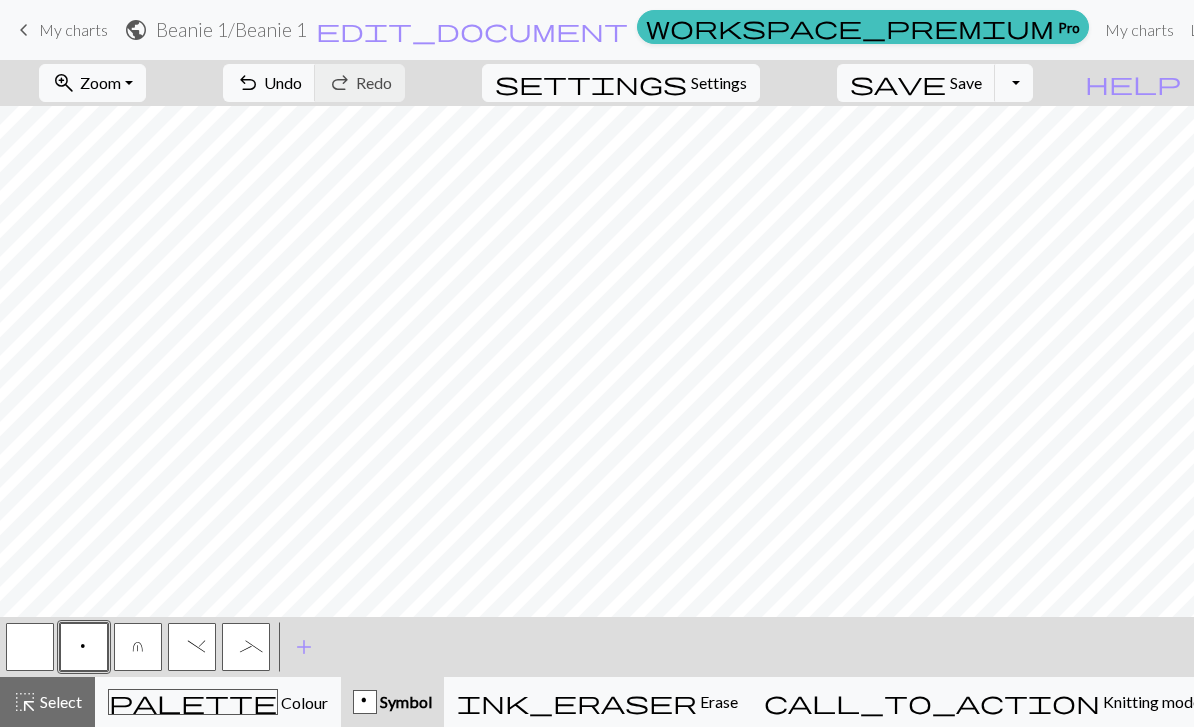 click on "p" at bounding box center [365, 702] 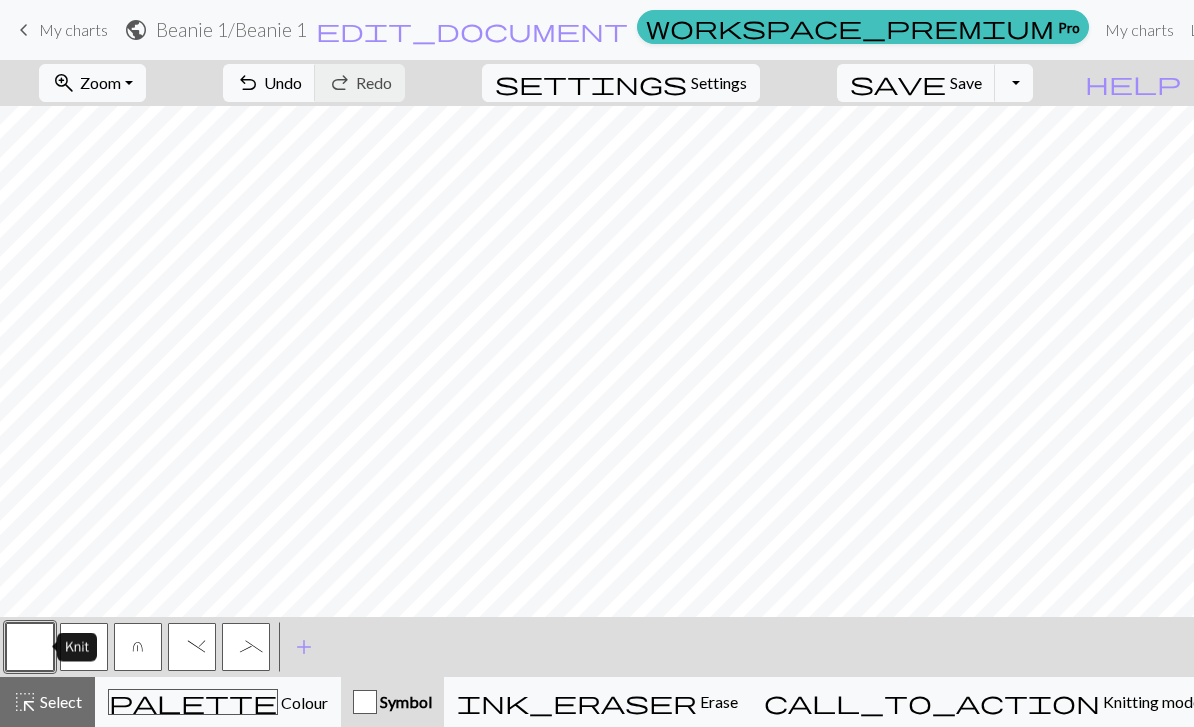 click on "u" at bounding box center [138, 647] 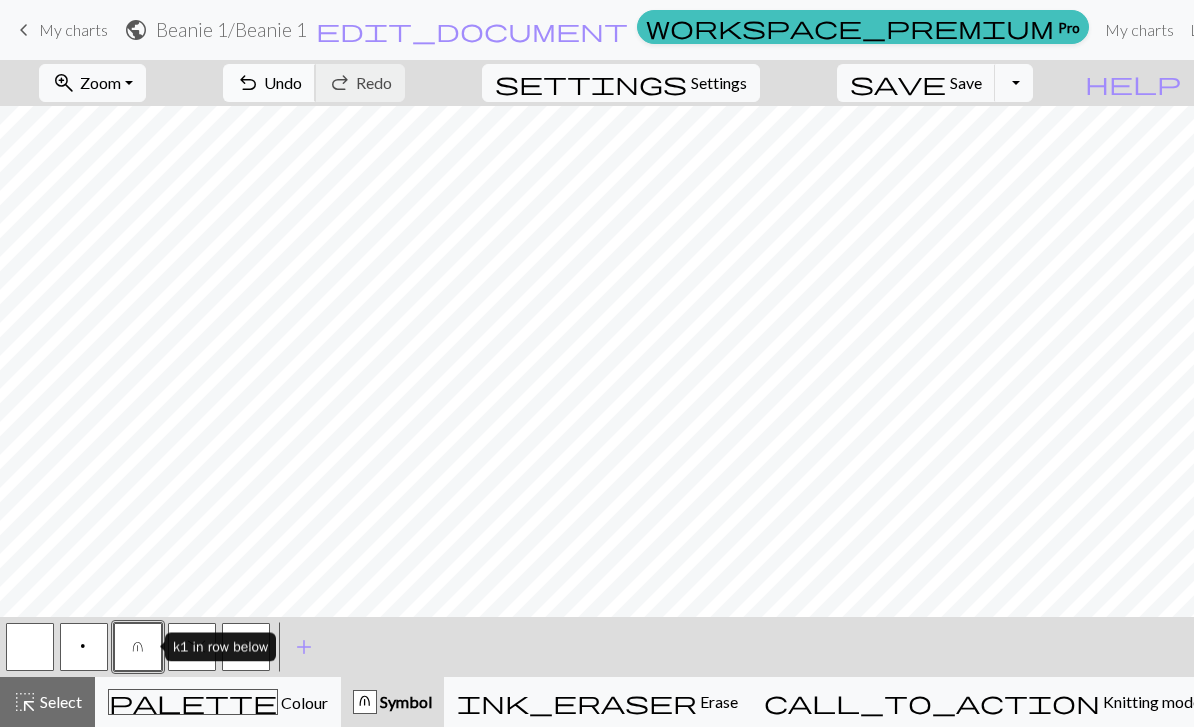 click on "undo" at bounding box center [248, 83] 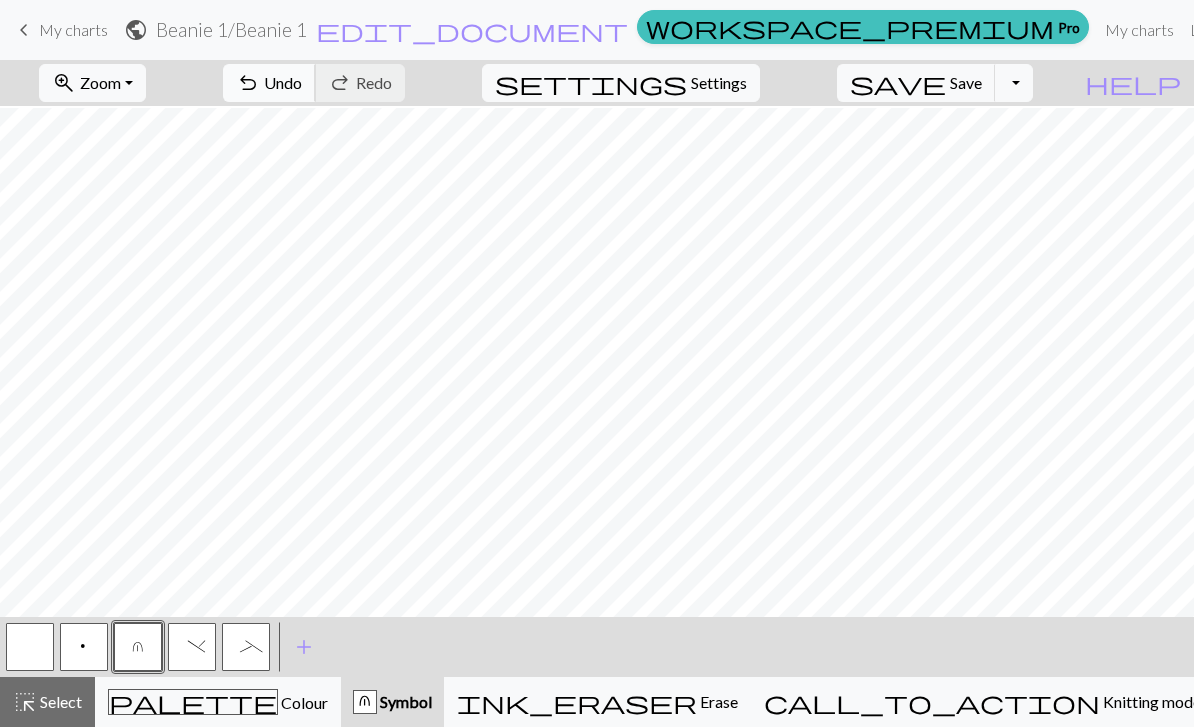 scroll, scrollTop: 264, scrollLeft: 1101, axis: both 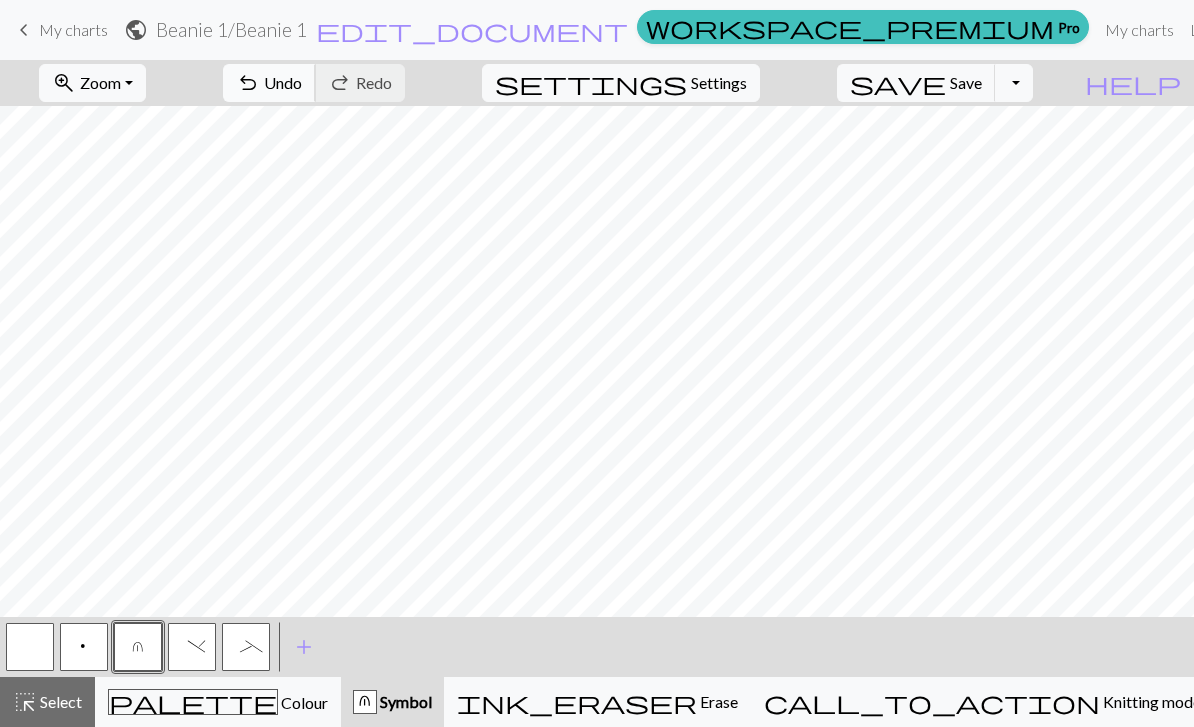 click on "undo" at bounding box center (248, 83) 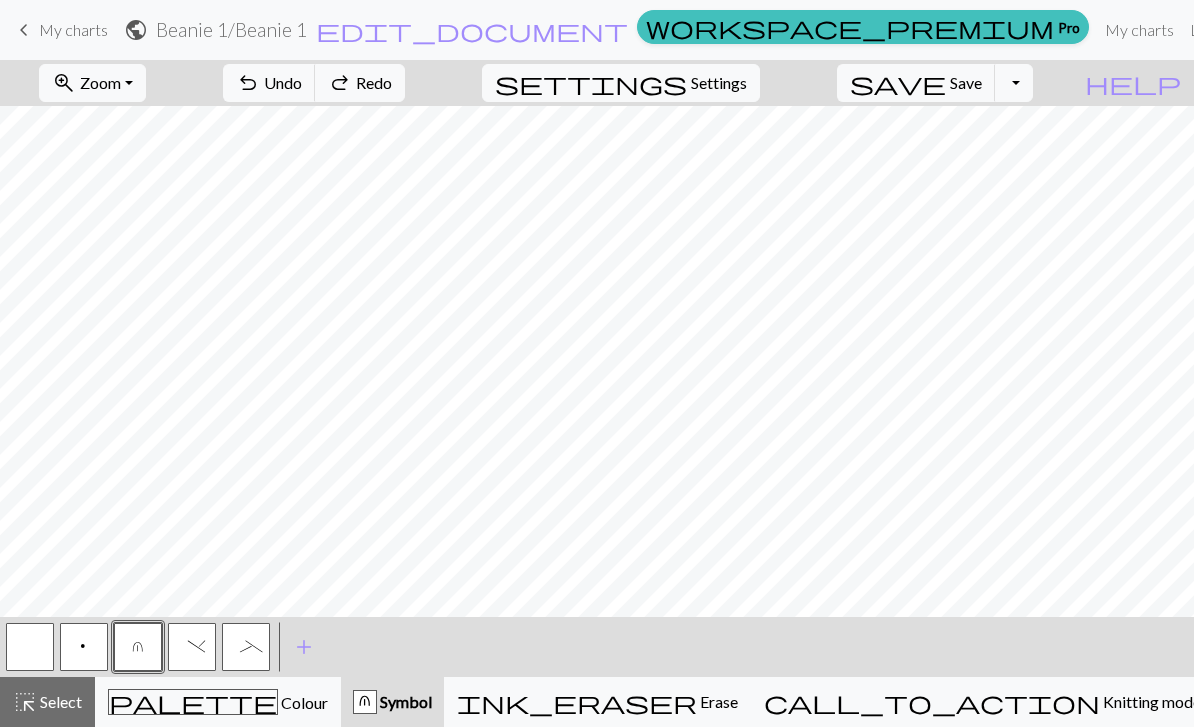 click on "_" at bounding box center [246, 649] 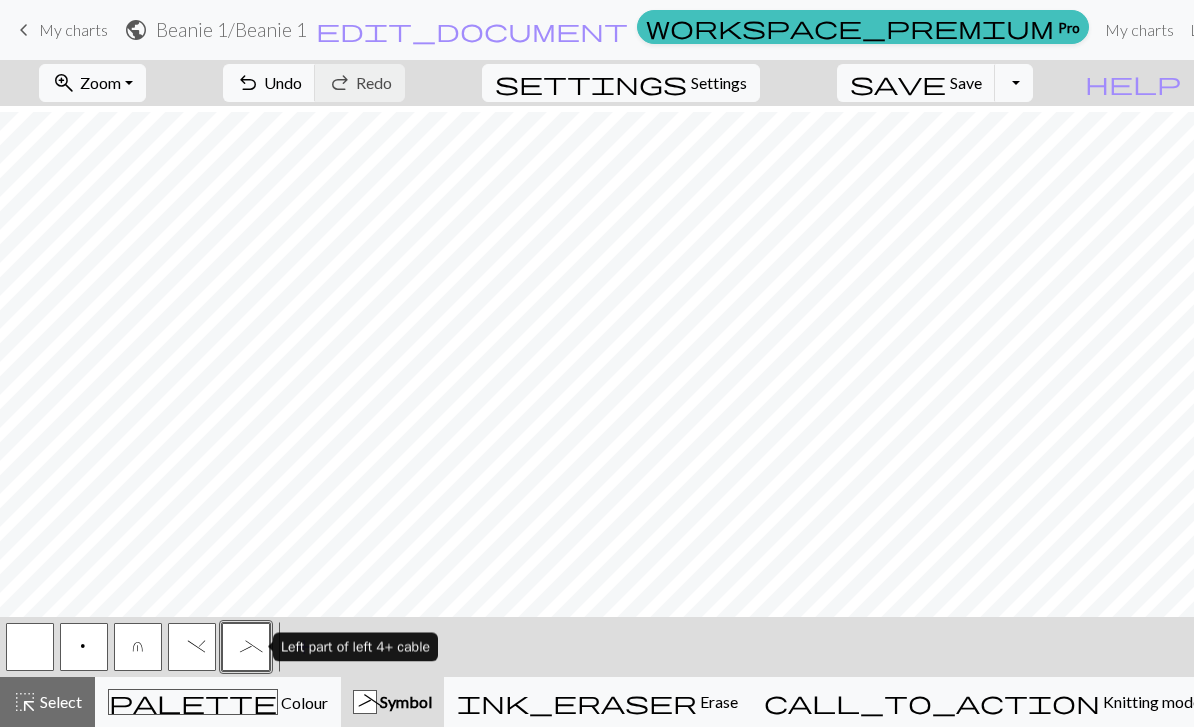 scroll, scrollTop: 204, scrollLeft: 1287, axis: both 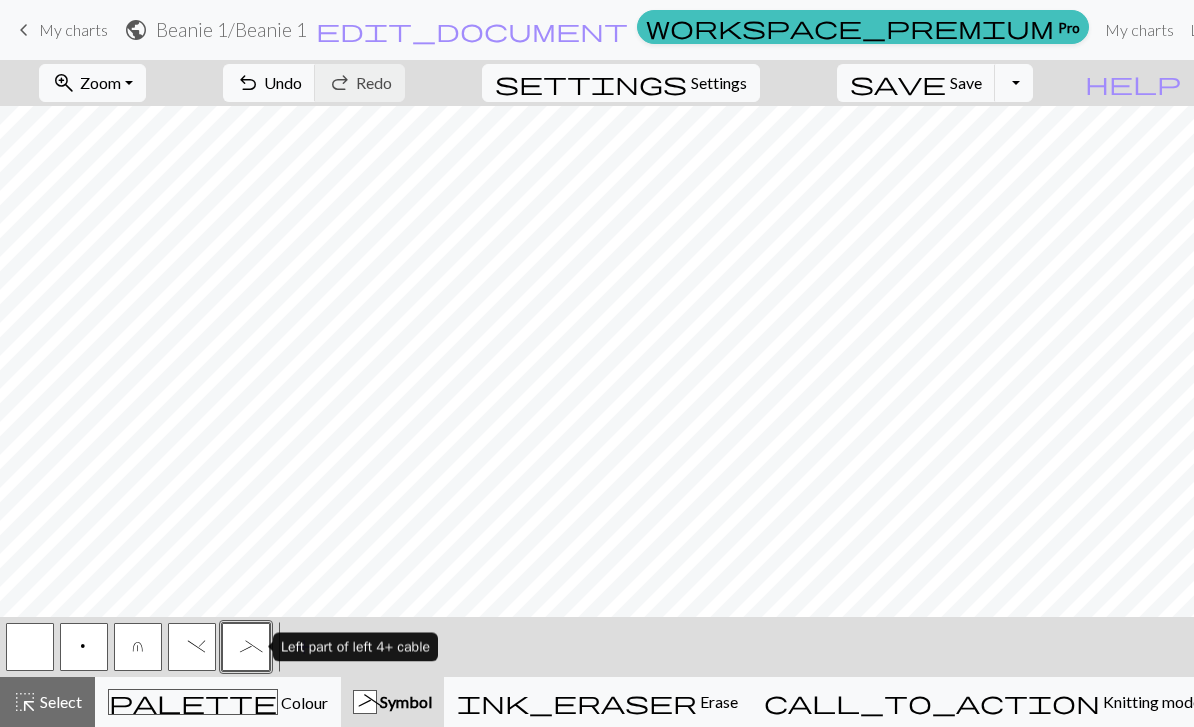 click at bounding box center (30, 647) 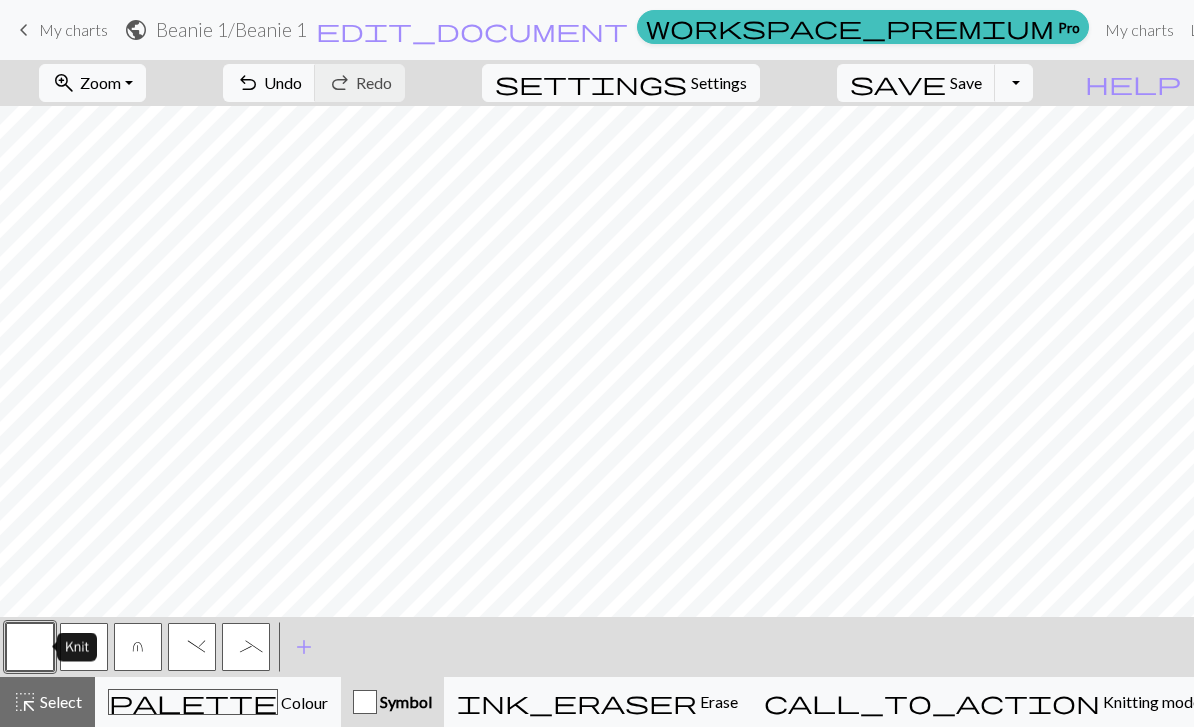 click on ")" at bounding box center [192, 649] 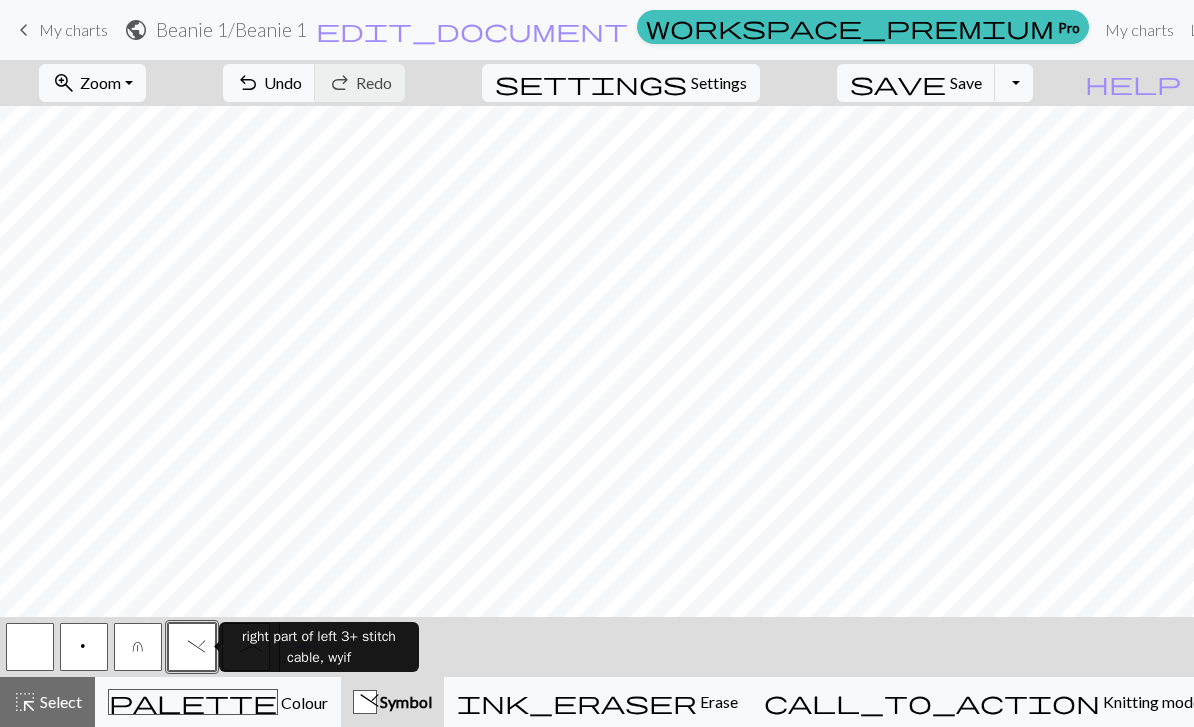 click at bounding box center (30, 647) 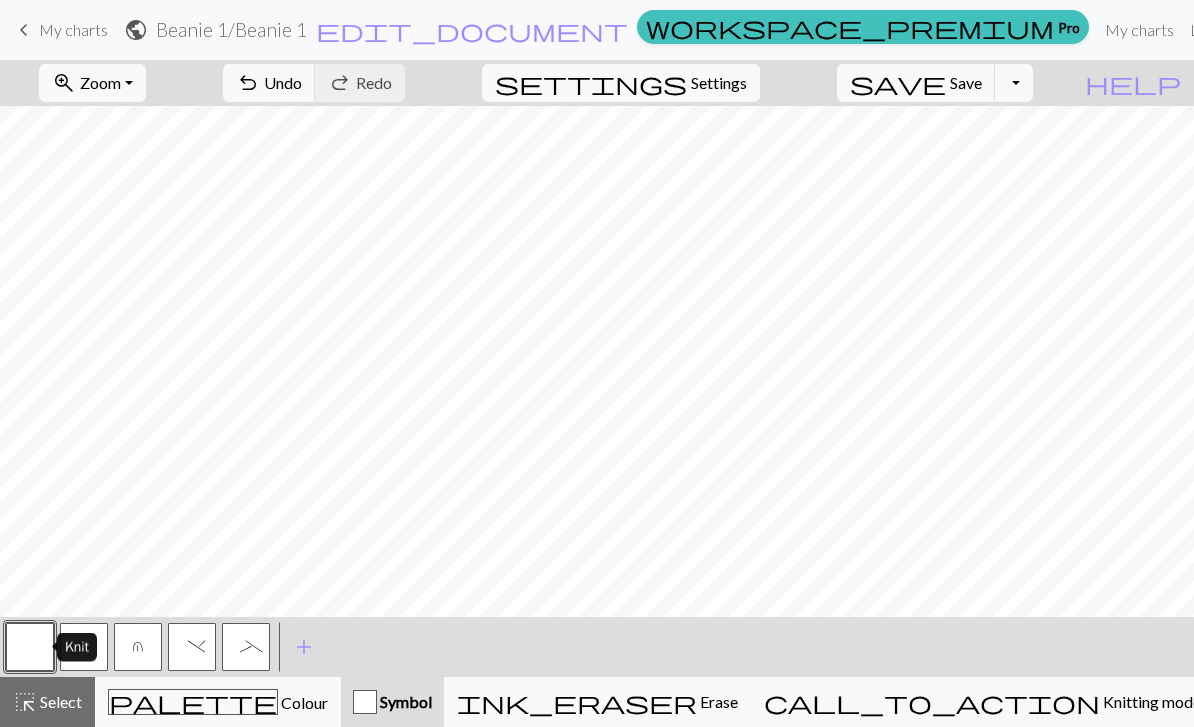 click on "_" at bounding box center [246, 649] 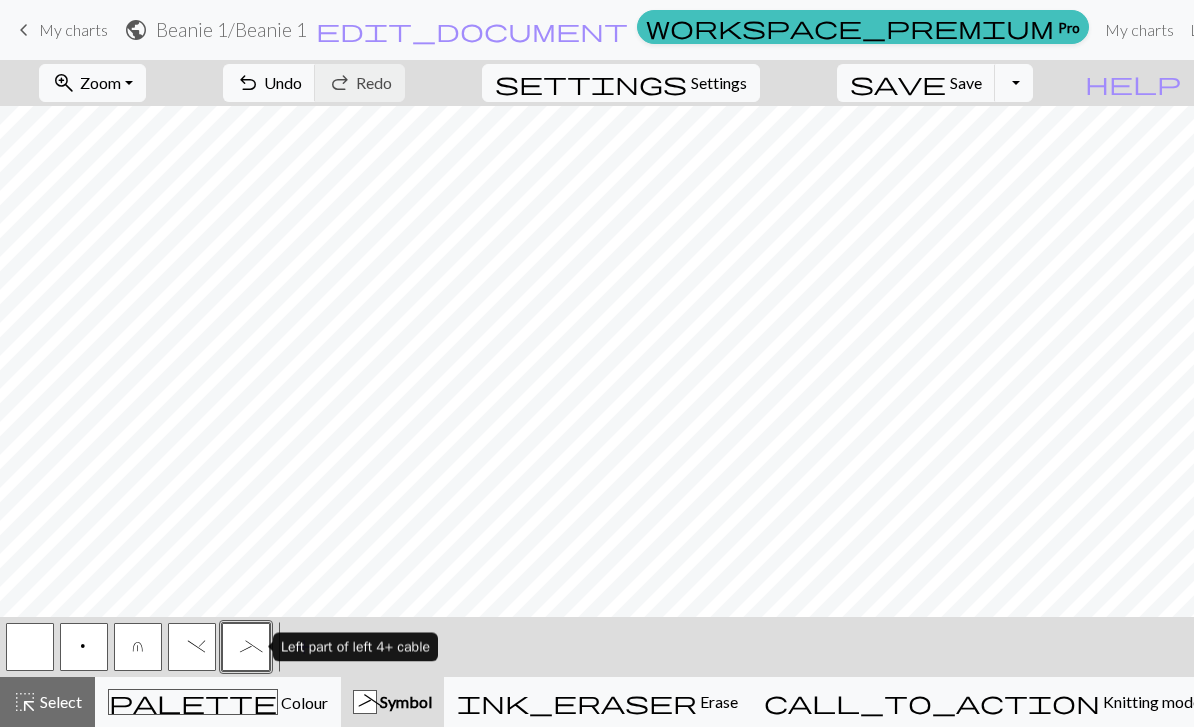 click on ")" at bounding box center [192, 649] 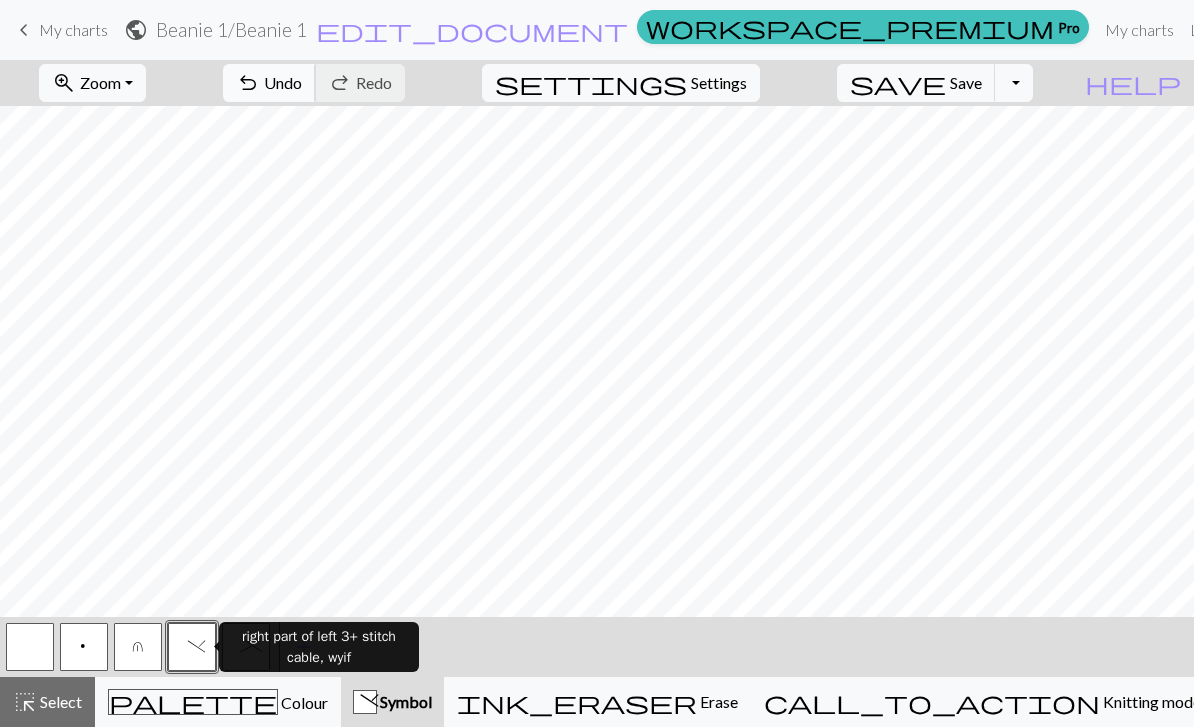 click on "undo" at bounding box center (248, 83) 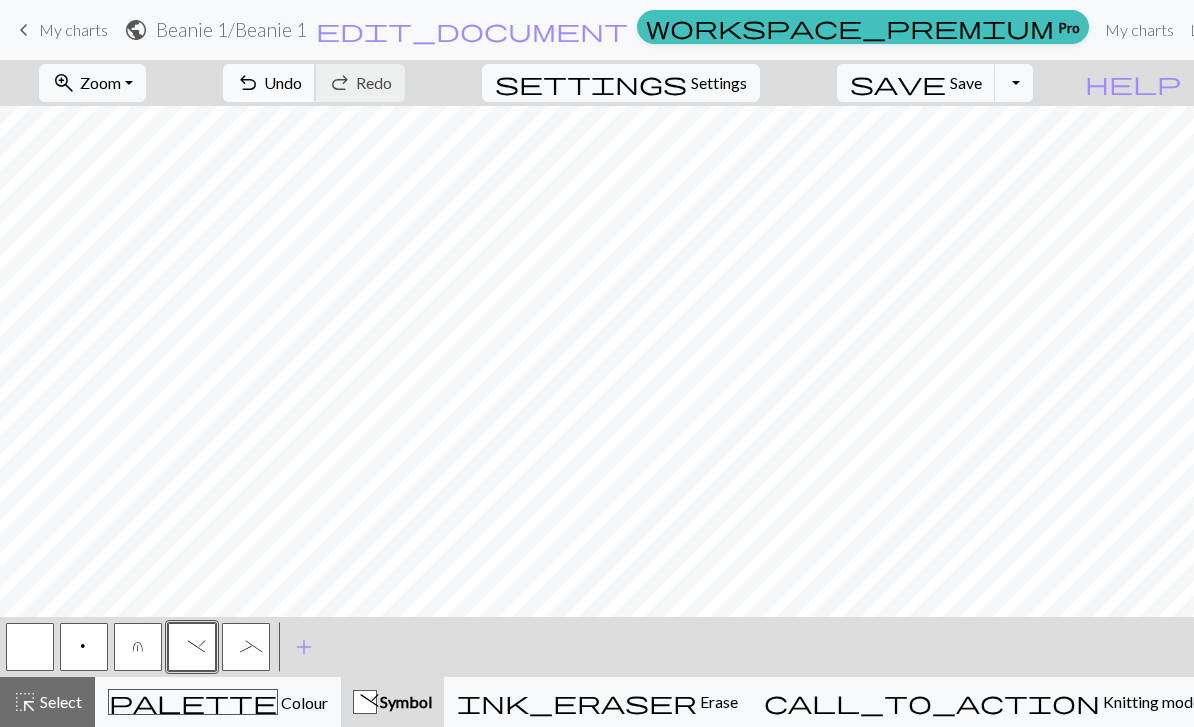 click on "undo" at bounding box center [248, 83] 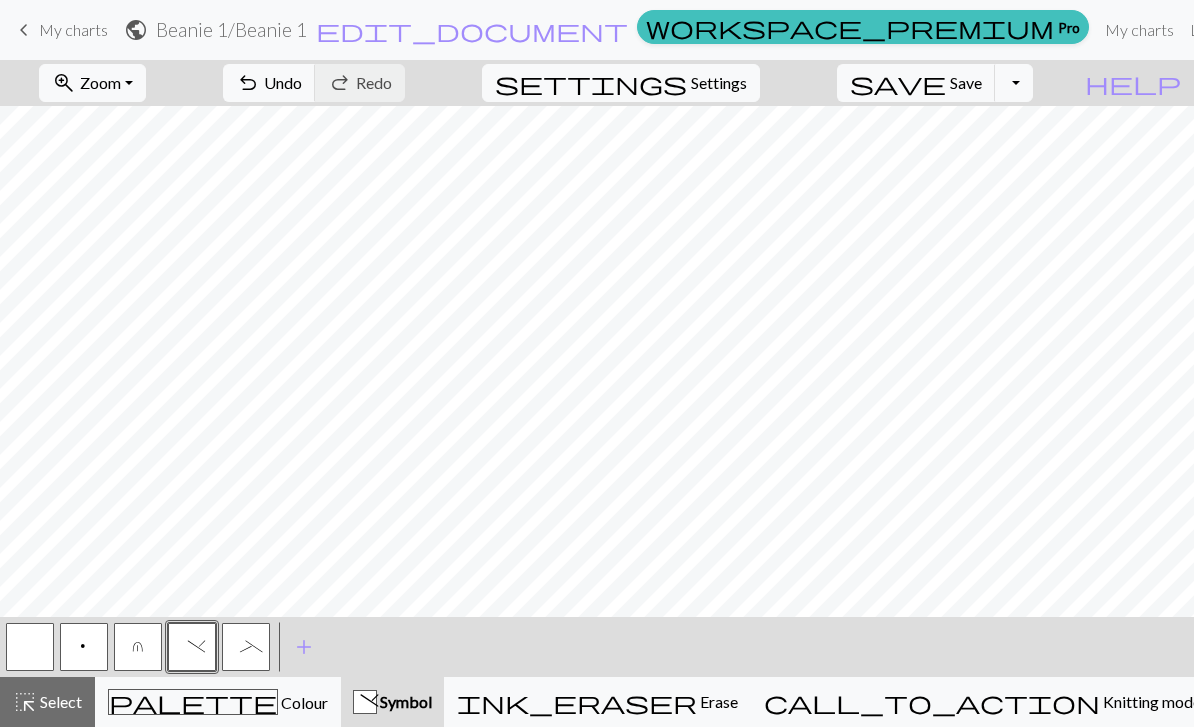 click on "_" at bounding box center [246, 647] 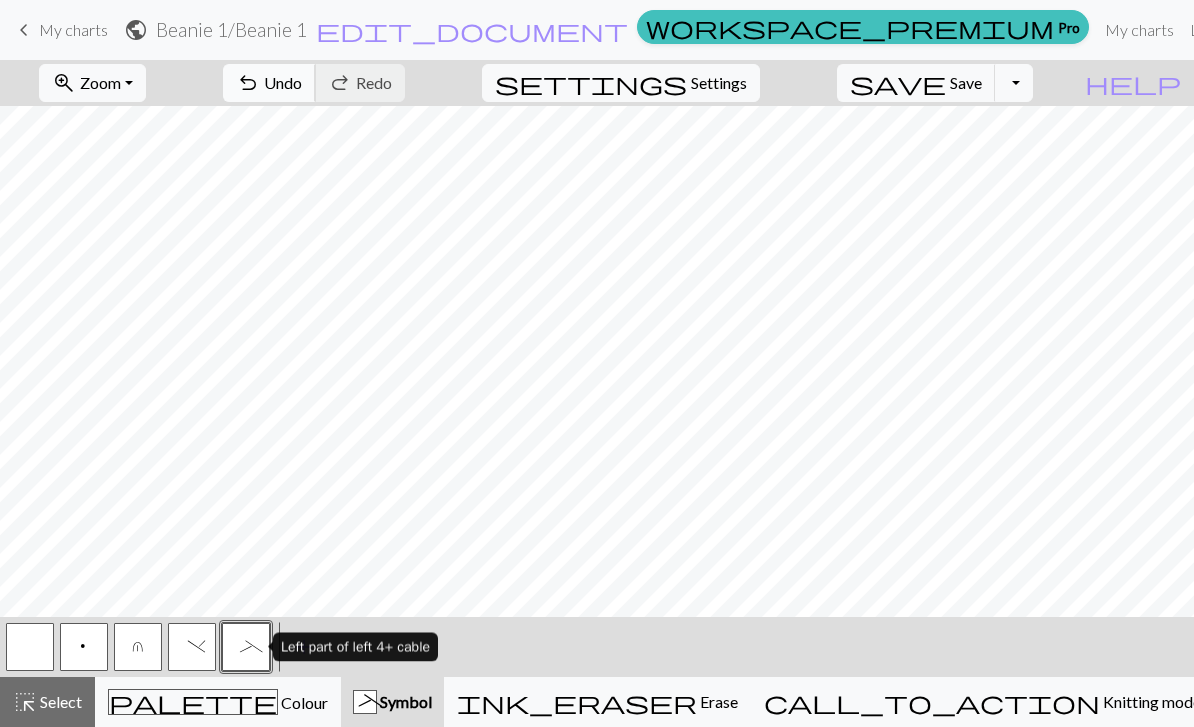 click on "undo" at bounding box center [248, 83] 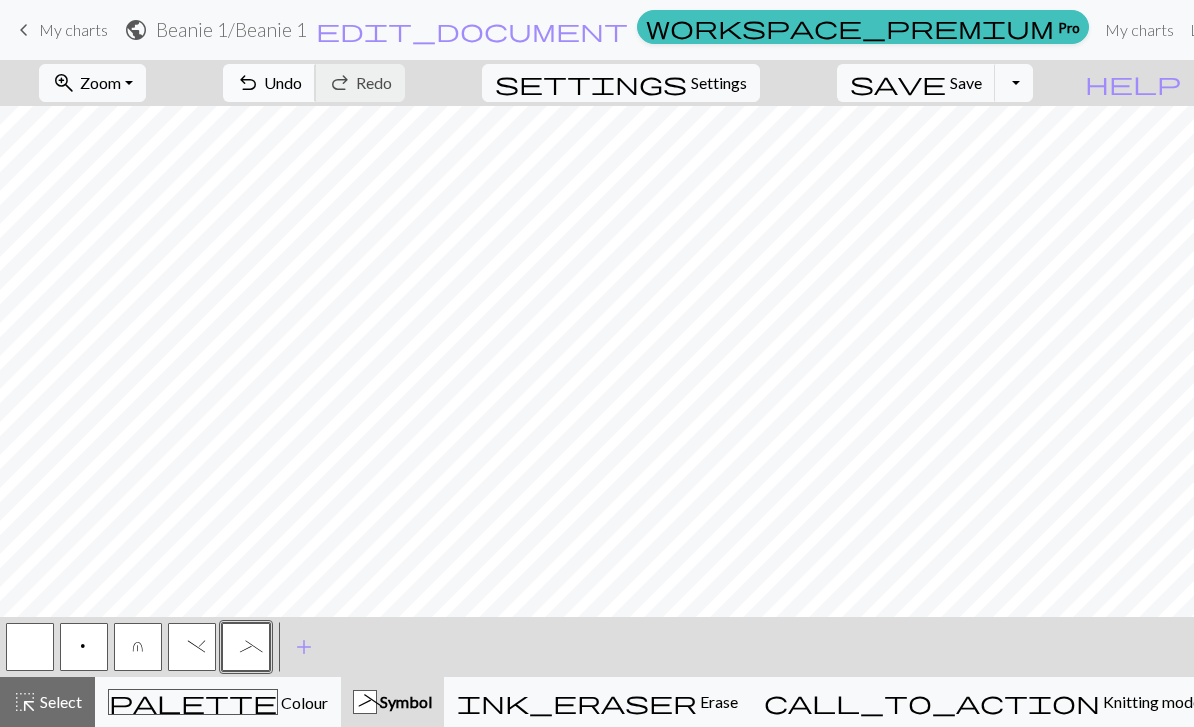 click on "undo Undo Undo" at bounding box center (269, 83) 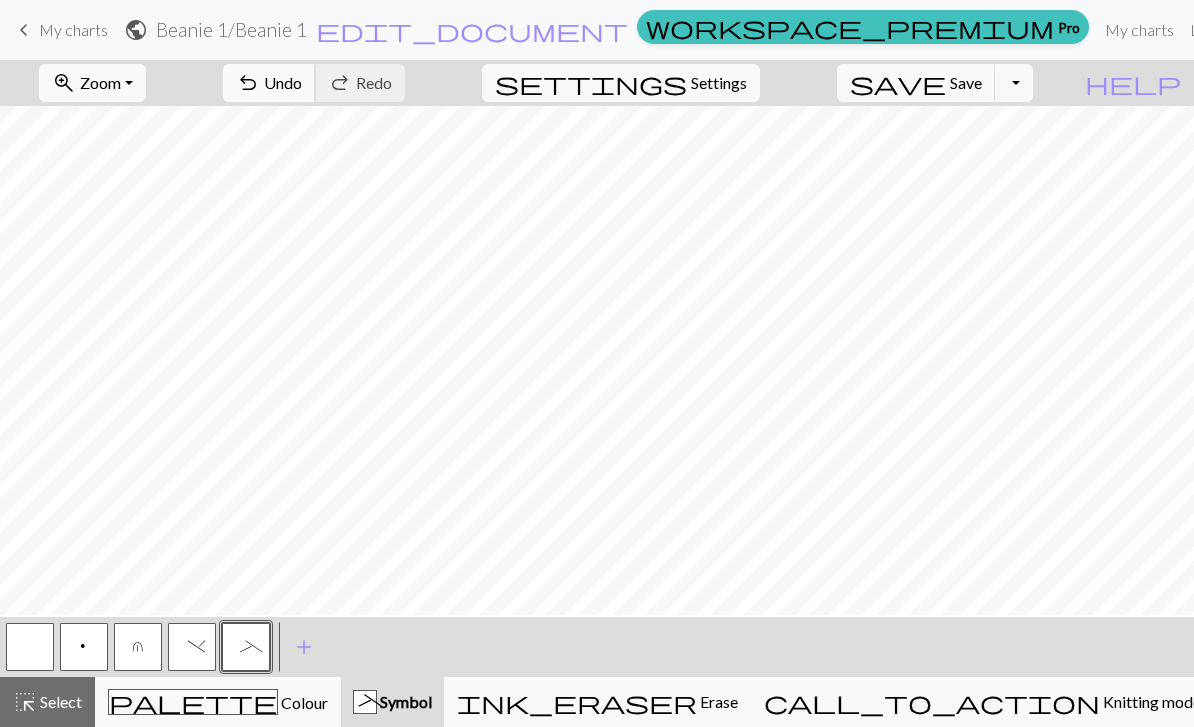 scroll, scrollTop: 150, scrollLeft: 1214, axis: both 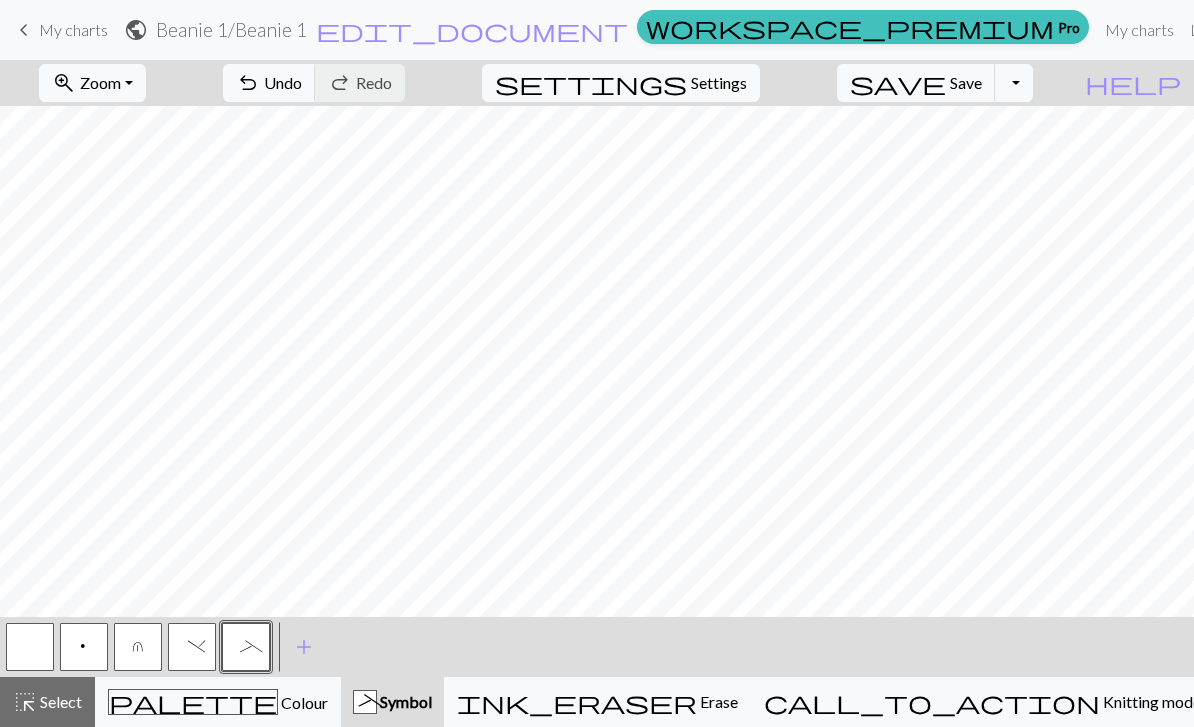 click at bounding box center (30, 647) 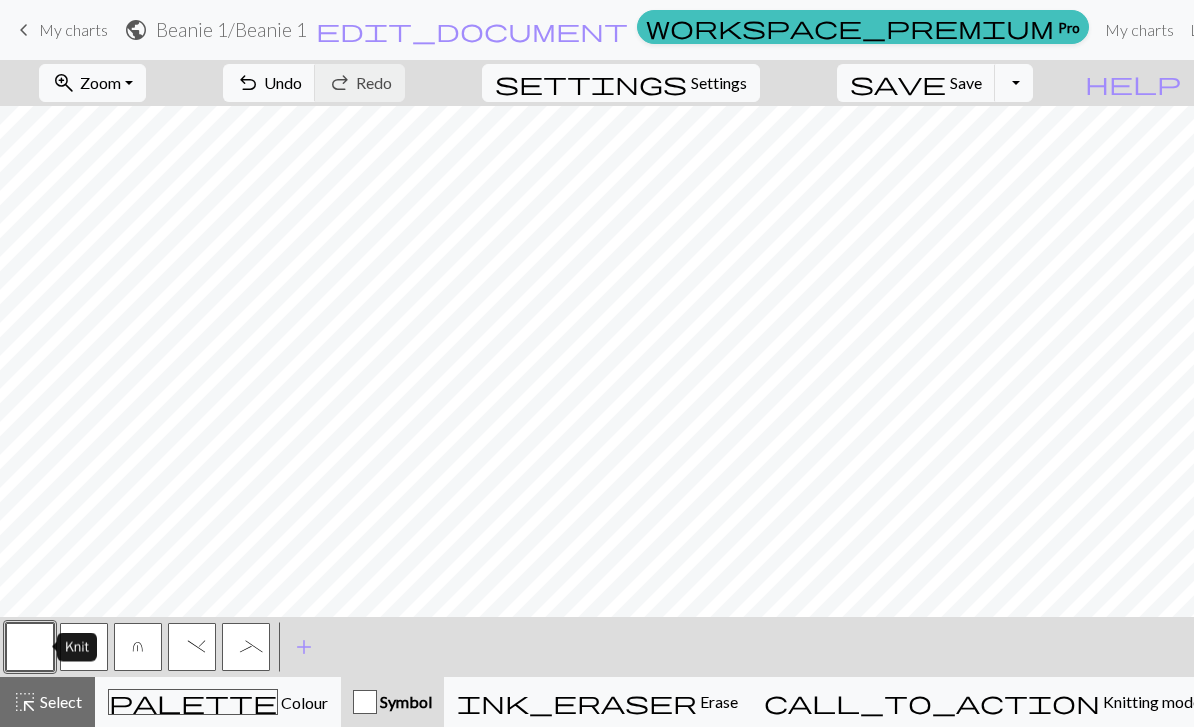 click on ")" at bounding box center [192, 649] 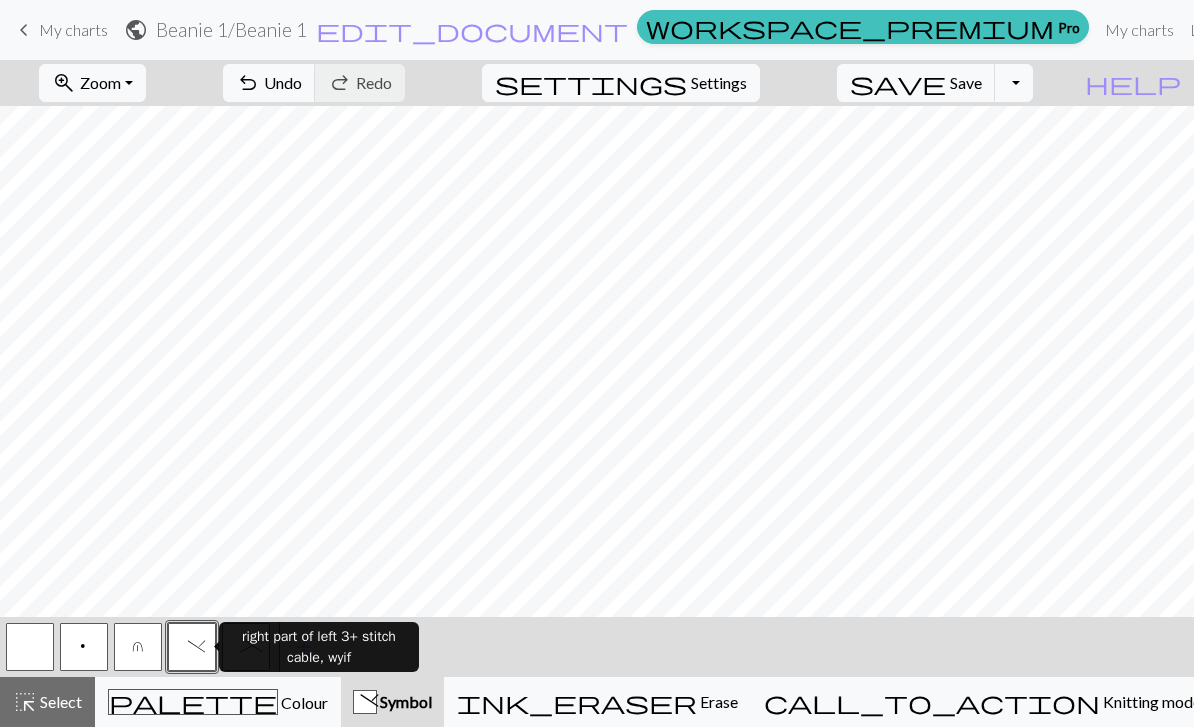 scroll, scrollTop: 80, scrollLeft: 1254, axis: both 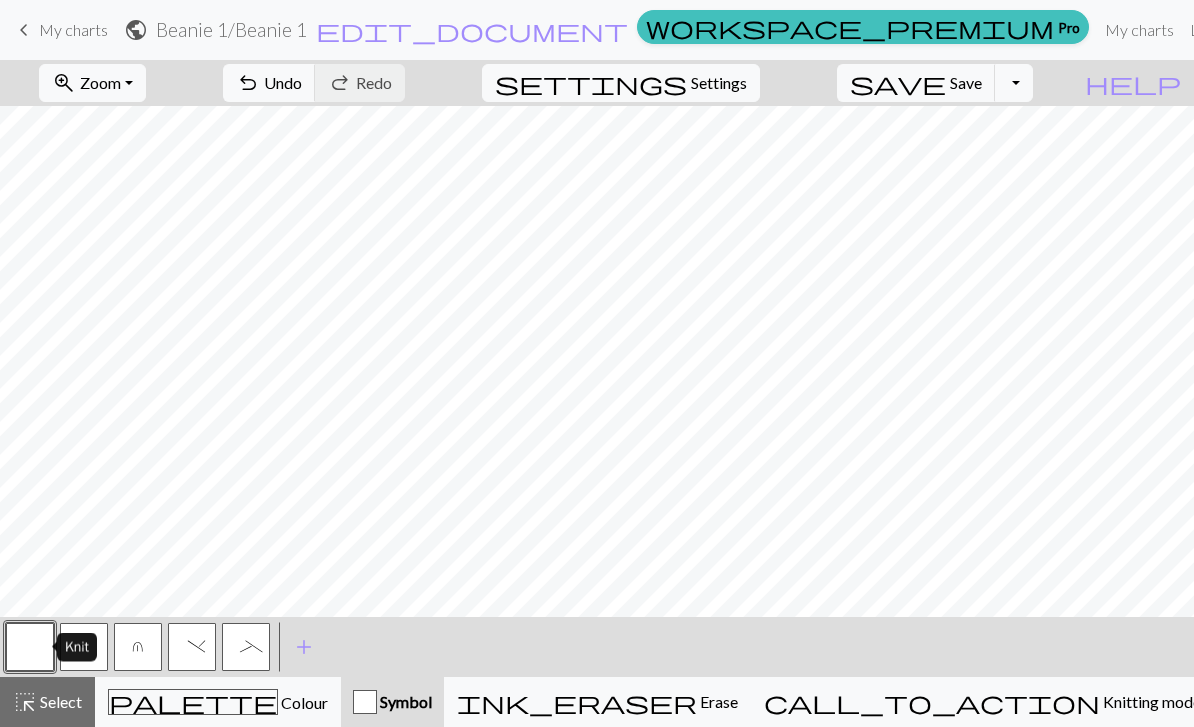 click on ")" at bounding box center [192, 649] 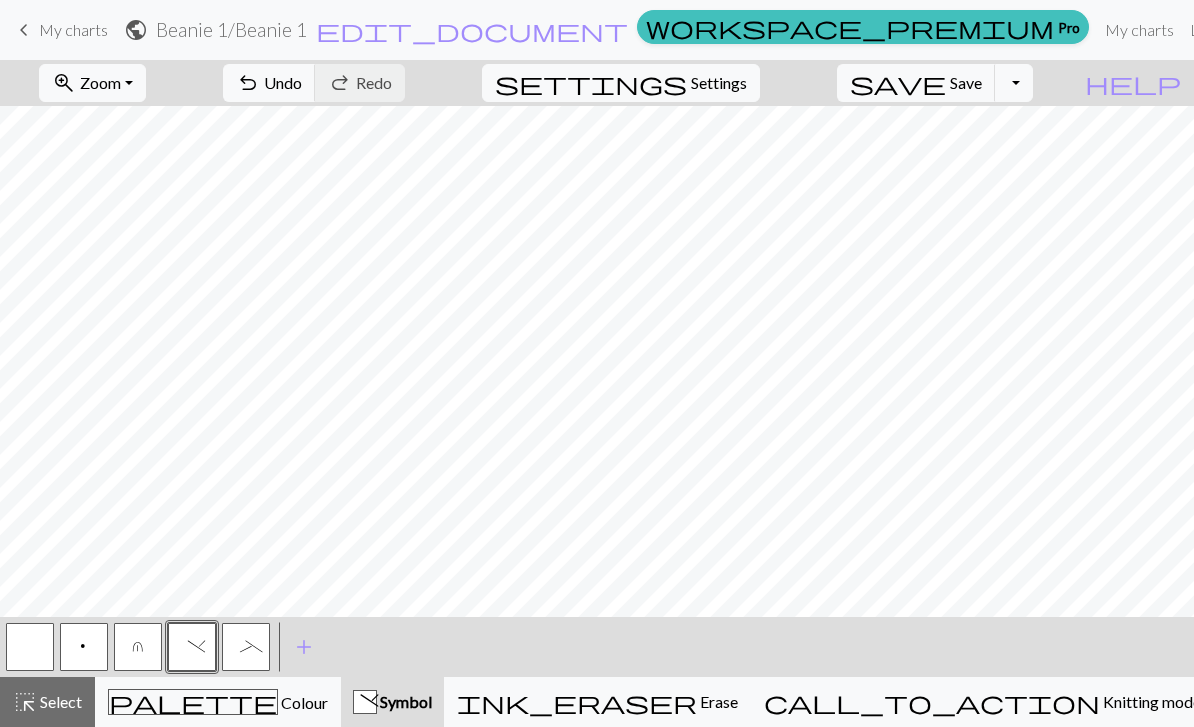 click on "right part of left 3+ stitch cable, wyif" at bounding box center (319, 647) 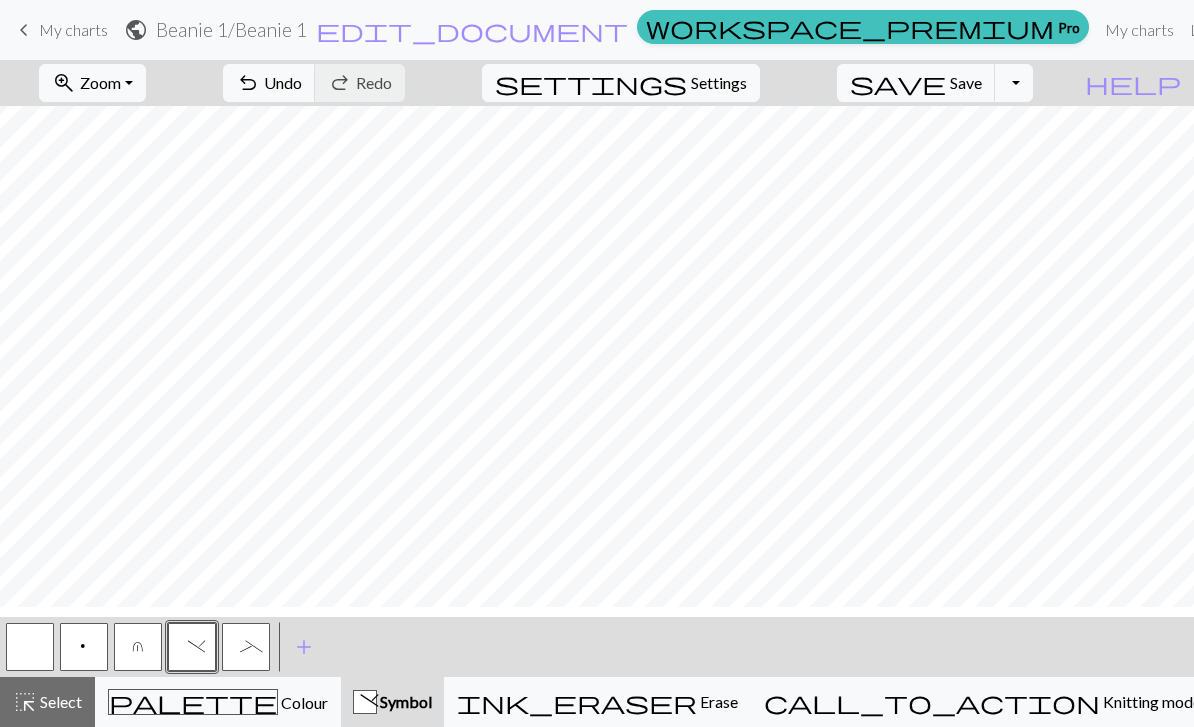 scroll, scrollTop: 154, scrollLeft: 1283, axis: both 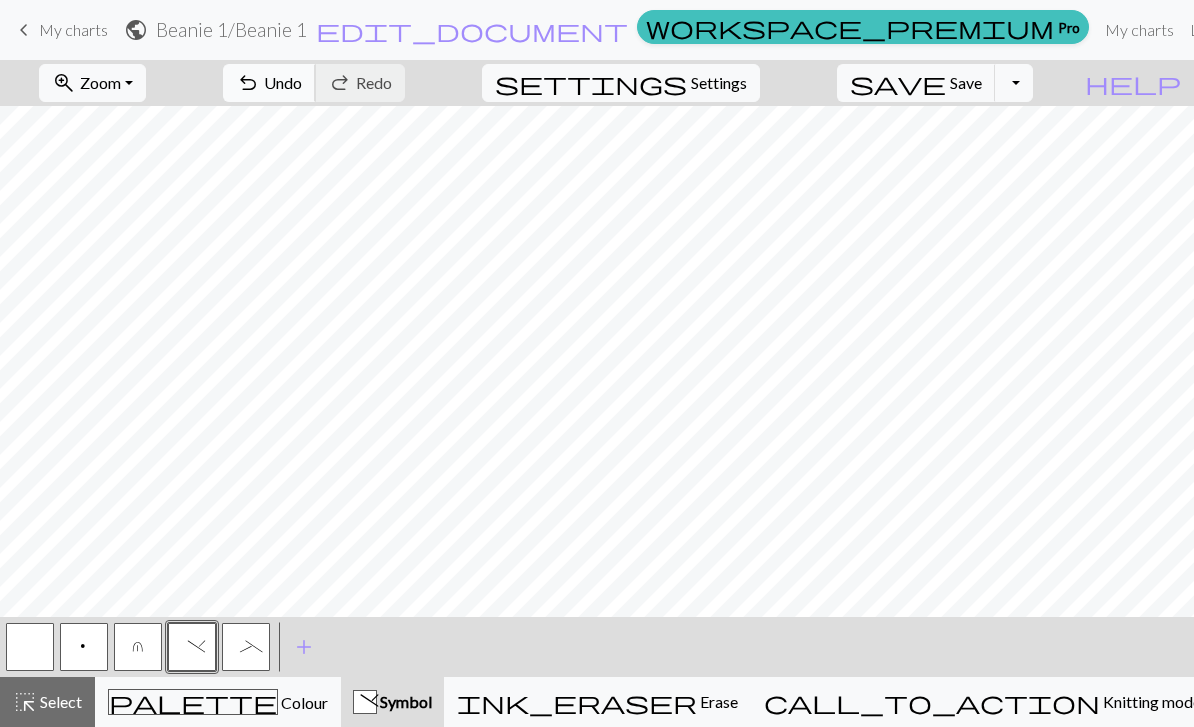 click on "undo" at bounding box center (248, 83) 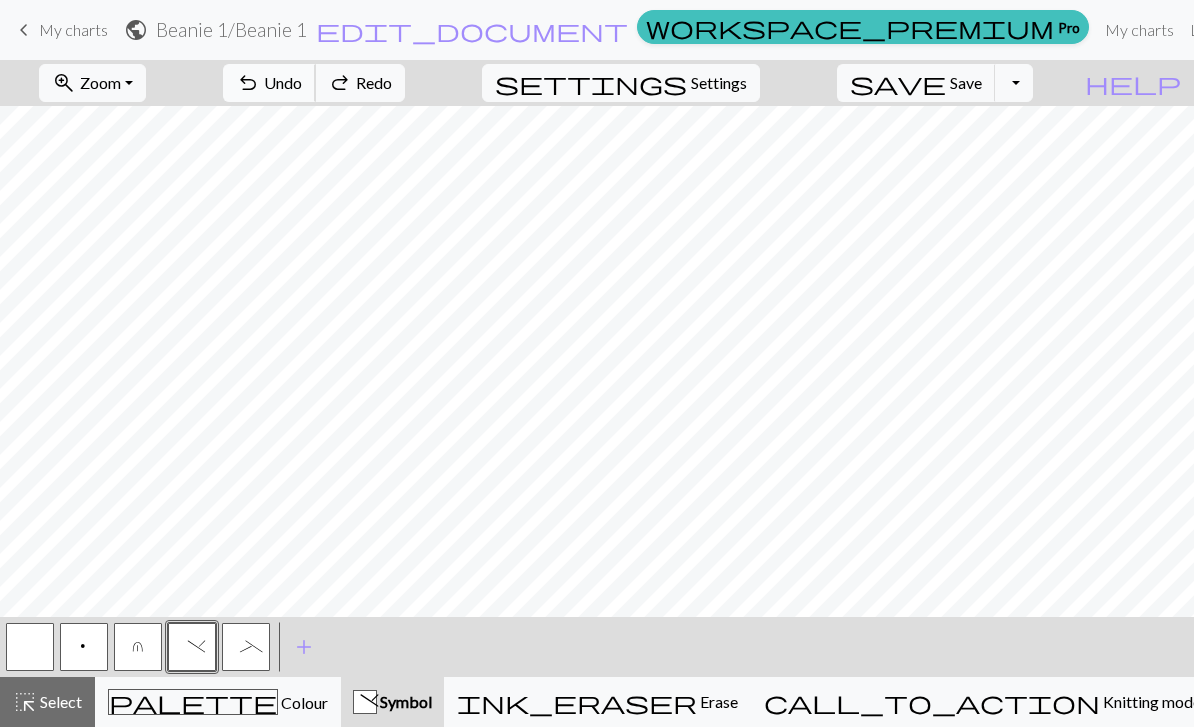 click on "undo Undo Undo" at bounding box center [269, 83] 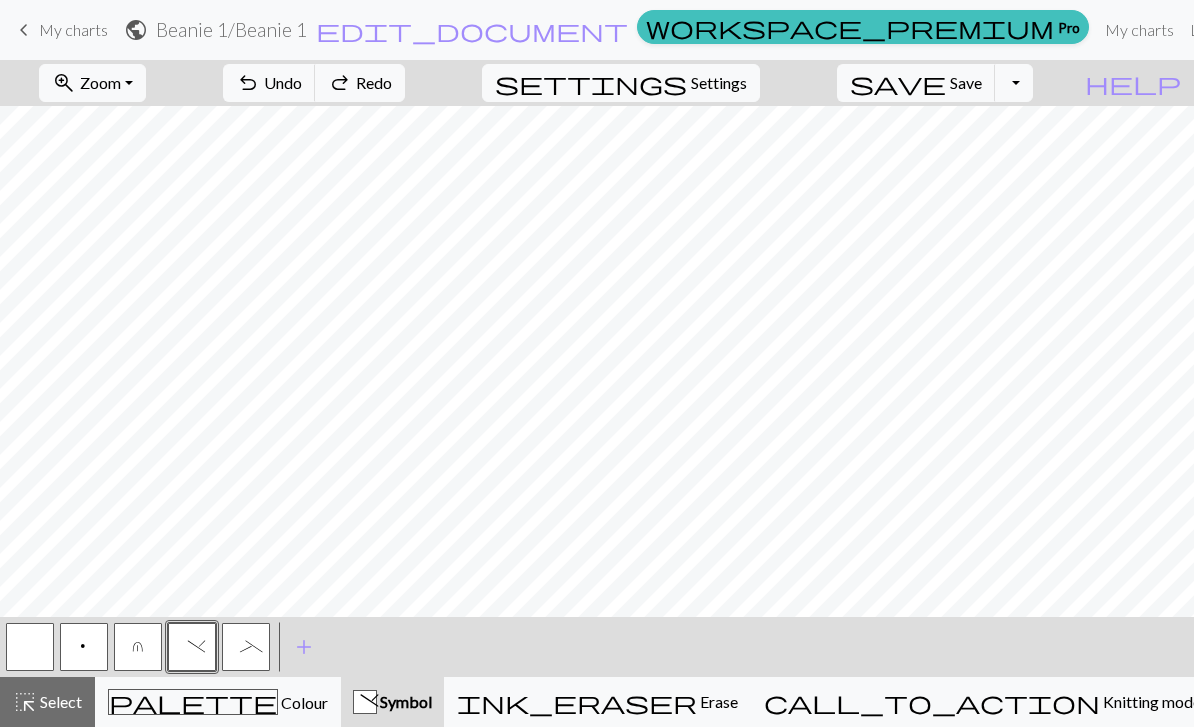 click on "_" at bounding box center (246, 647) 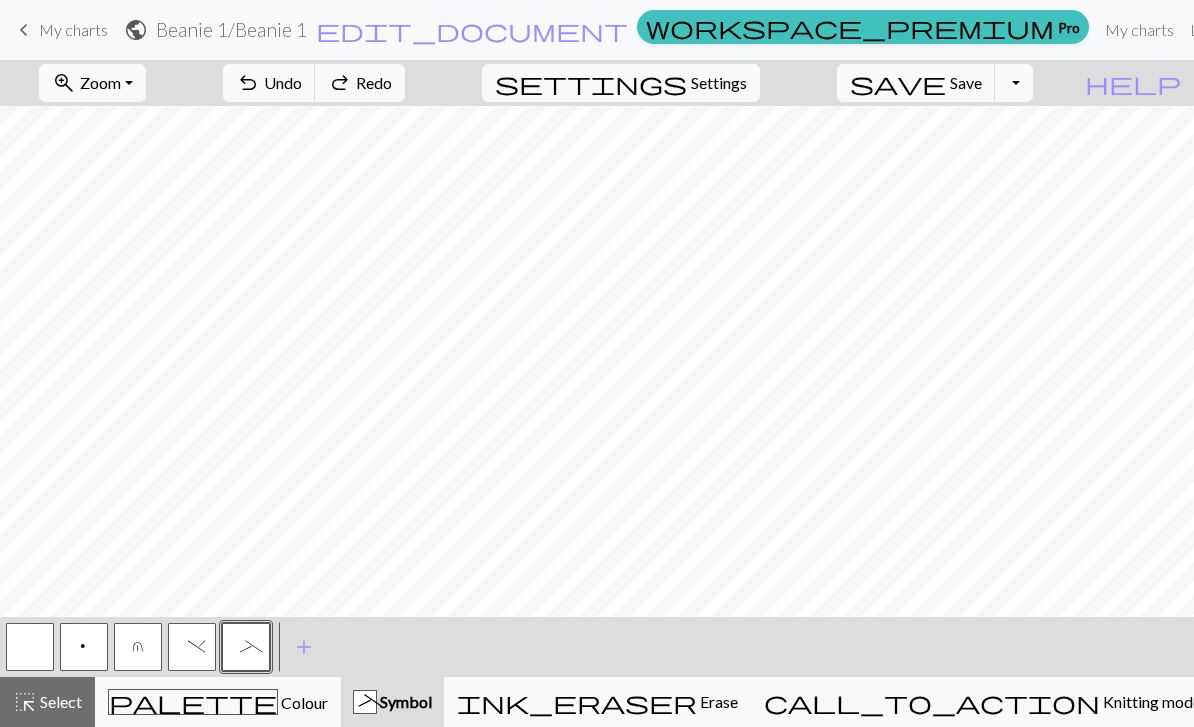 click on "_" at bounding box center (246, 647) 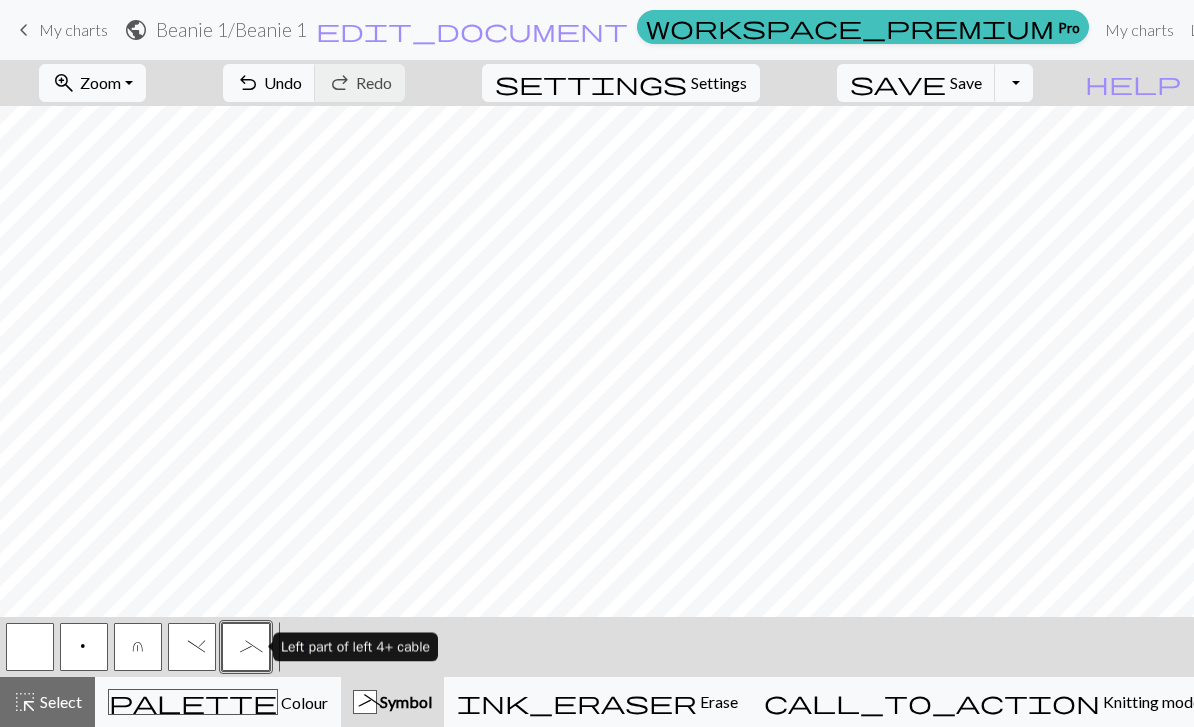 click on ")" at bounding box center [192, 649] 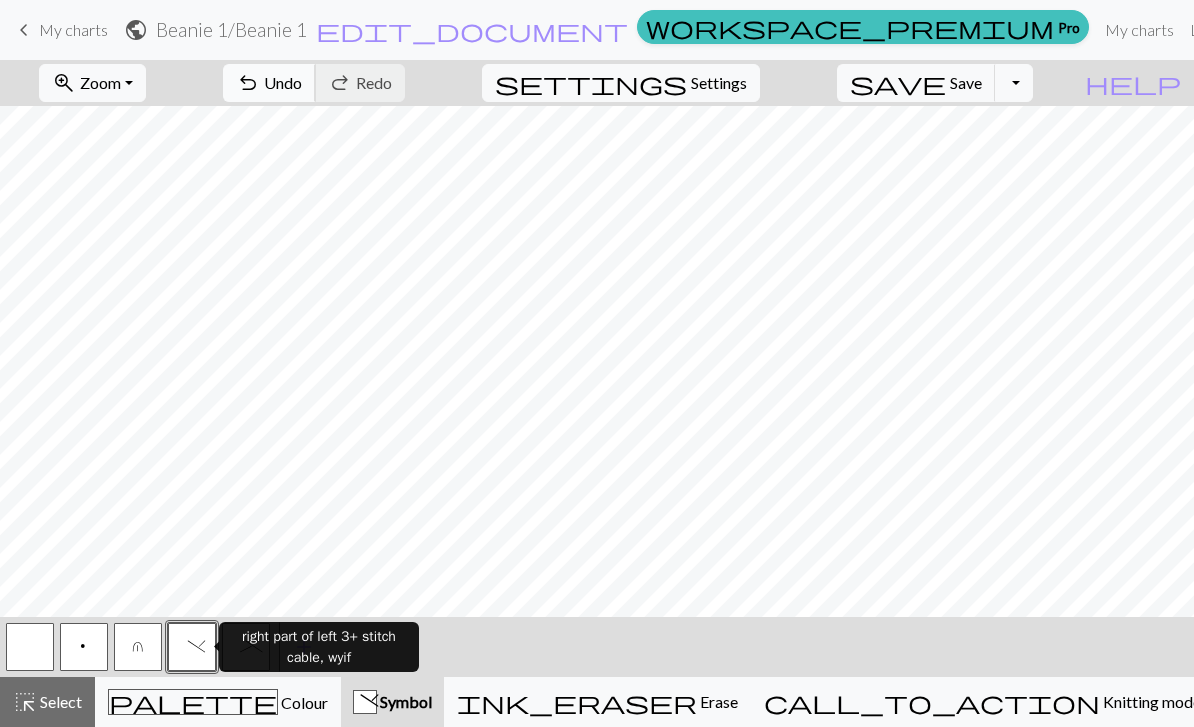 click on "undo" at bounding box center (248, 83) 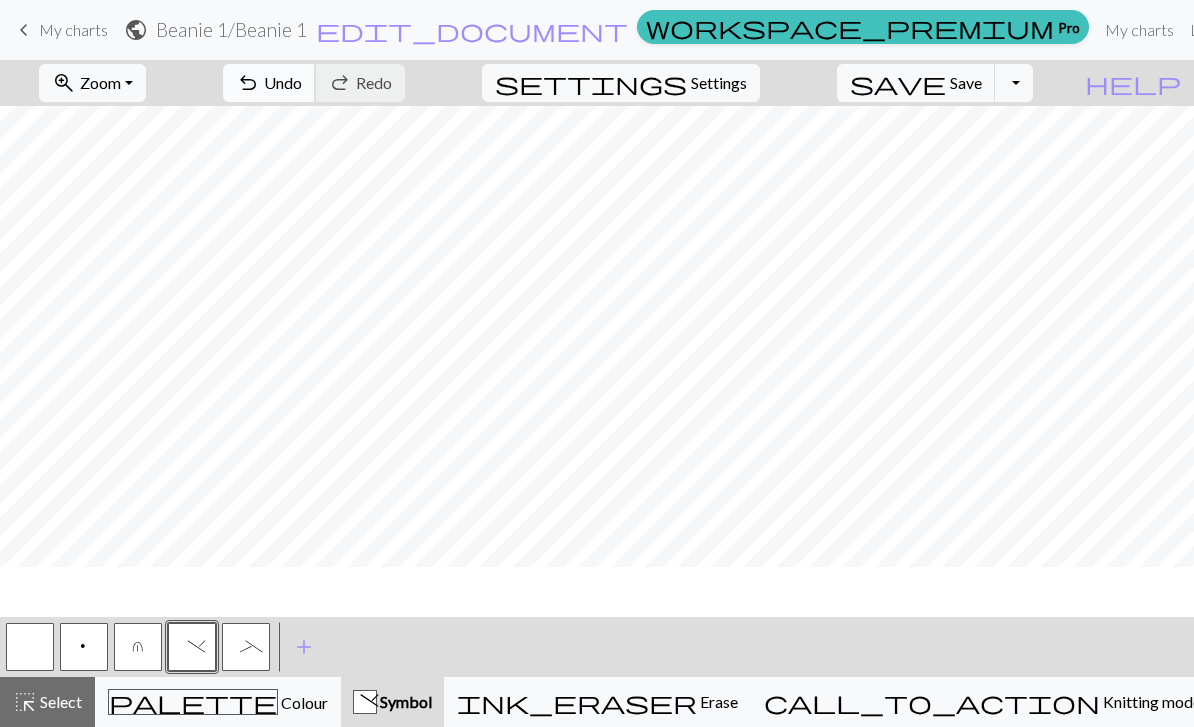 scroll, scrollTop: 0, scrollLeft: 1283, axis: horizontal 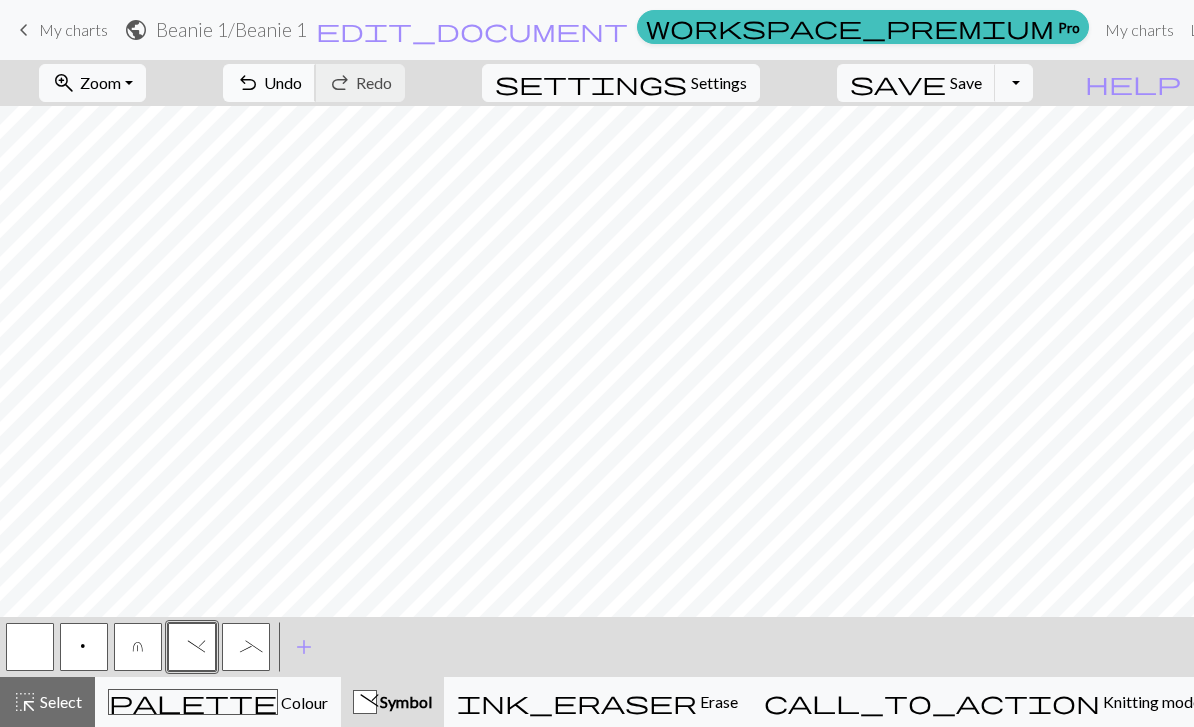 click on "Undo" at bounding box center [283, 82] 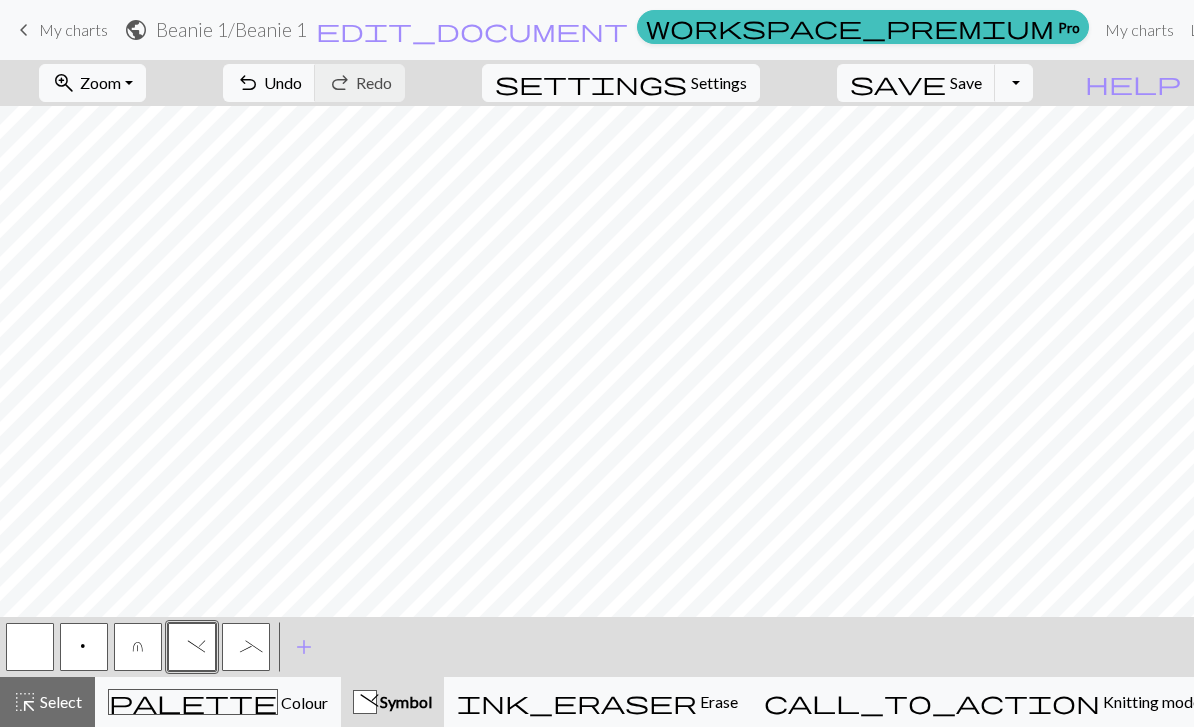 click on "_" at bounding box center (246, 649) 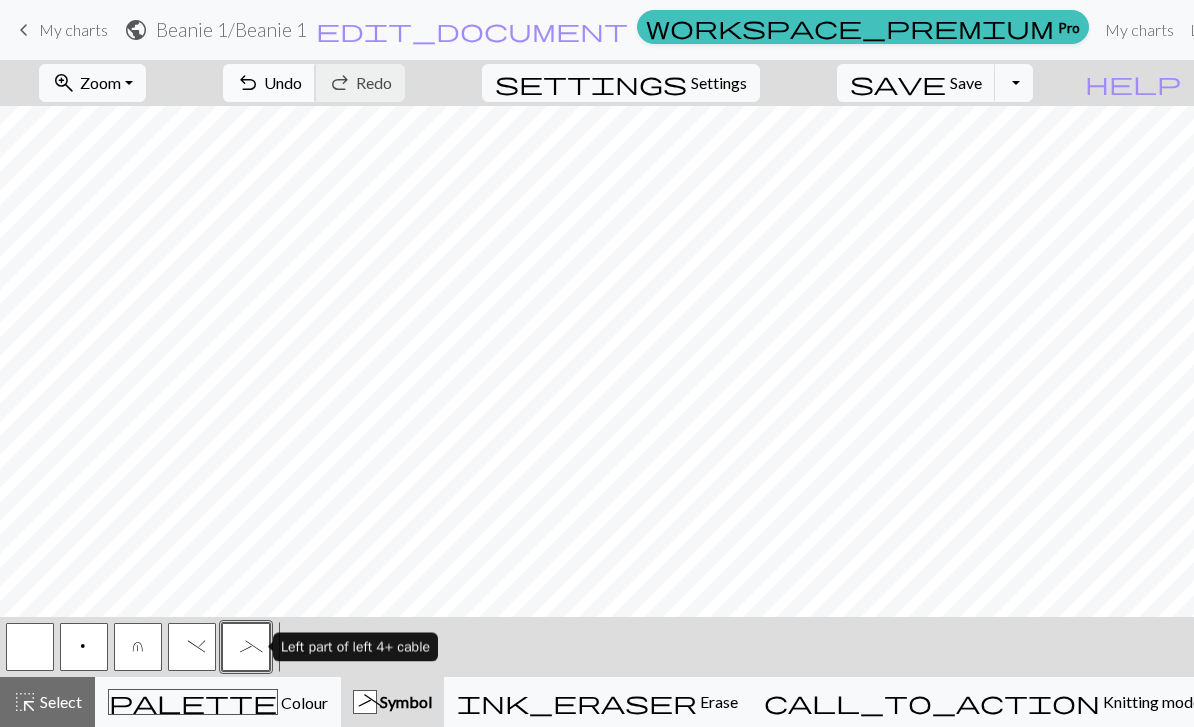 click on "undo Undo Undo" at bounding box center [269, 83] 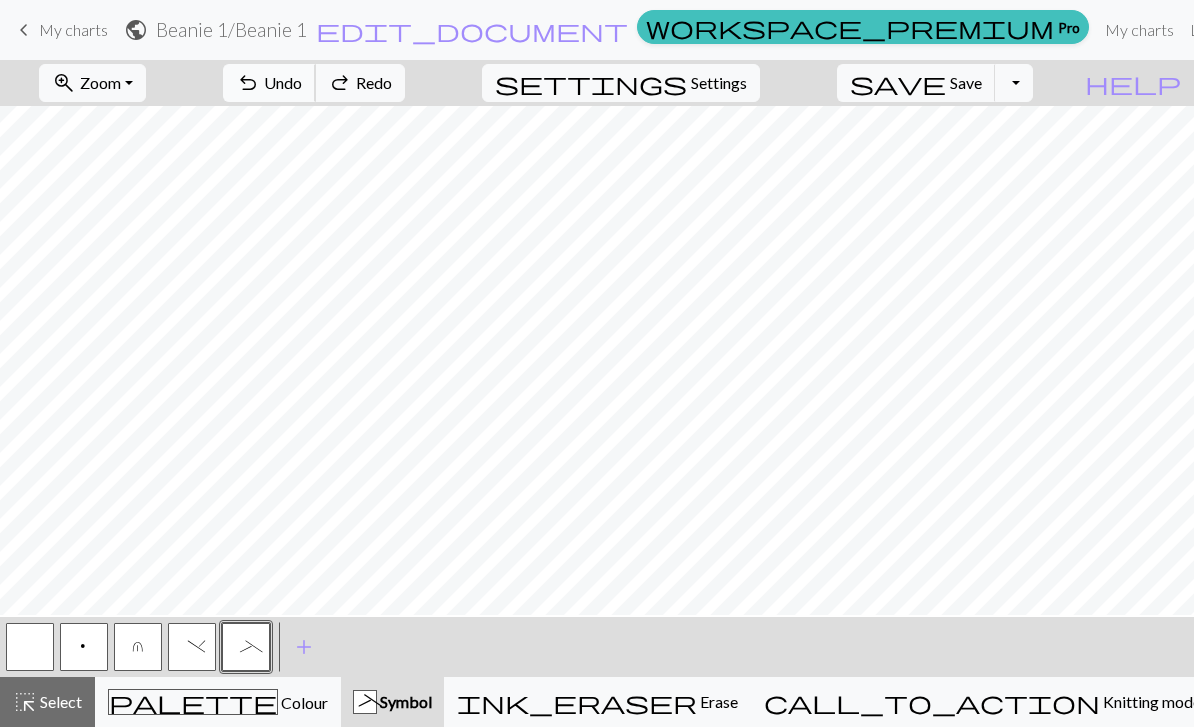 scroll, scrollTop: 216, scrollLeft: 1194, axis: both 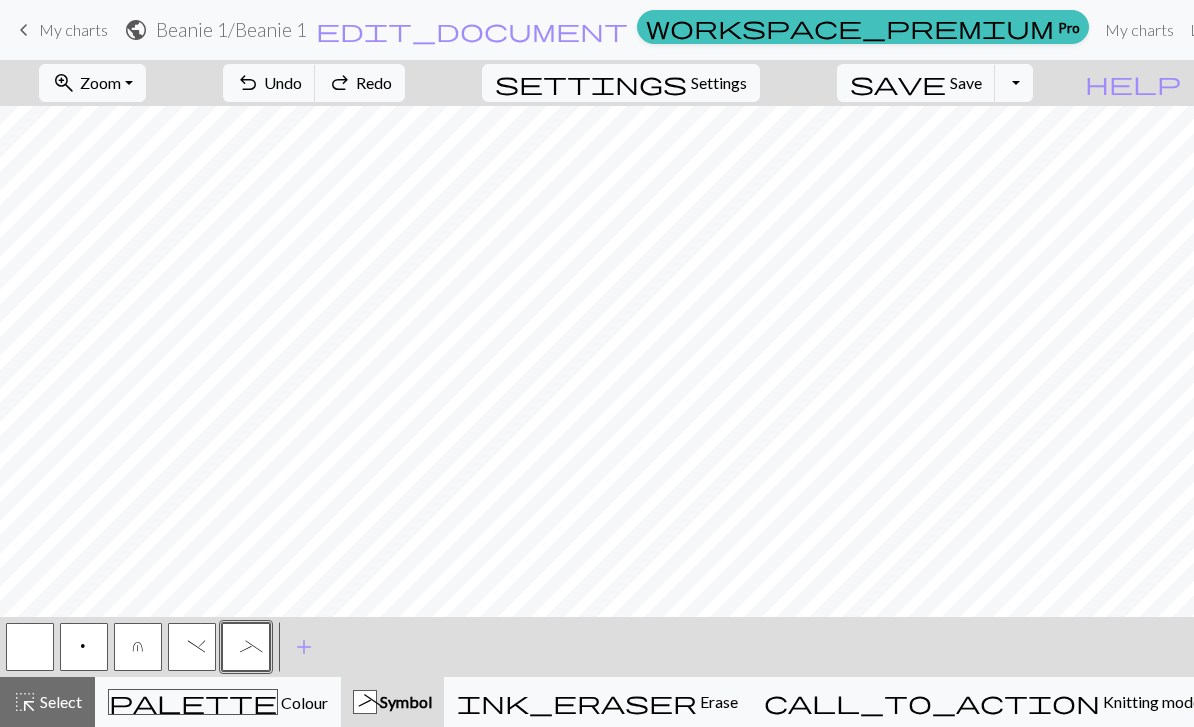 click at bounding box center (30, 647) 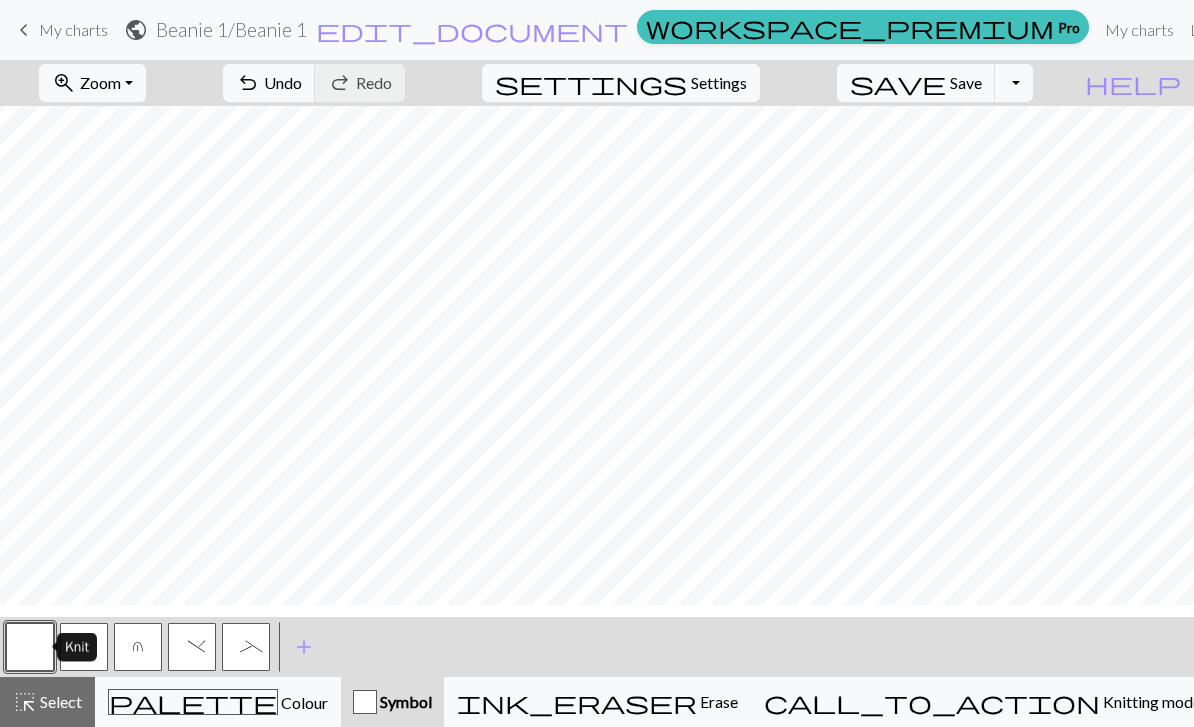scroll, scrollTop: 196, scrollLeft: 1194, axis: both 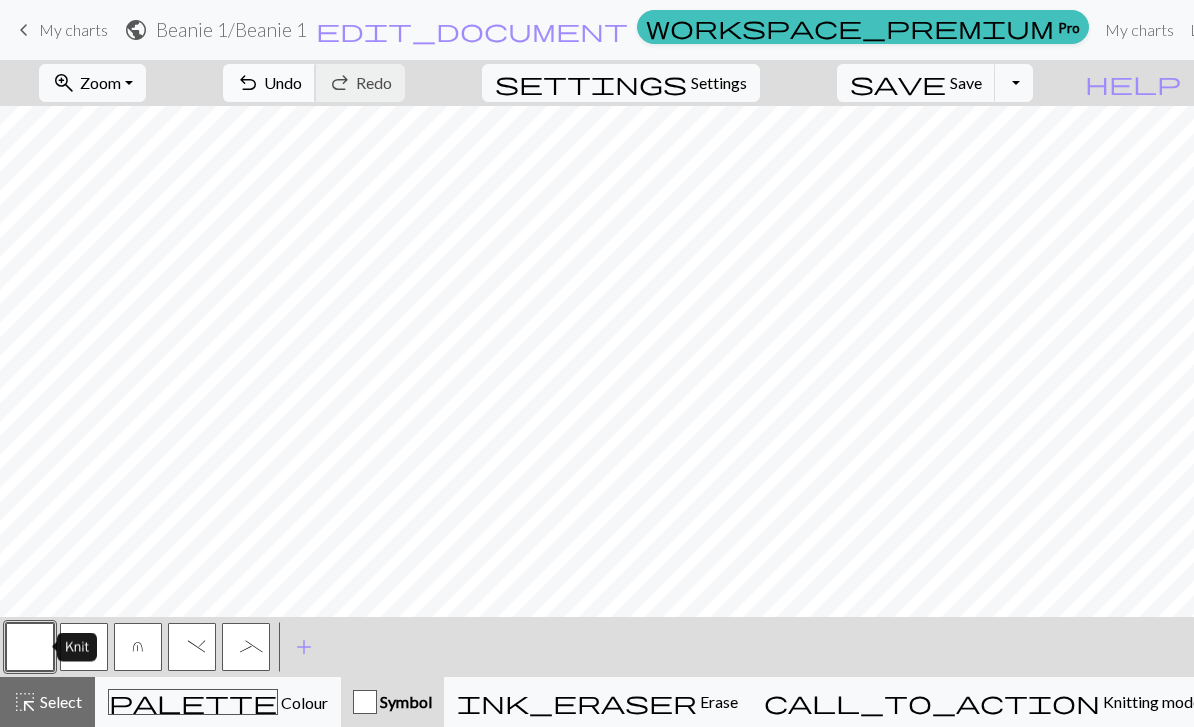 click on "undo" at bounding box center [248, 83] 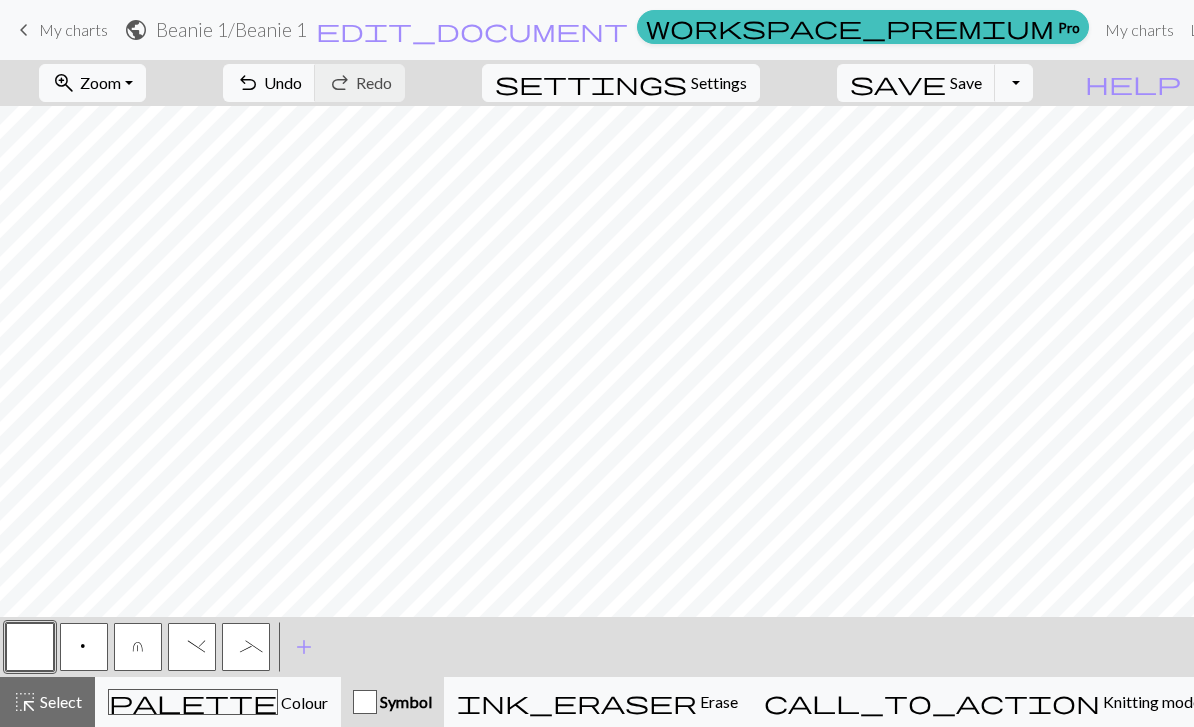 click on ")" at bounding box center (192, 649) 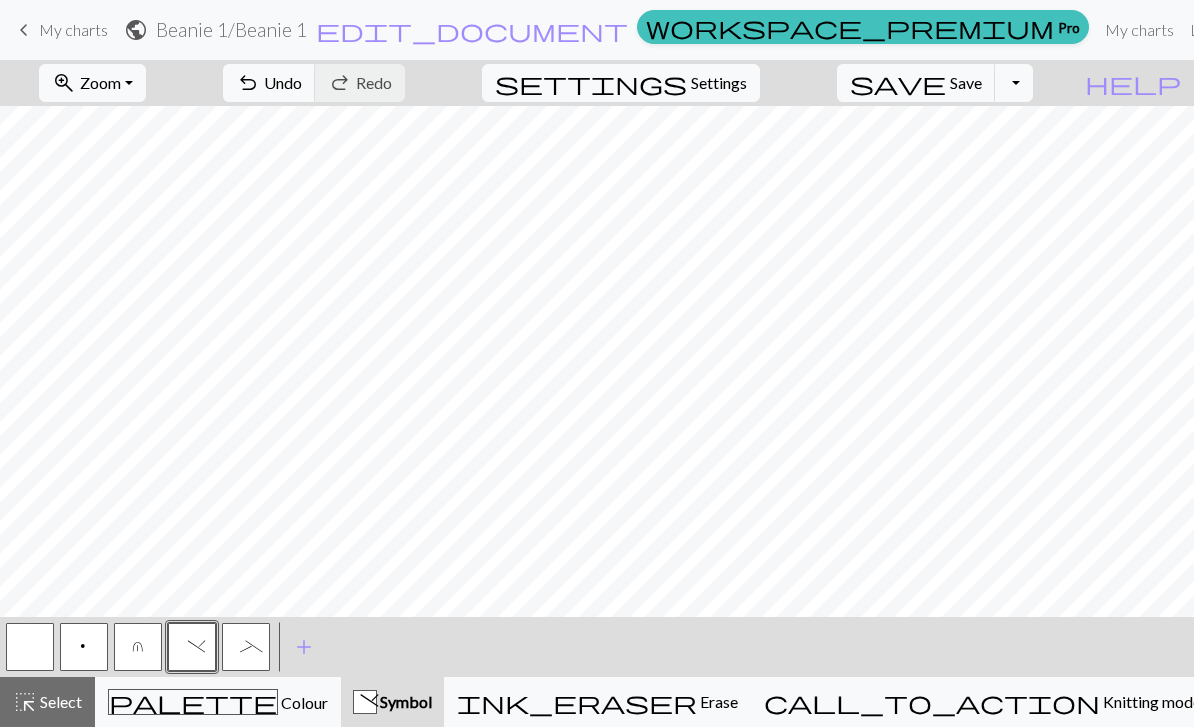 click on "_" at bounding box center [246, 649] 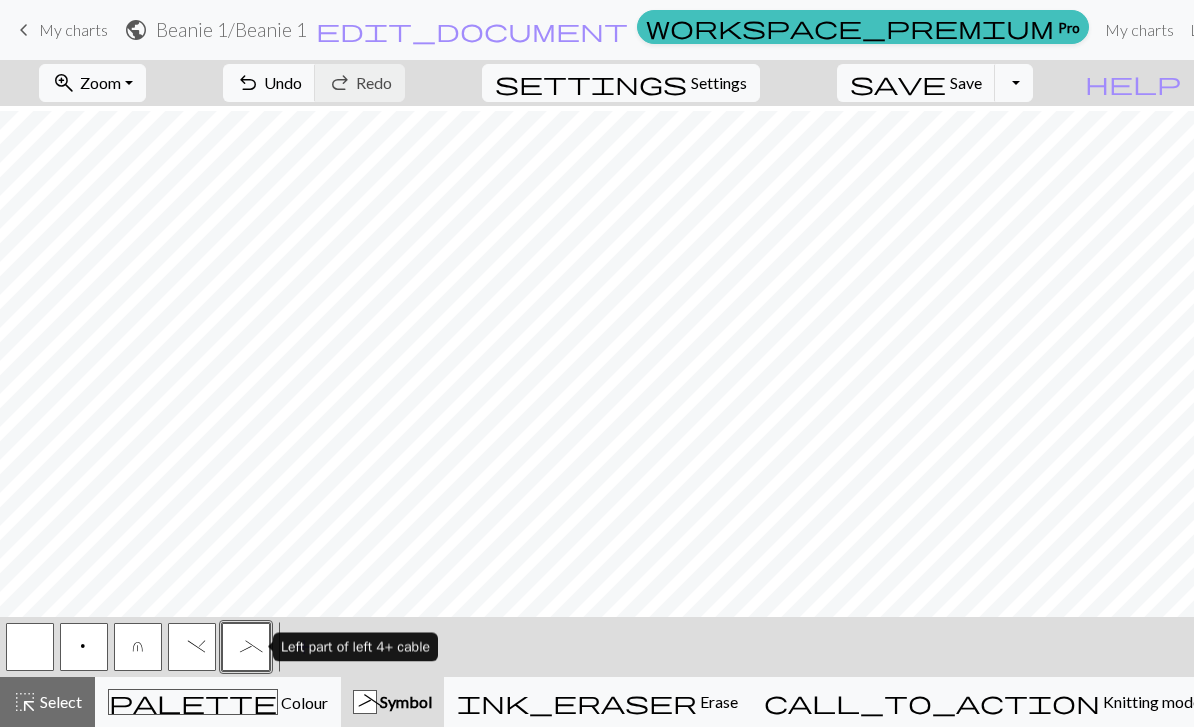 scroll, scrollTop: 178, scrollLeft: 1194, axis: both 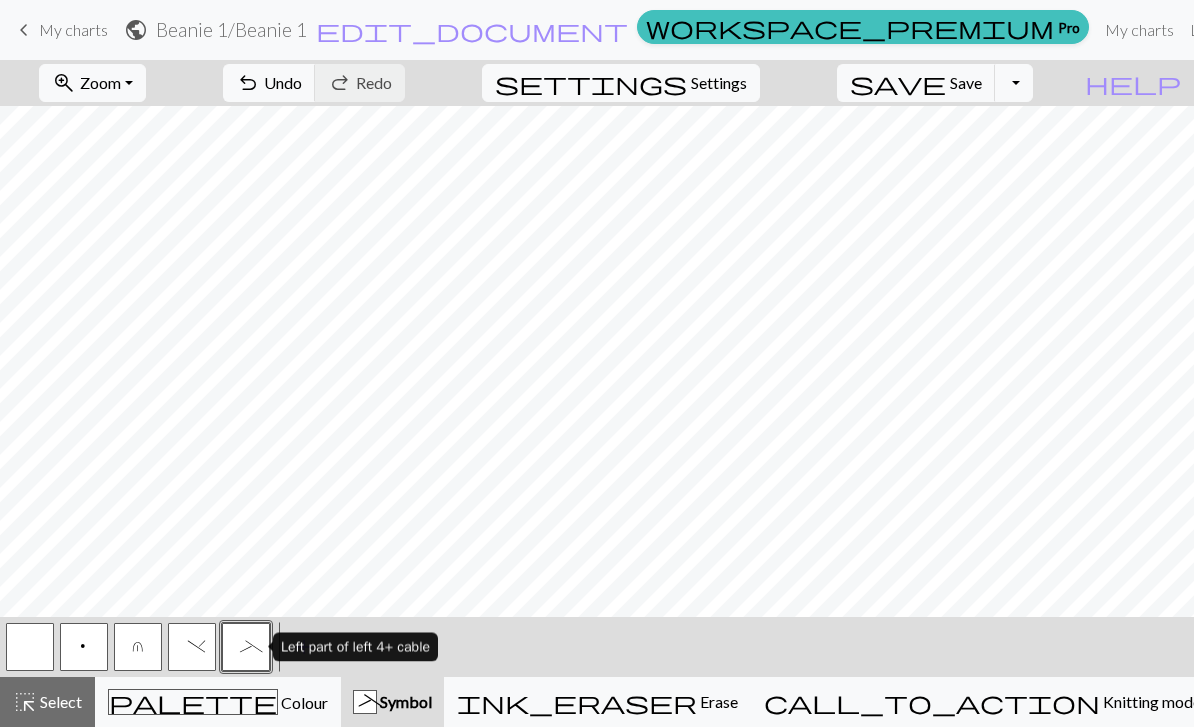 click on ")" at bounding box center [192, 647] 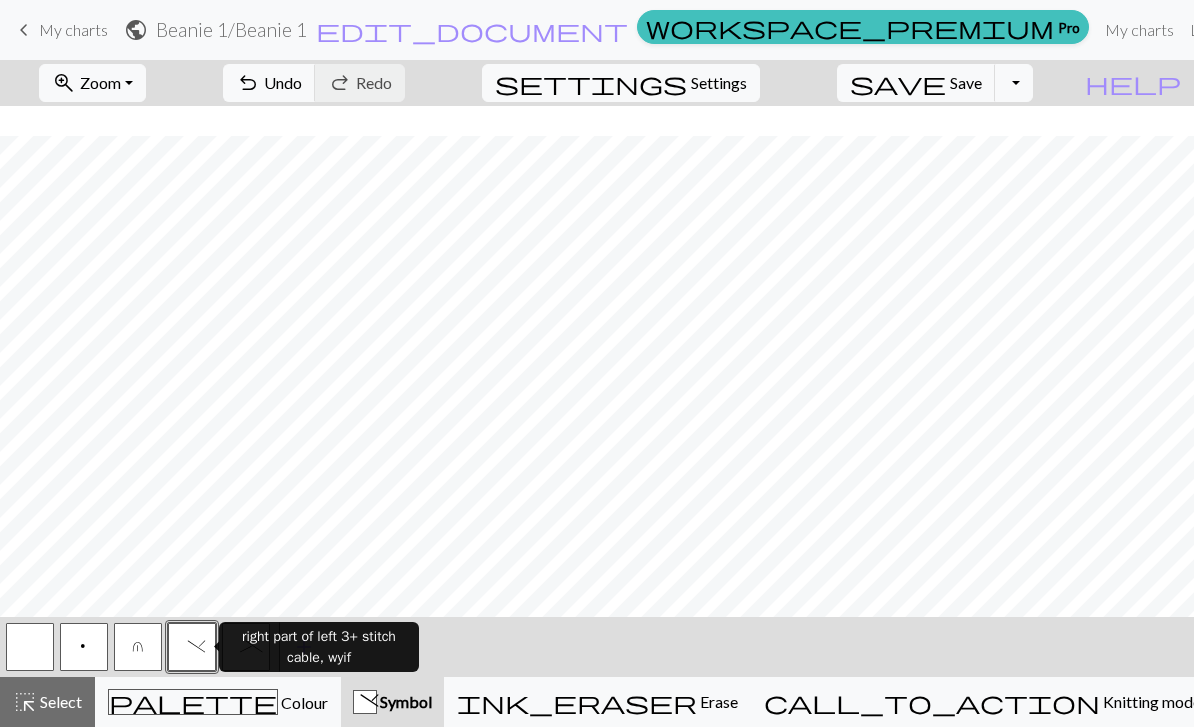 scroll, scrollTop: 582, scrollLeft: 1194, axis: both 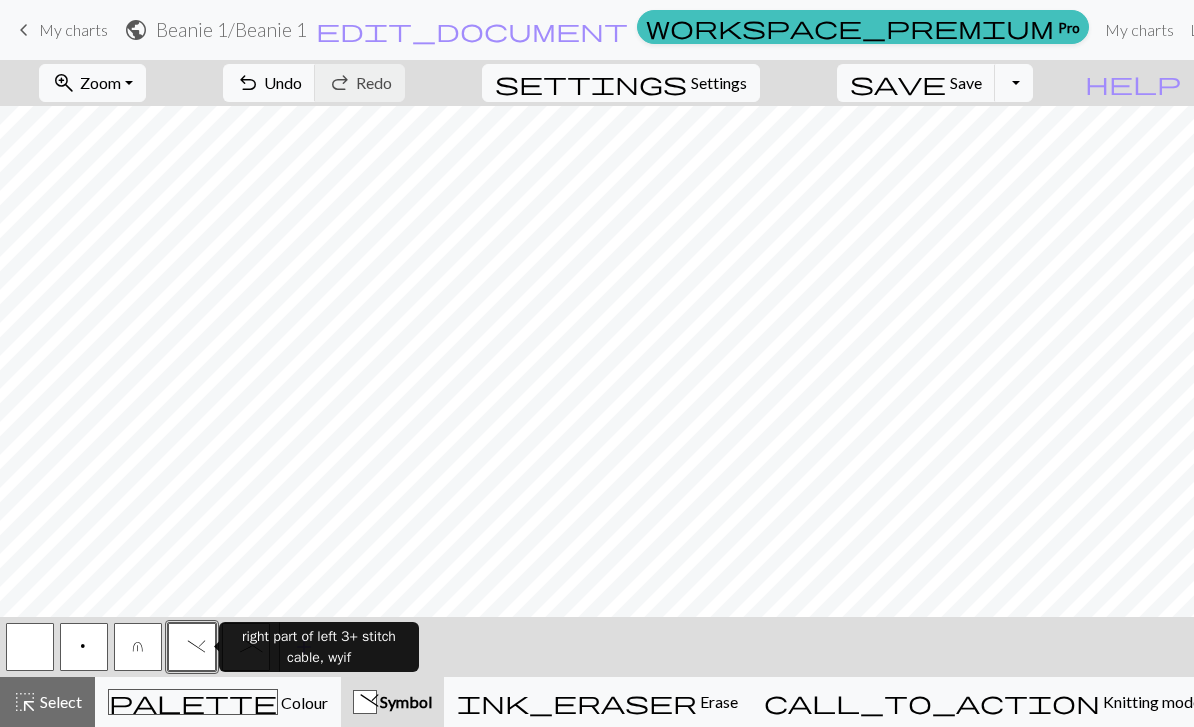 click at bounding box center [30, 647] 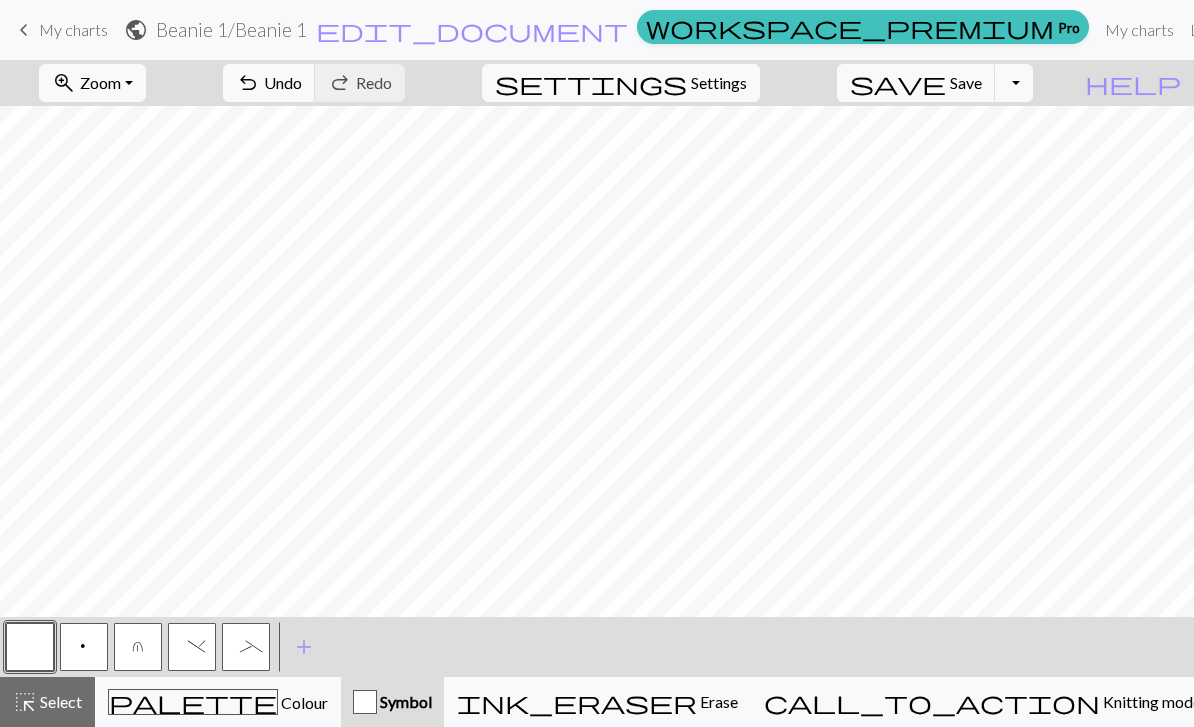 click on "Knit" at bounding box center (77, 647) 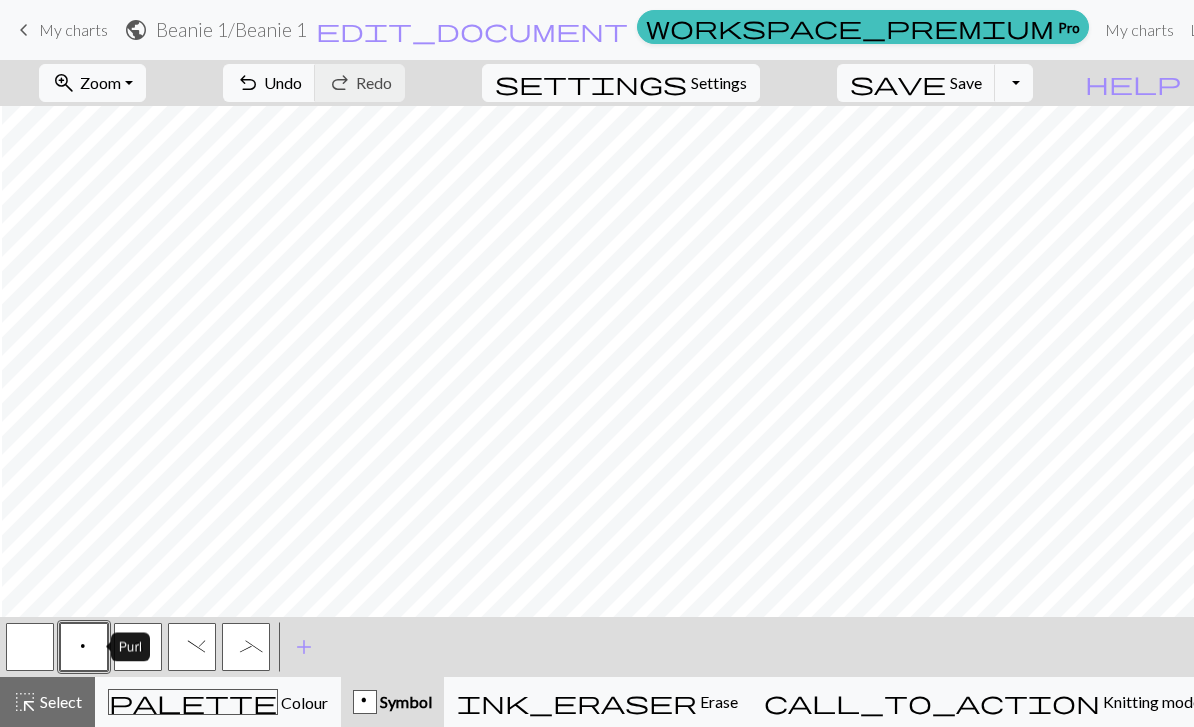 scroll, scrollTop: 468, scrollLeft: 1026, axis: both 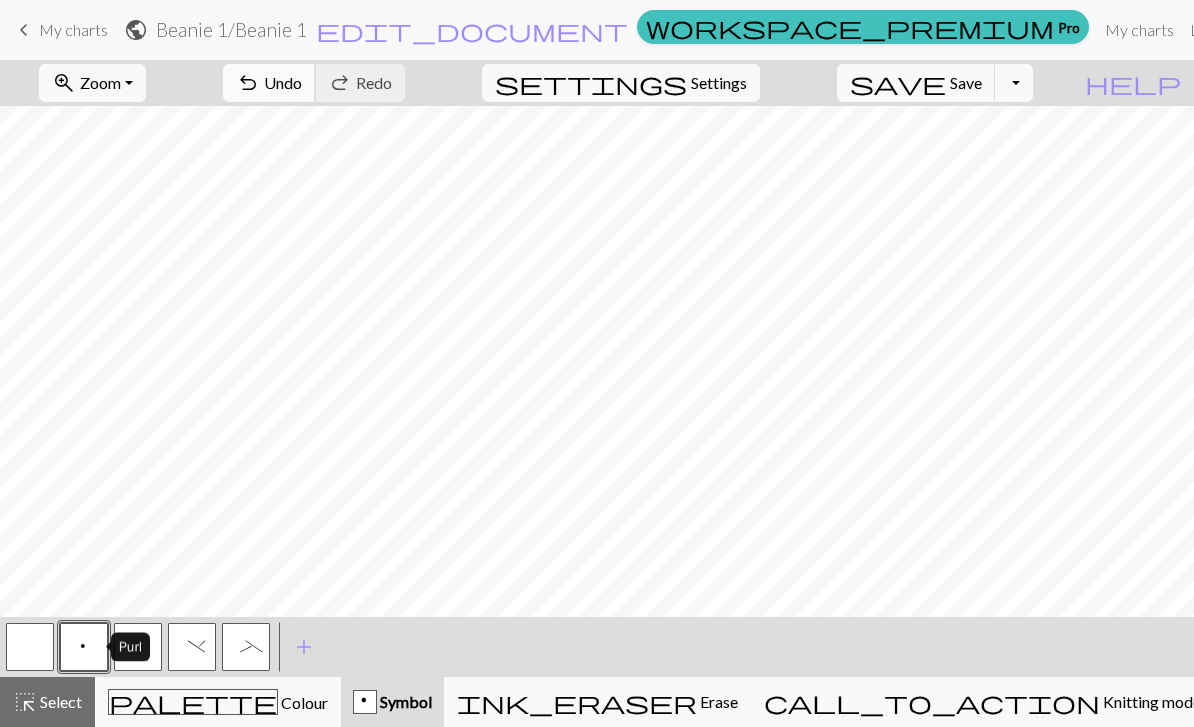 click on "undo" at bounding box center (248, 83) 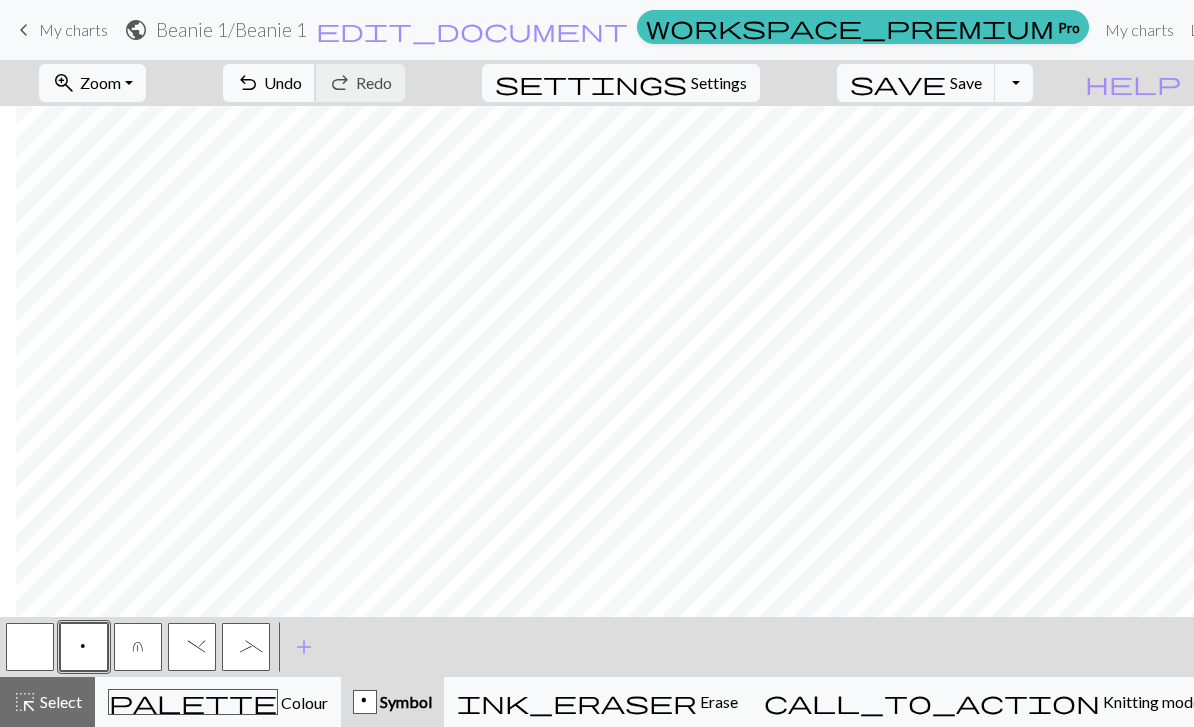 scroll, scrollTop: 542, scrollLeft: 1060, axis: both 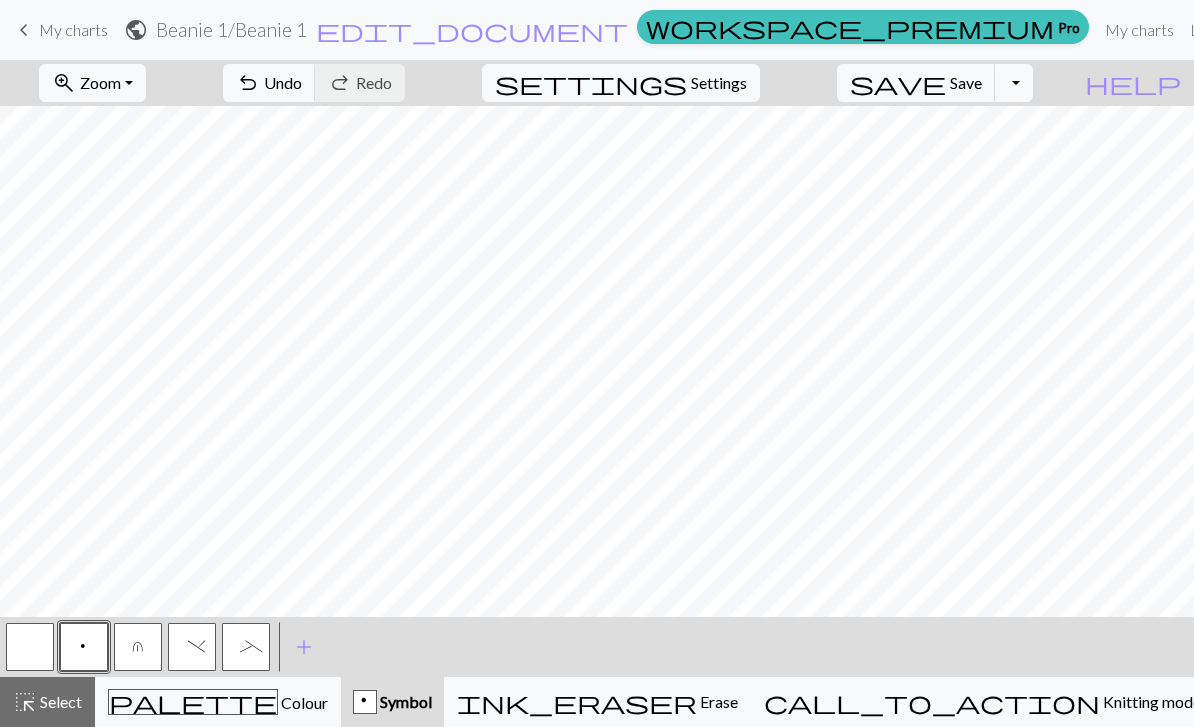 click at bounding box center (30, 647) 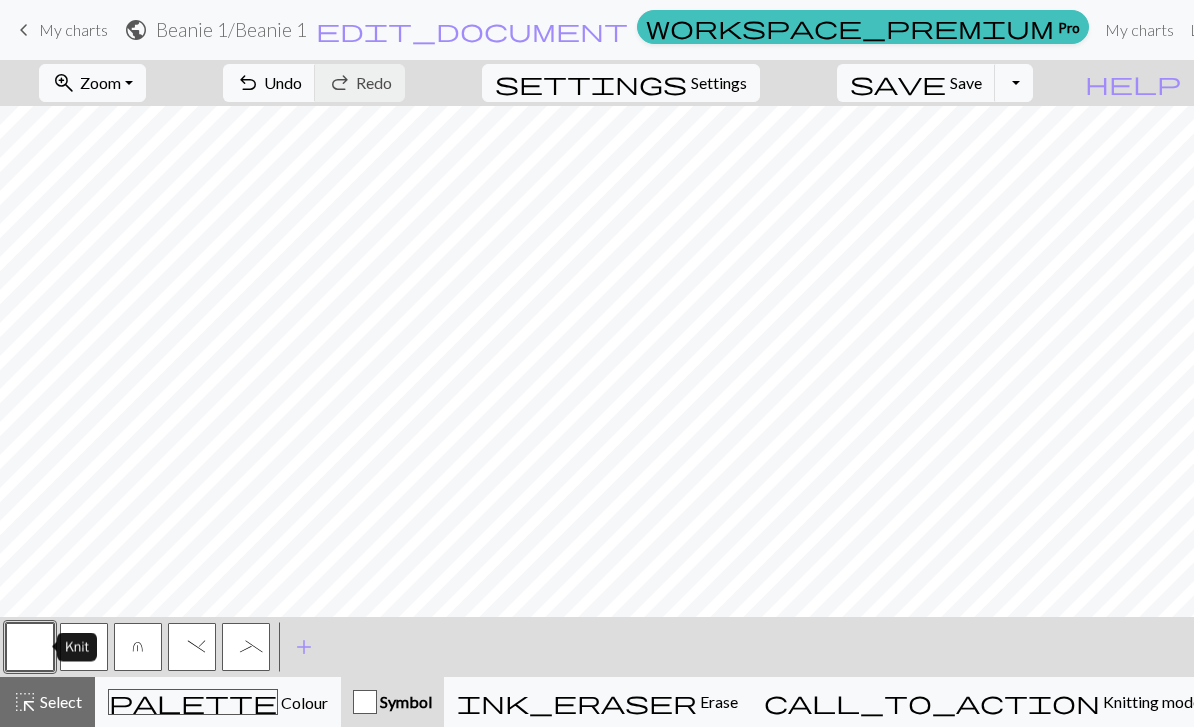 scroll, scrollTop: 270, scrollLeft: 1106, axis: both 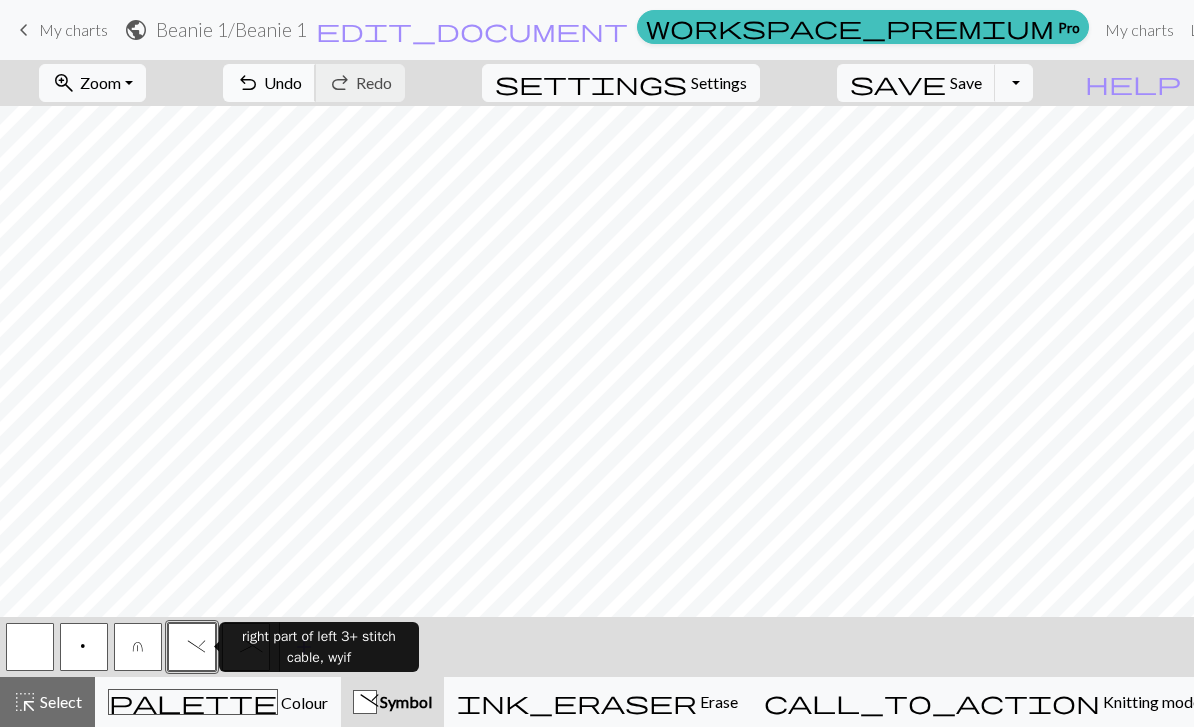 click on "Undo" at bounding box center [283, 82] 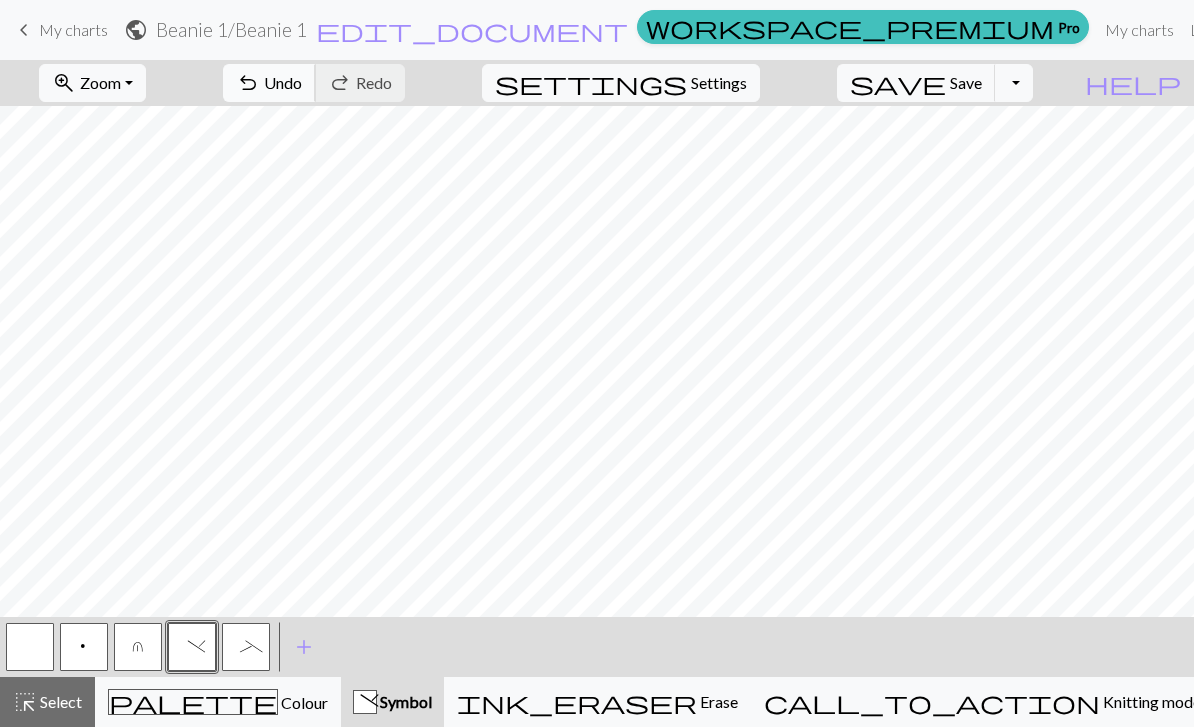 click on "undo Undo Undo" at bounding box center (269, 83) 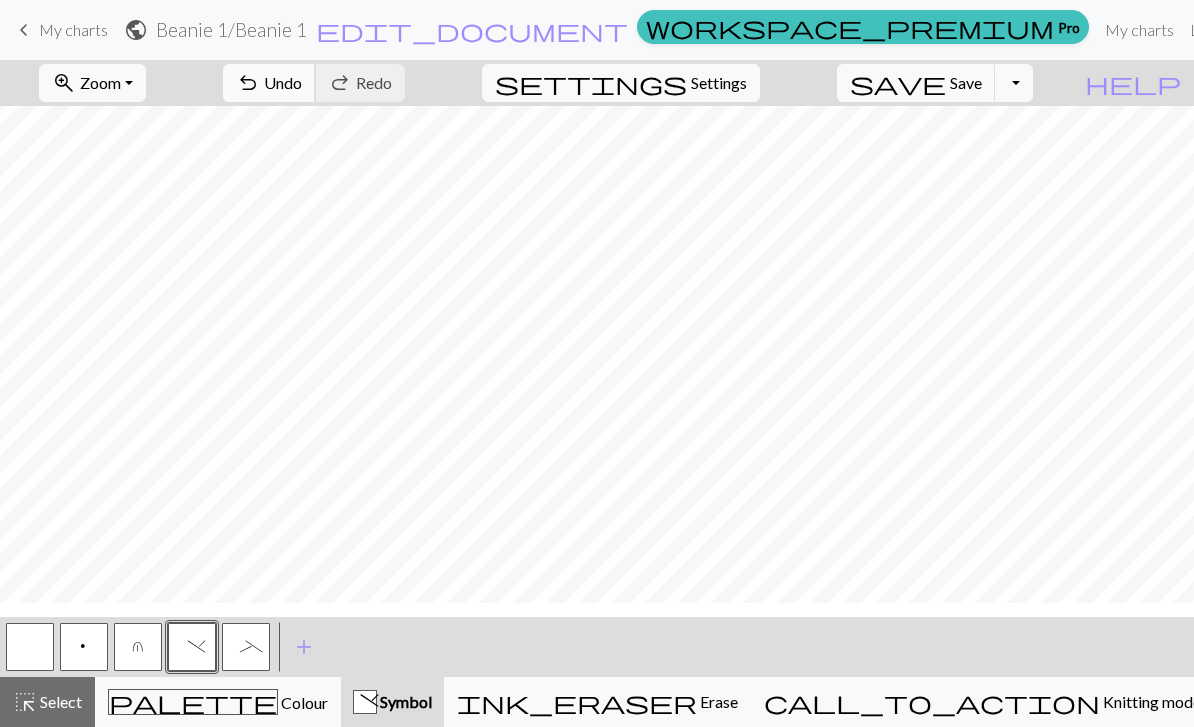 scroll, scrollTop: 4, scrollLeft: 1106, axis: both 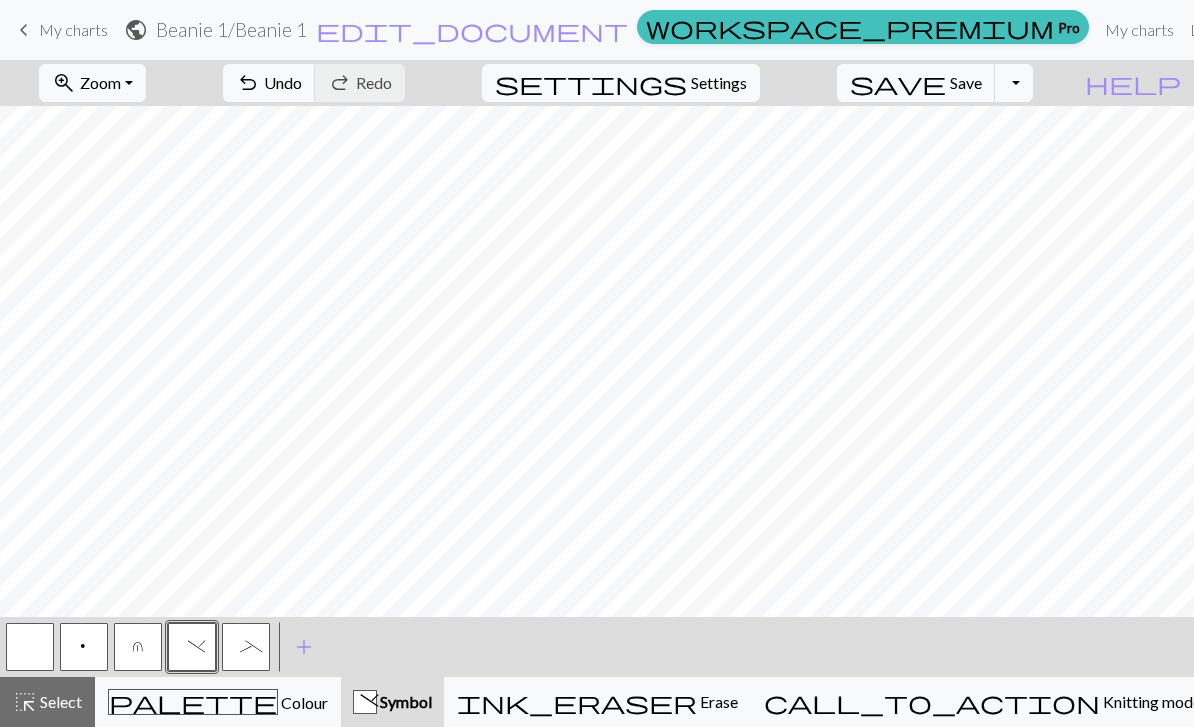 click on "_" at bounding box center [246, 649] 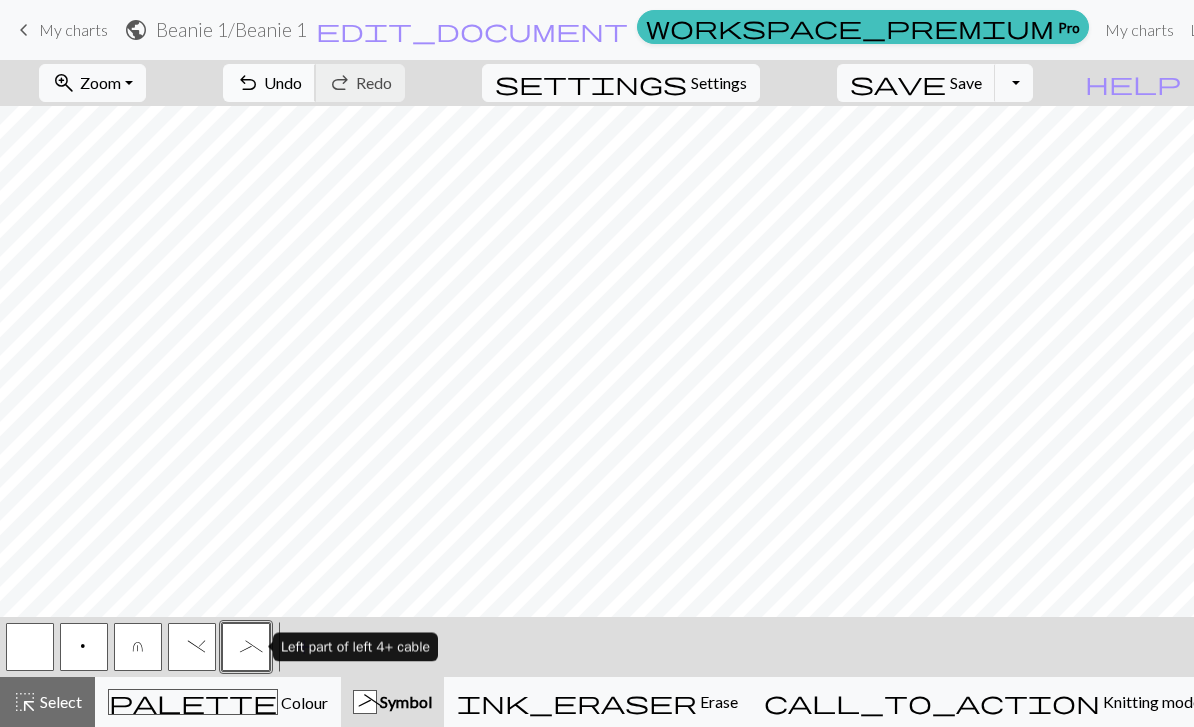 click on "Undo" at bounding box center [283, 82] 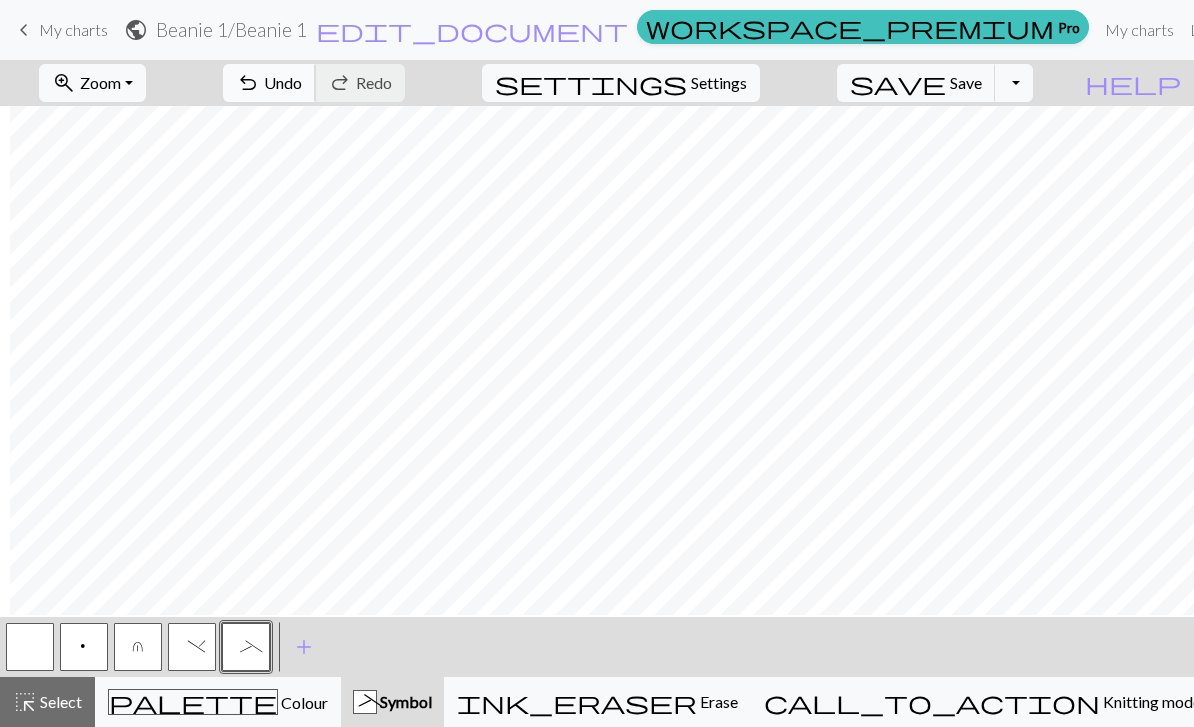 scroll, scrollTop: 83, scrollLeft: 1022, axis: both 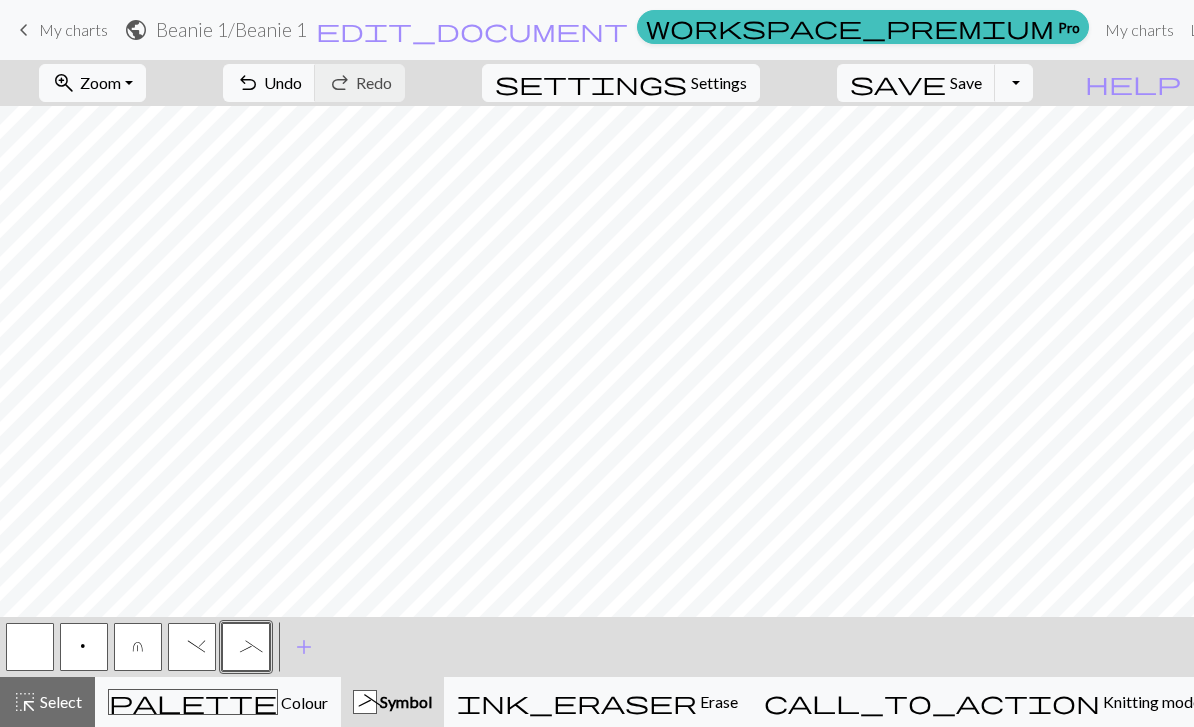 click at bounding box center [30, 647] 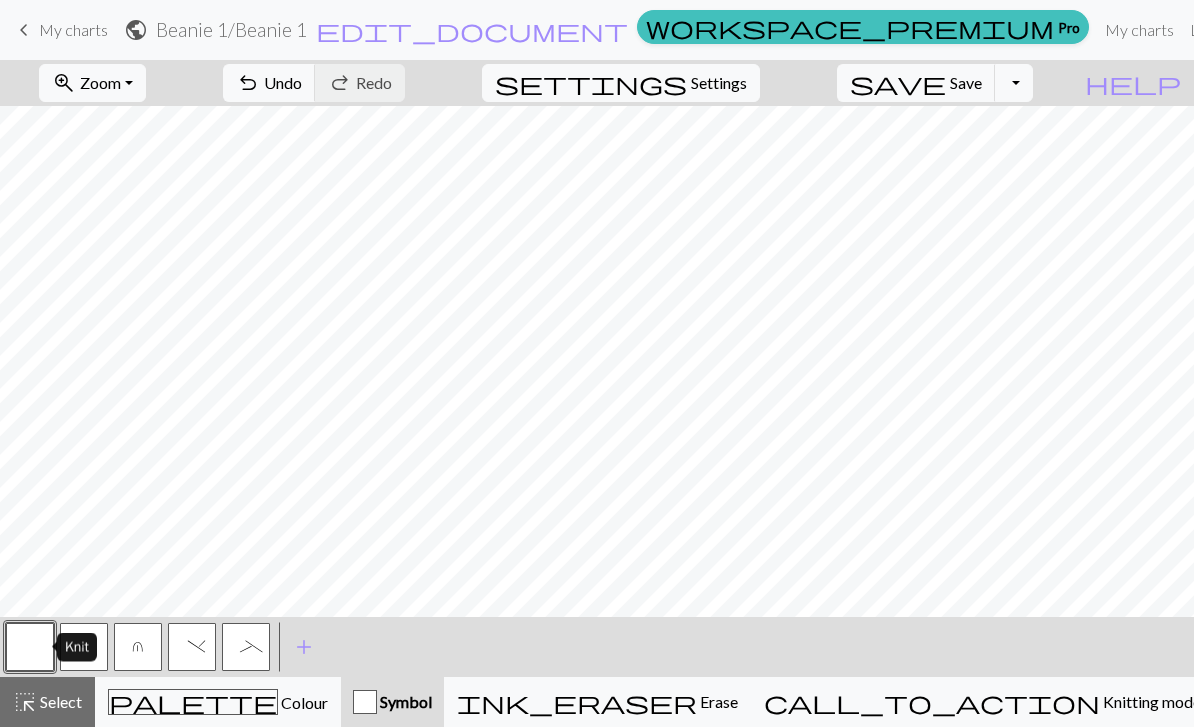 click on ")" at bounding box center (192, 649) 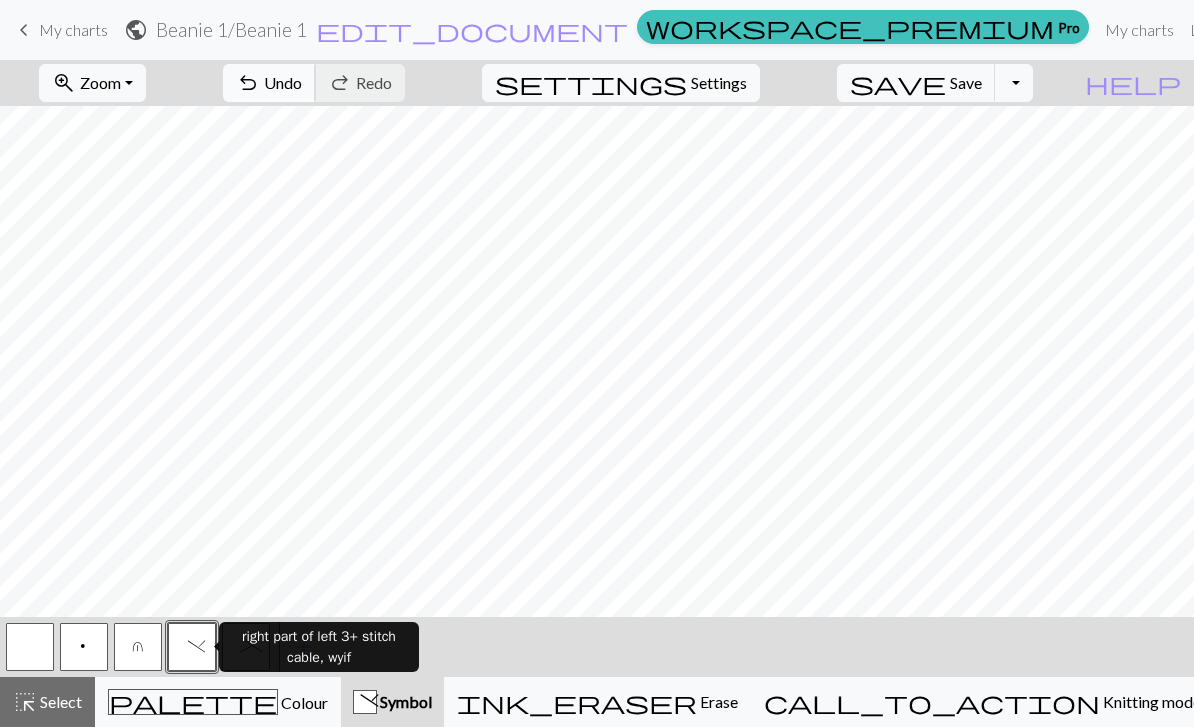 click on "undo Undo Undo" at bounding box center (269, 83) 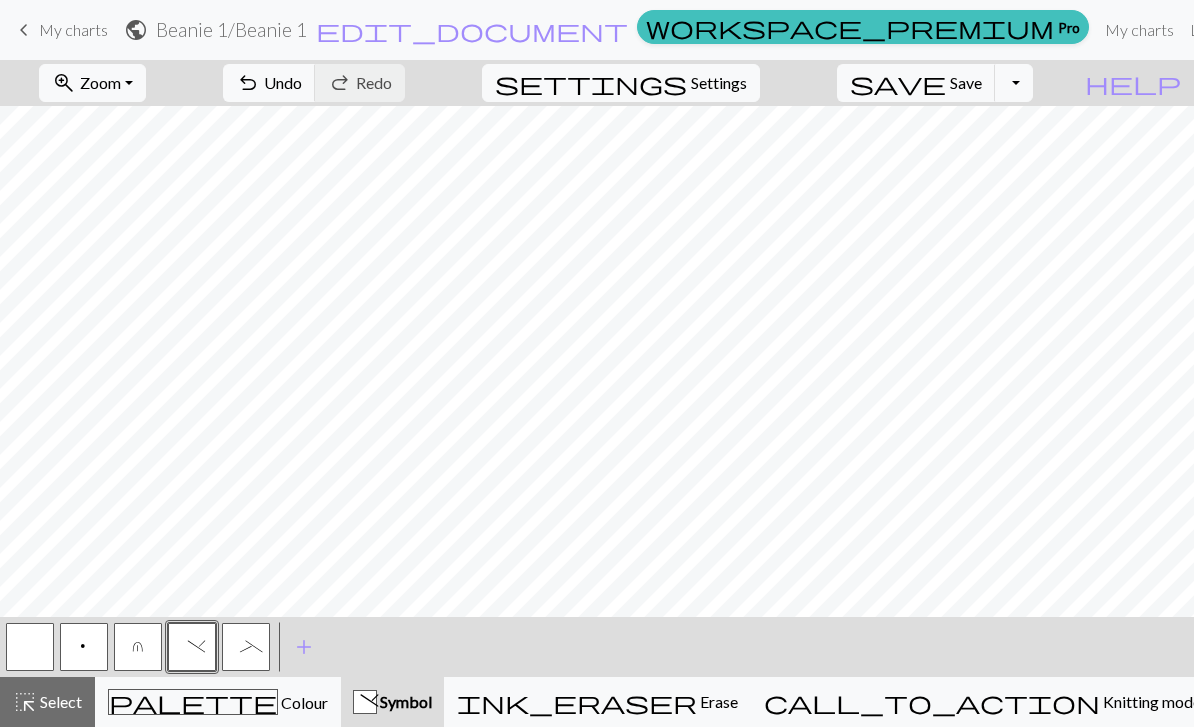 click on "_" at bounding box center [246, 647] 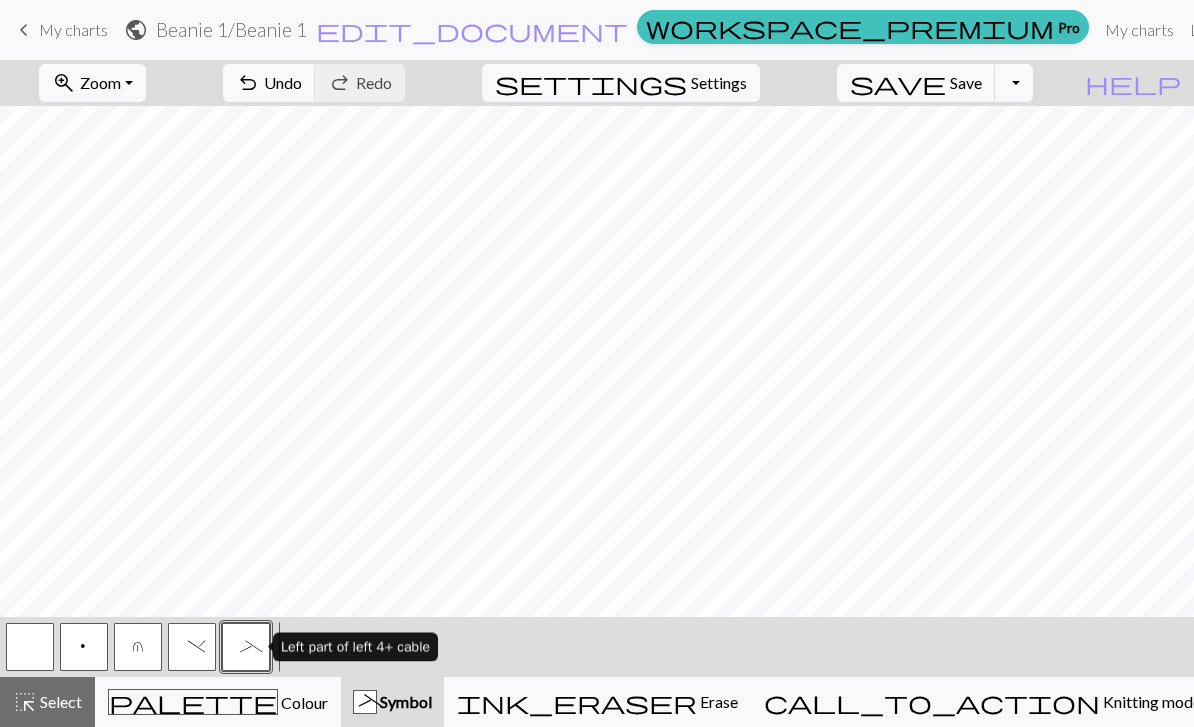 click on ")" at bounding box center (192, 647) 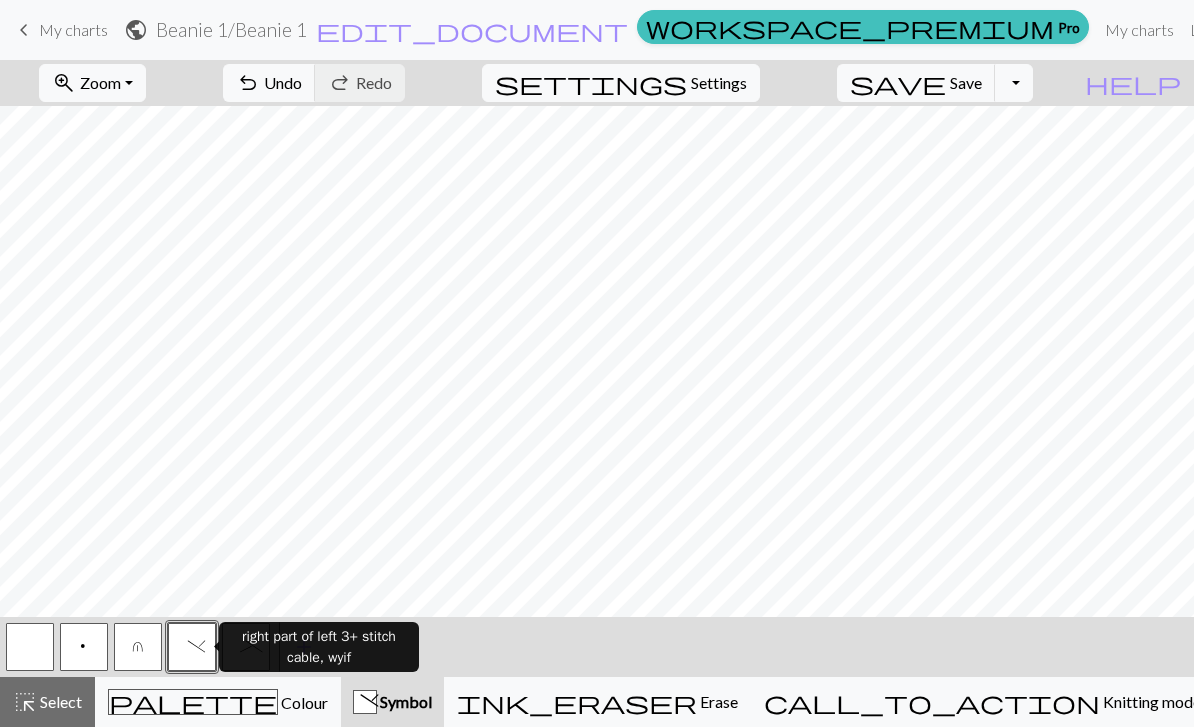 click on "right part of left 3+ stitch cable, wyif" at bounding box center (319, 647) 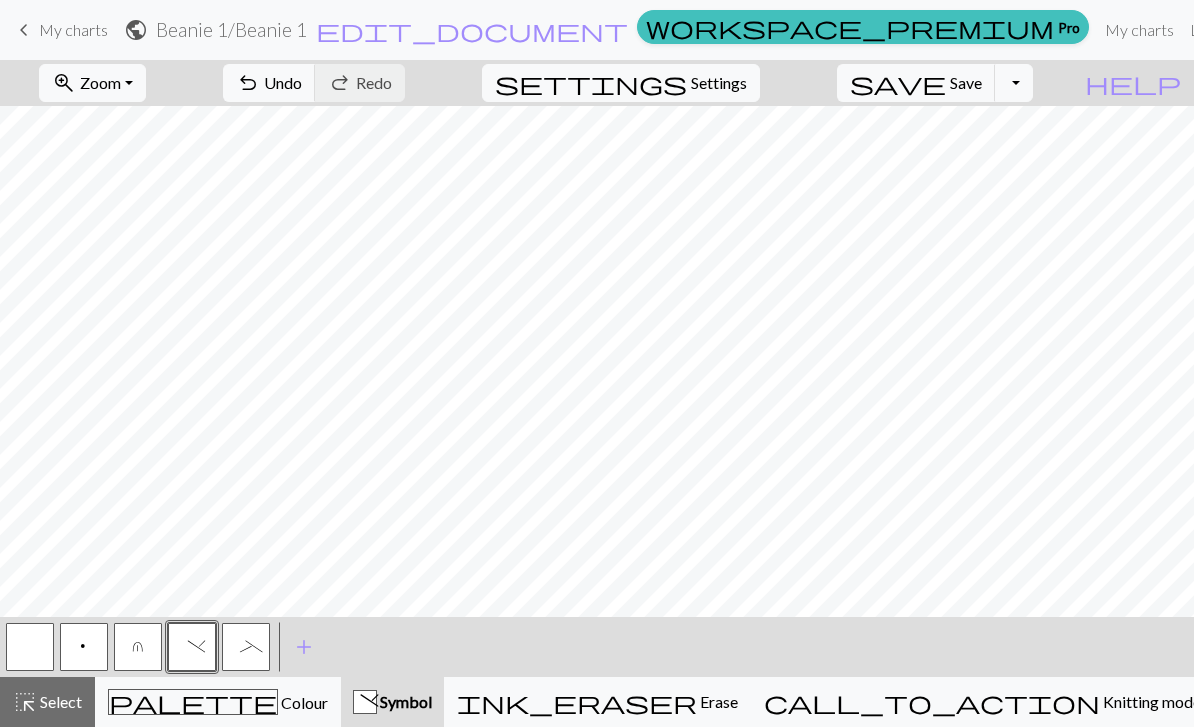 click on "_" at bounding box center [246, 649] 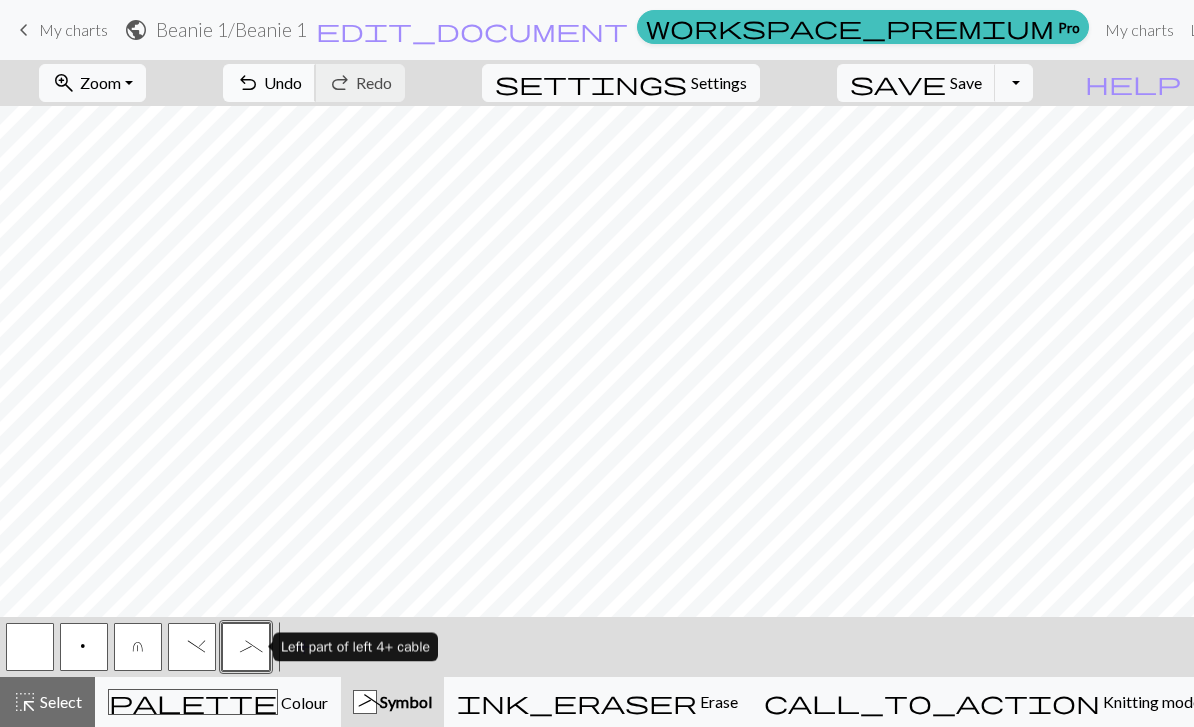 click on "undo" at bounding box center (248, 83) 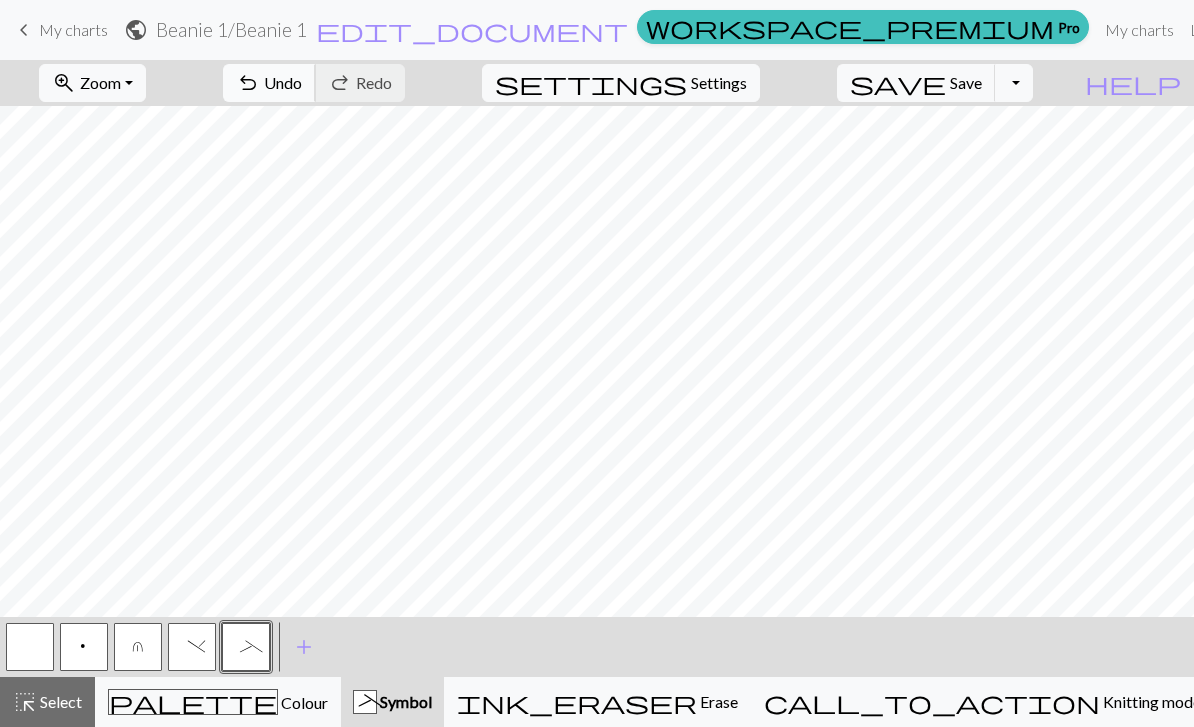 click on "undo Undo Undo" at bounding box center (269, 83) 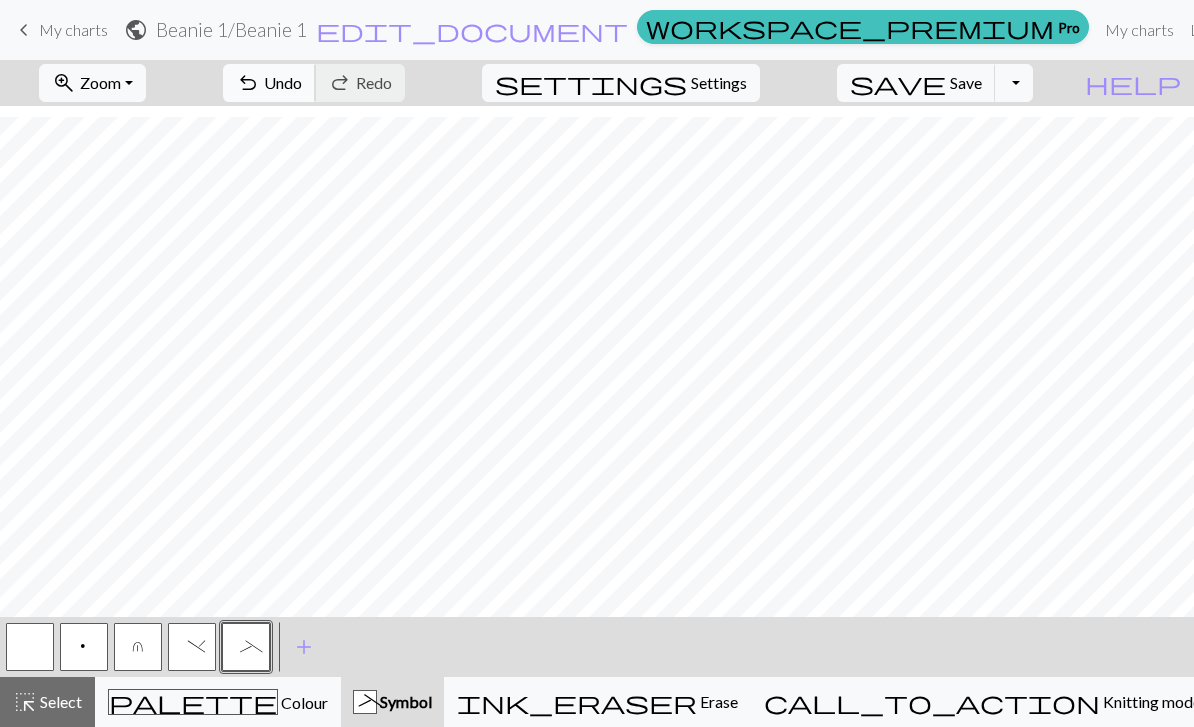 scroll, scrollTop: 185, scrollLeft: 1017, axis: both 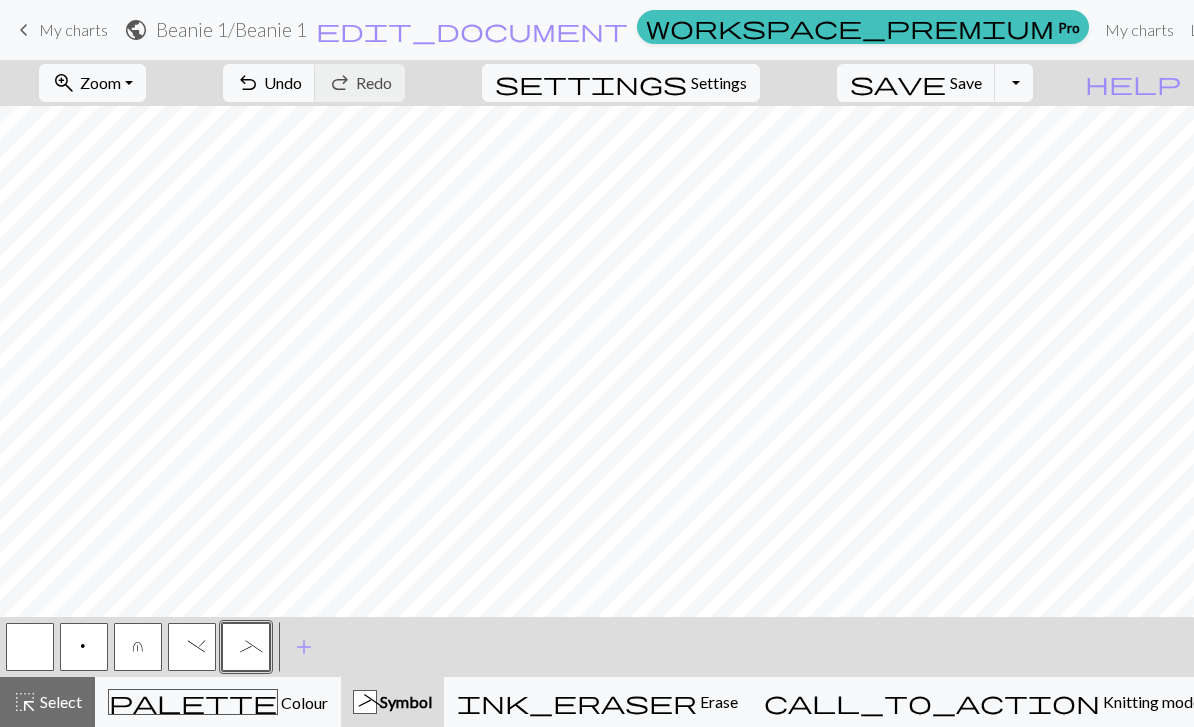 click on ")" at bounding box center (192, 649) 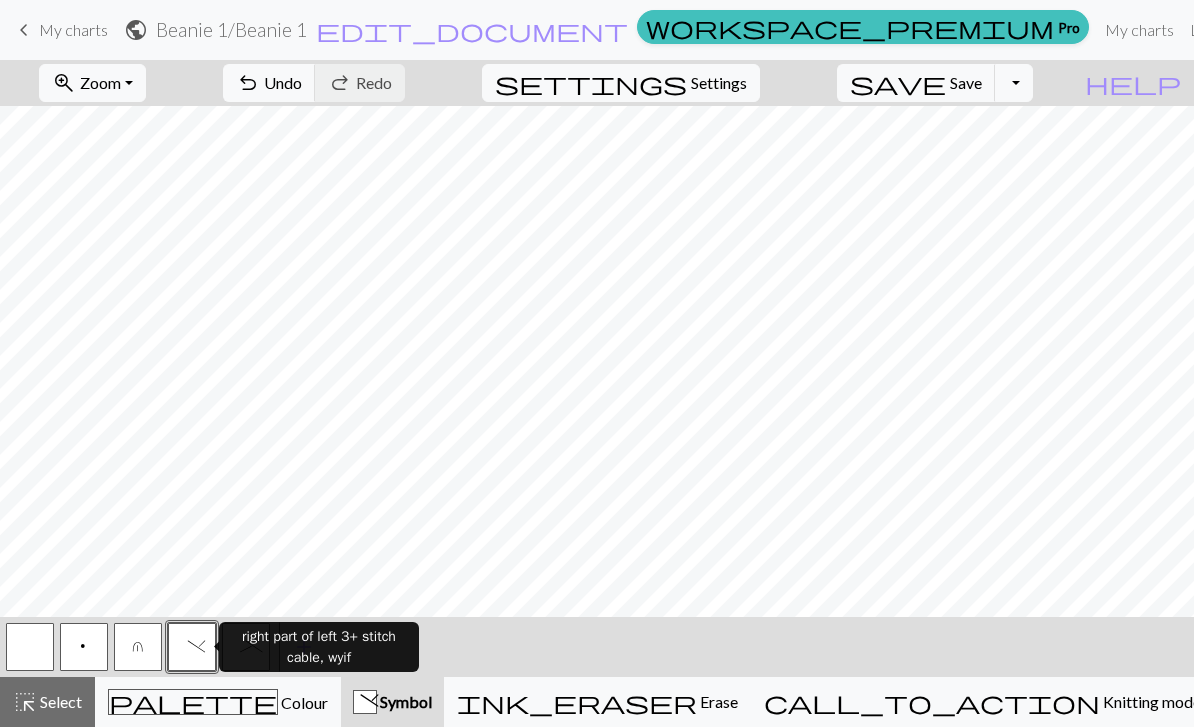 scroll, scrollTop: 0, scrollLeft: 1461, axis: horizontal 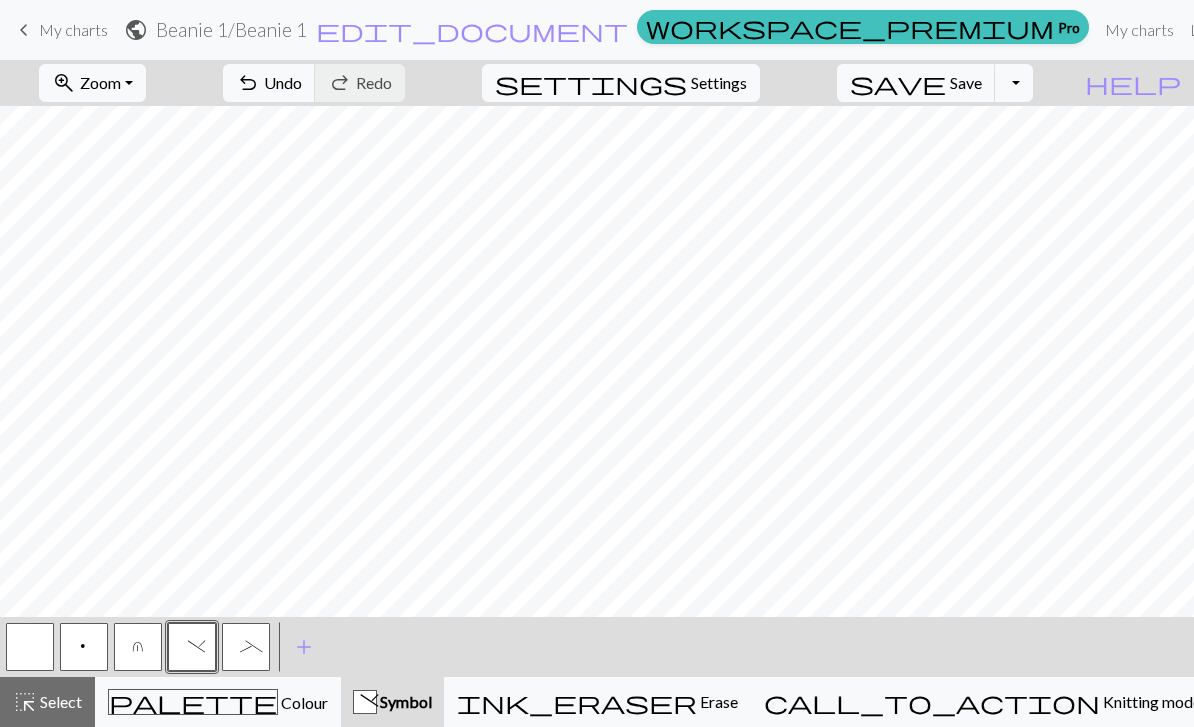 click on "_" at bounding box center (246, 647) 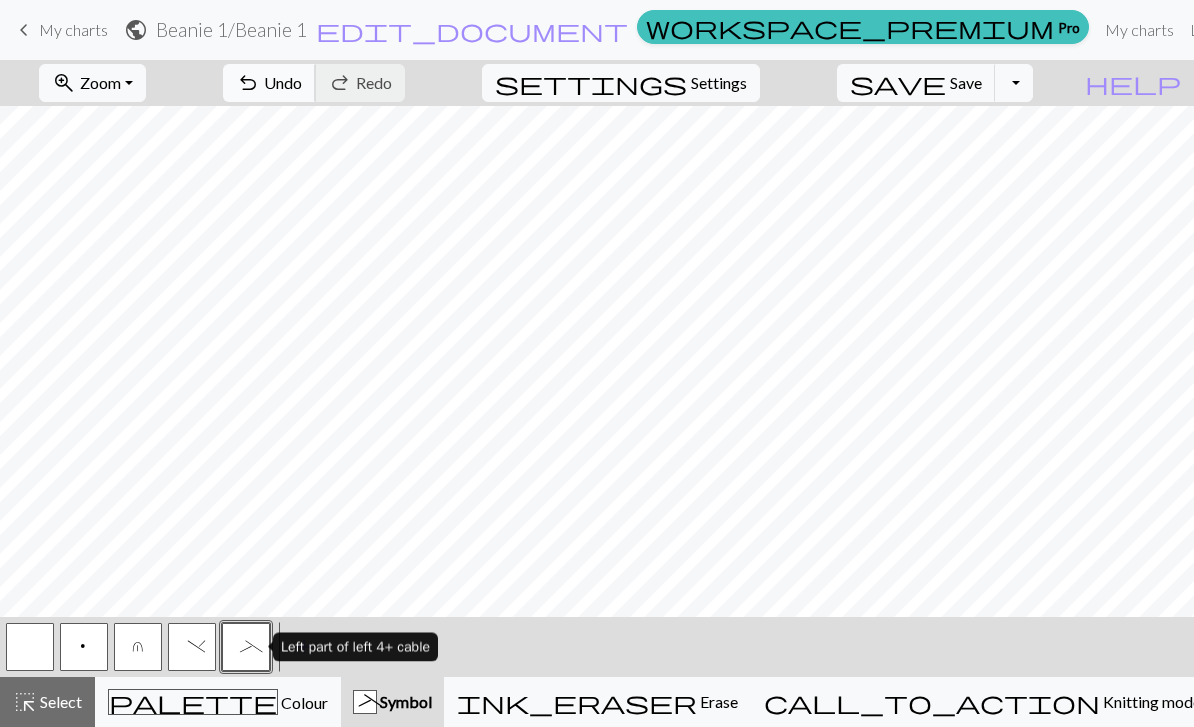 click on "undo" at bounding box center [248, 83] 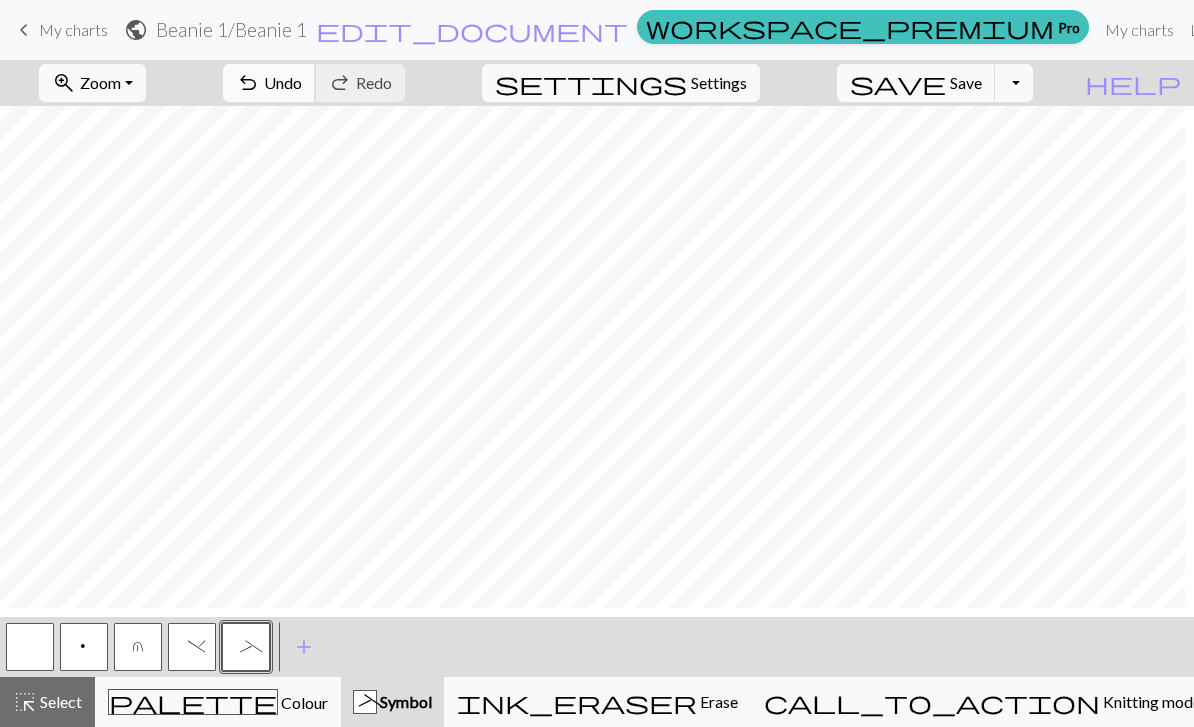 scroll, scrollTop: 186, scrollLeft: 1161, axis: both 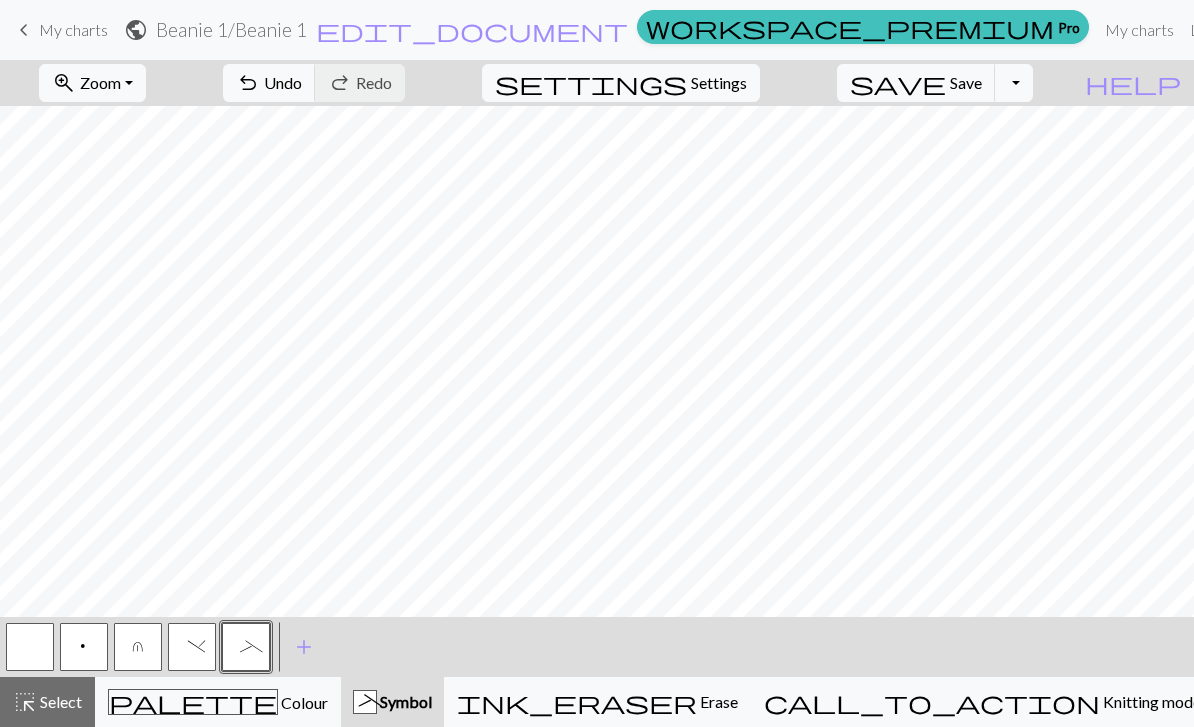 click on "p" at bounding box center [84, 647] 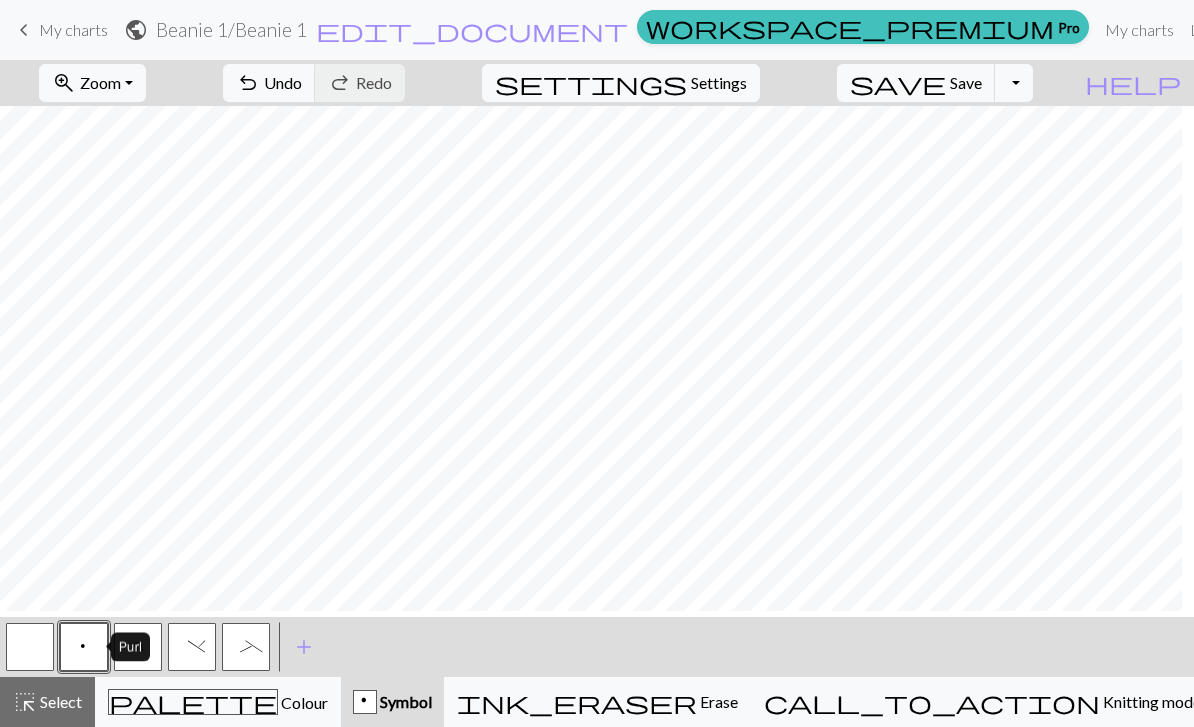 scroll, scrollTop: 10, scrollLeft: 1224, axis: both 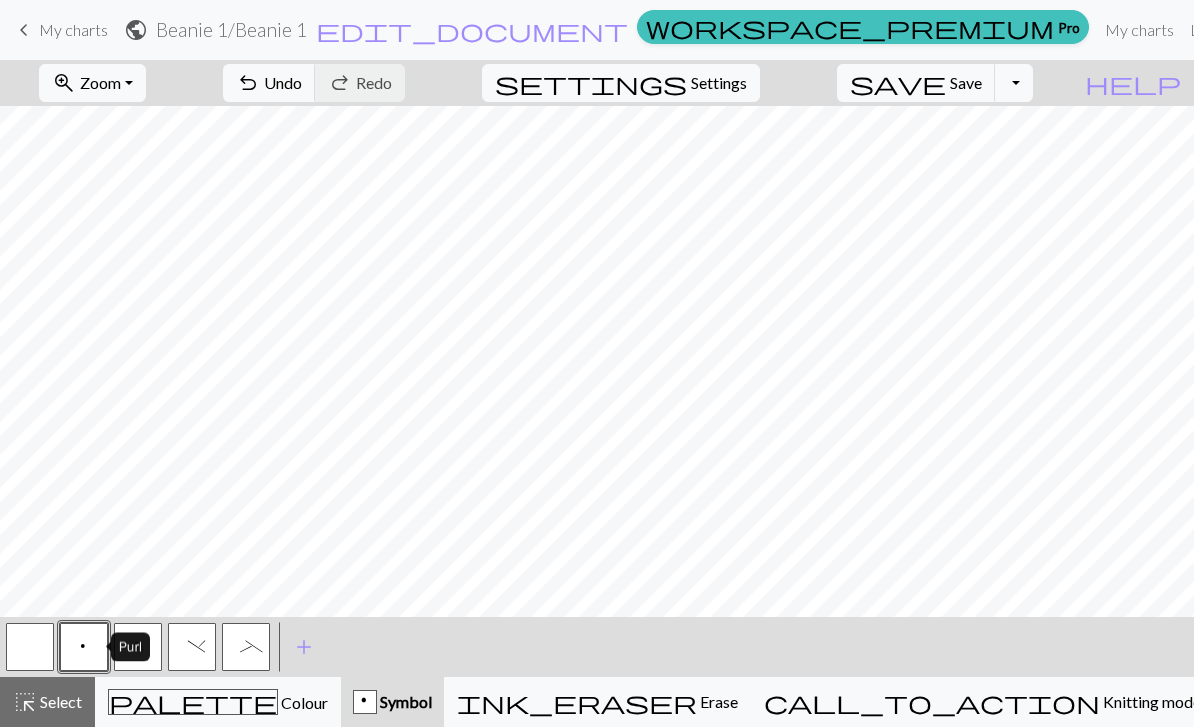 click on "_" at bounding box center (246, 649) 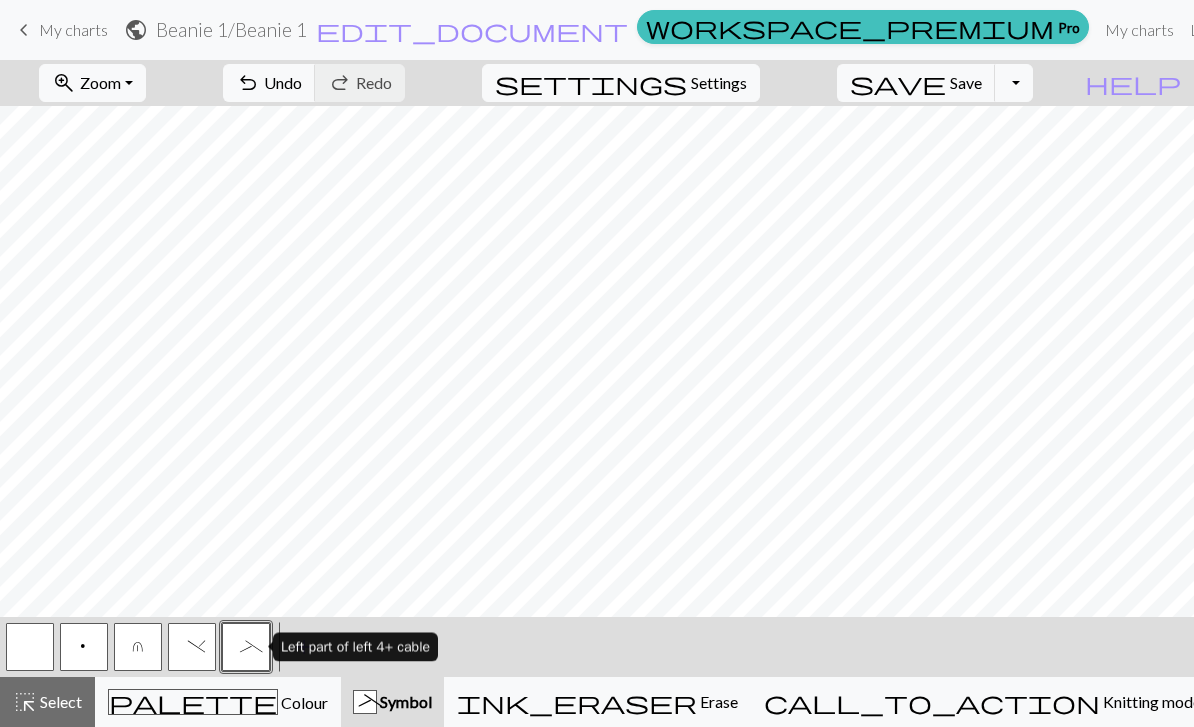click on ")" at bounding box center (192, 649) 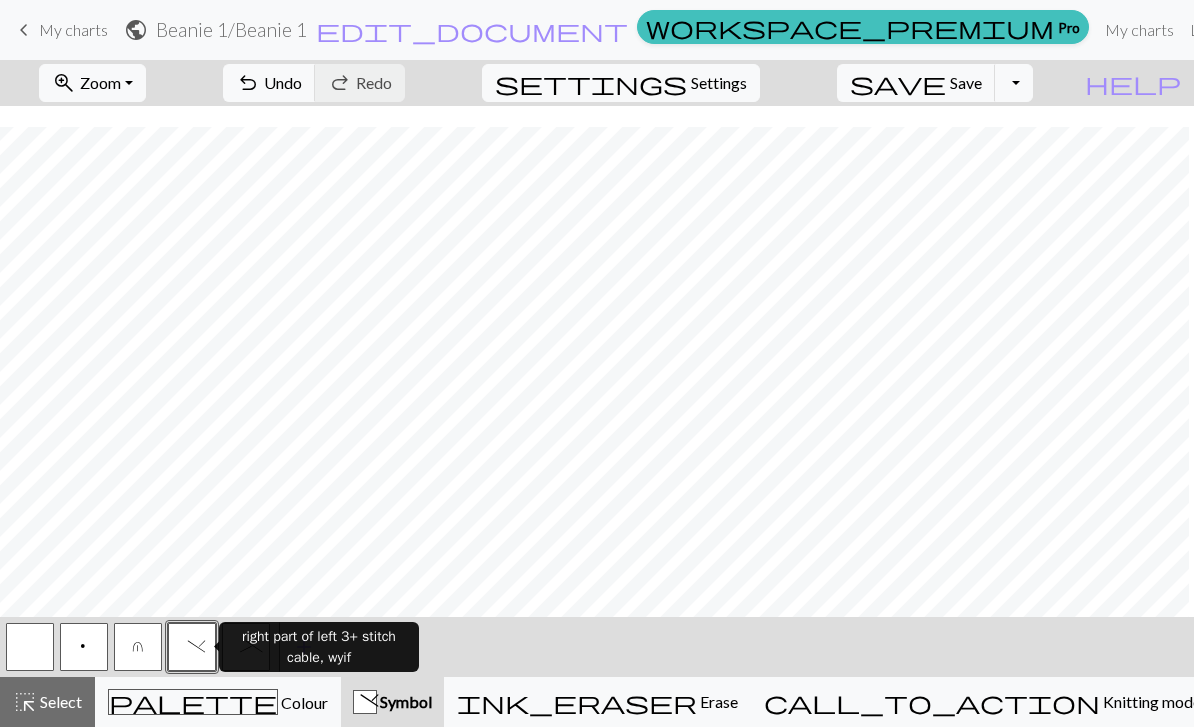 scroll, scrollTop: 210, scrollLeft: 1220, axis: both 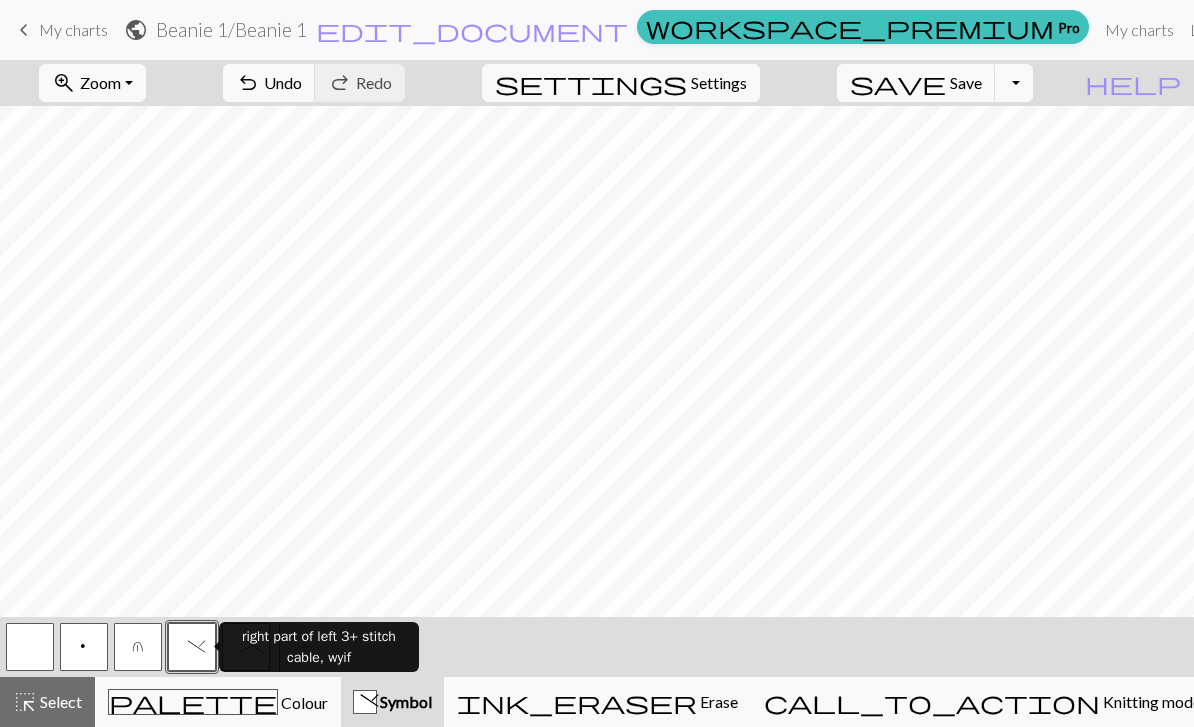 click at bounding box center (30, 647) 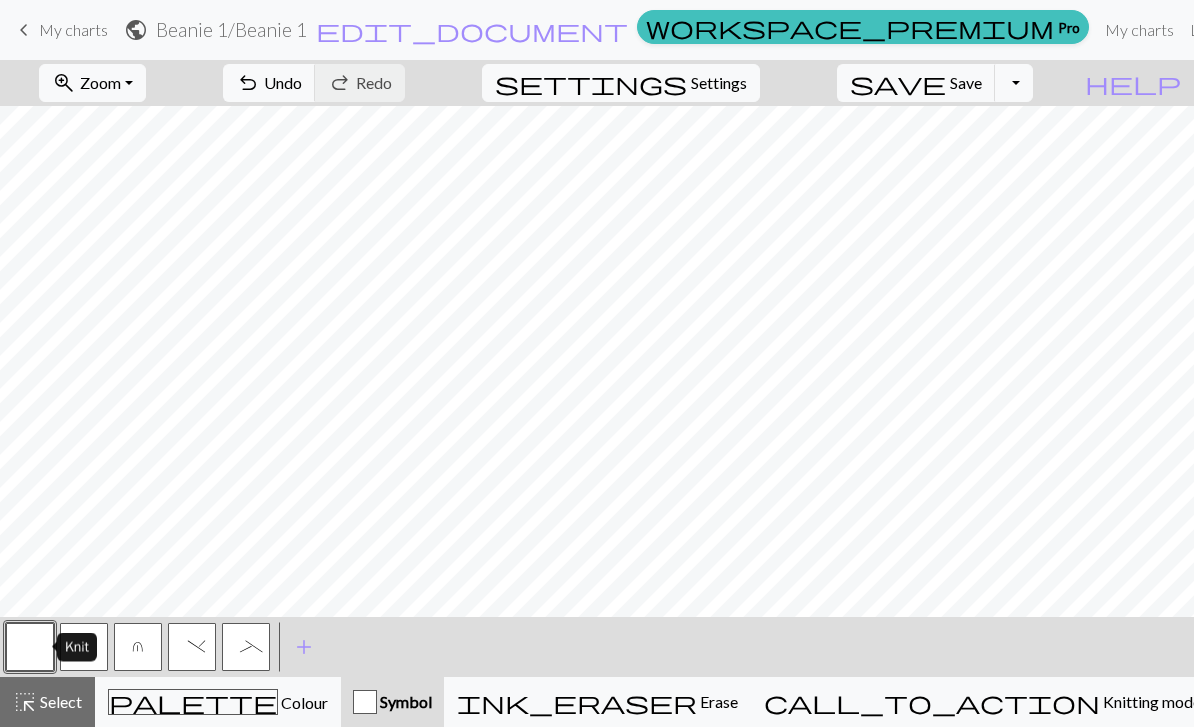 click on ")" at bounding box center [192, 649] 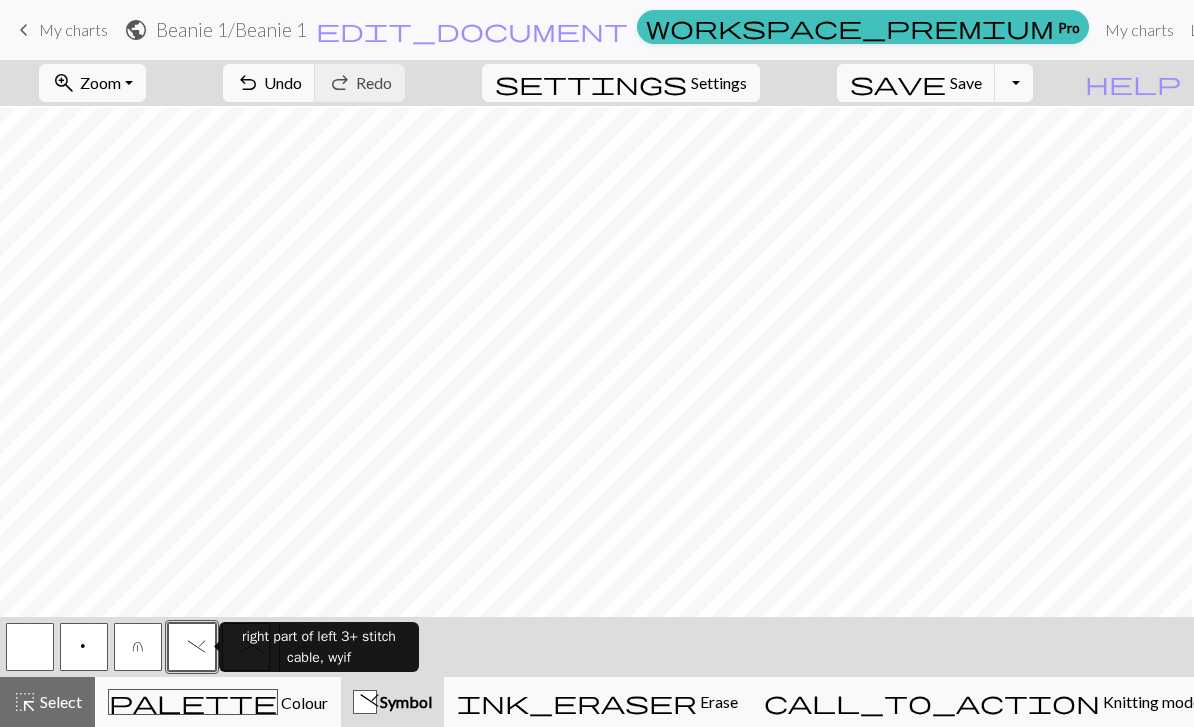 scroll, scrollTop: 288, scrollLeft: 1168, axis: both 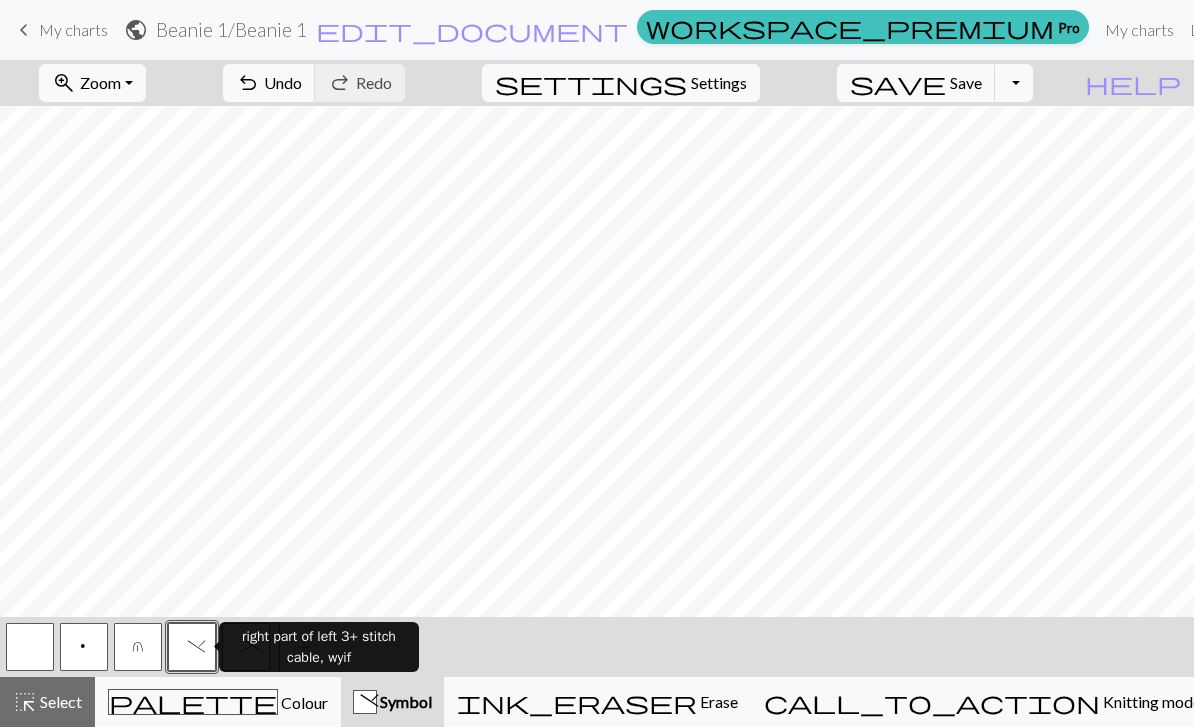 click on "right part of left 3+ stitch cable, wyif" at bounding box center (319, 647) 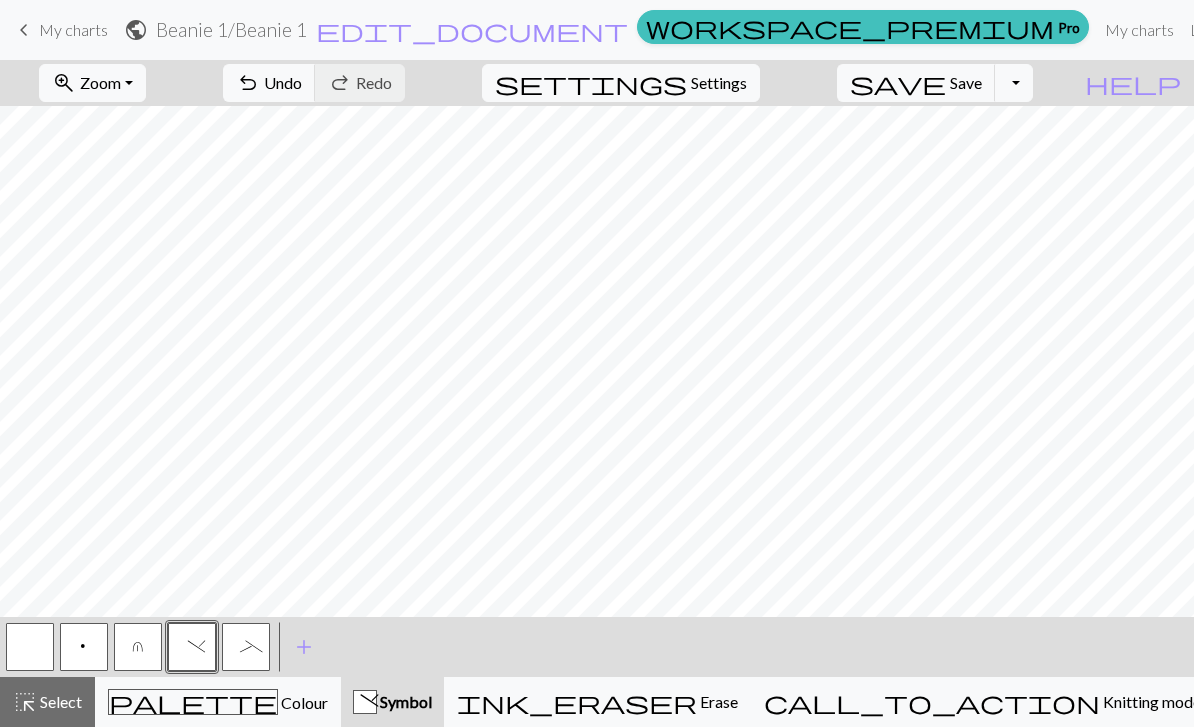 click on "_" at bounding box center (246, 649) 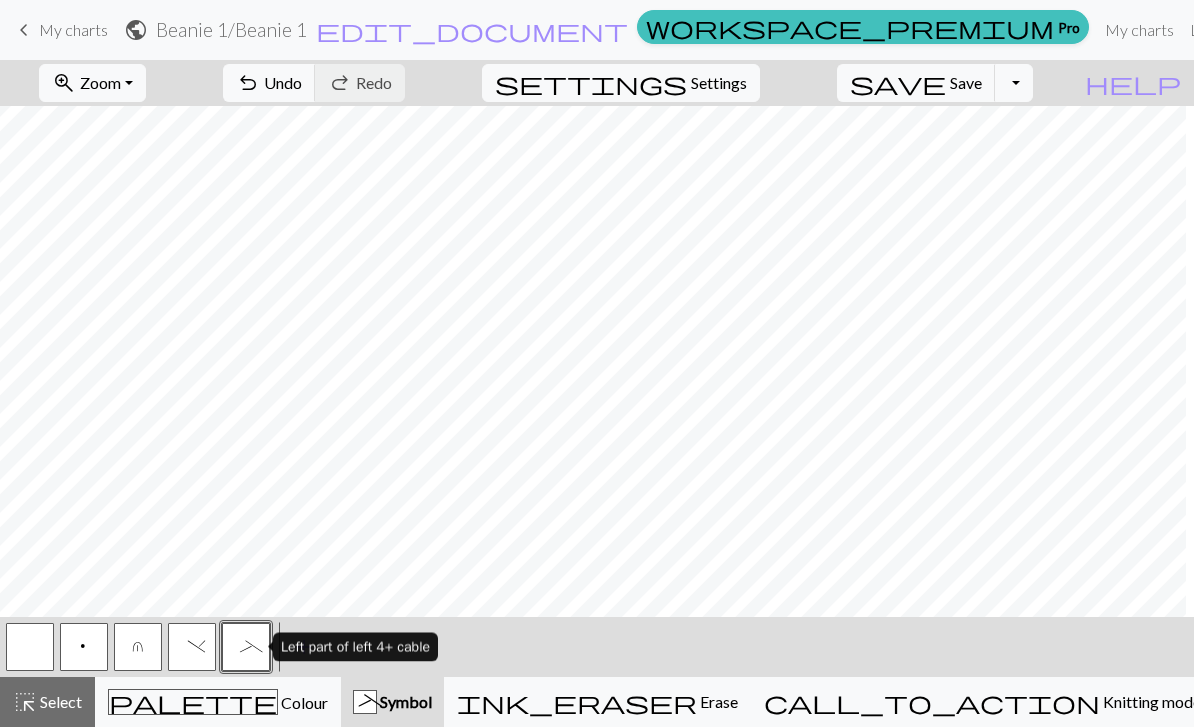 scroll, scrollTop: 0, scrollLeft: 898, axis: horizontal 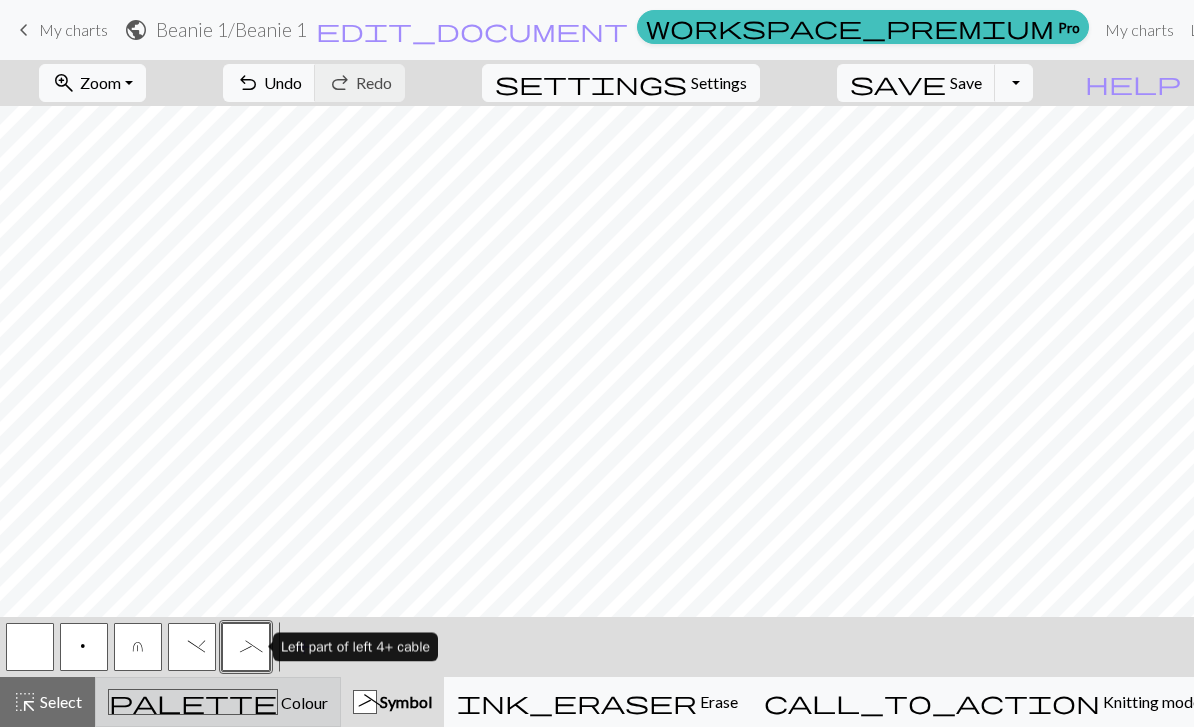 click on "palette   Colour   Colour" at bounding box center [218, 702] 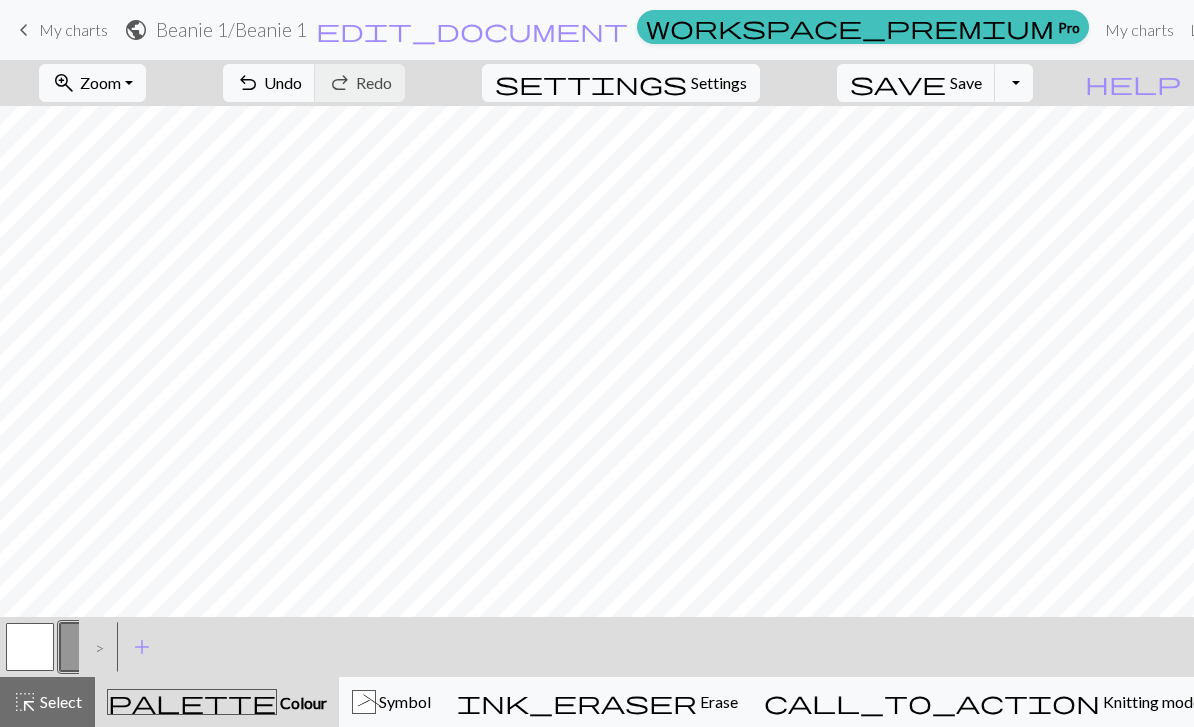 click on ">" at bounding box center (95, 647) 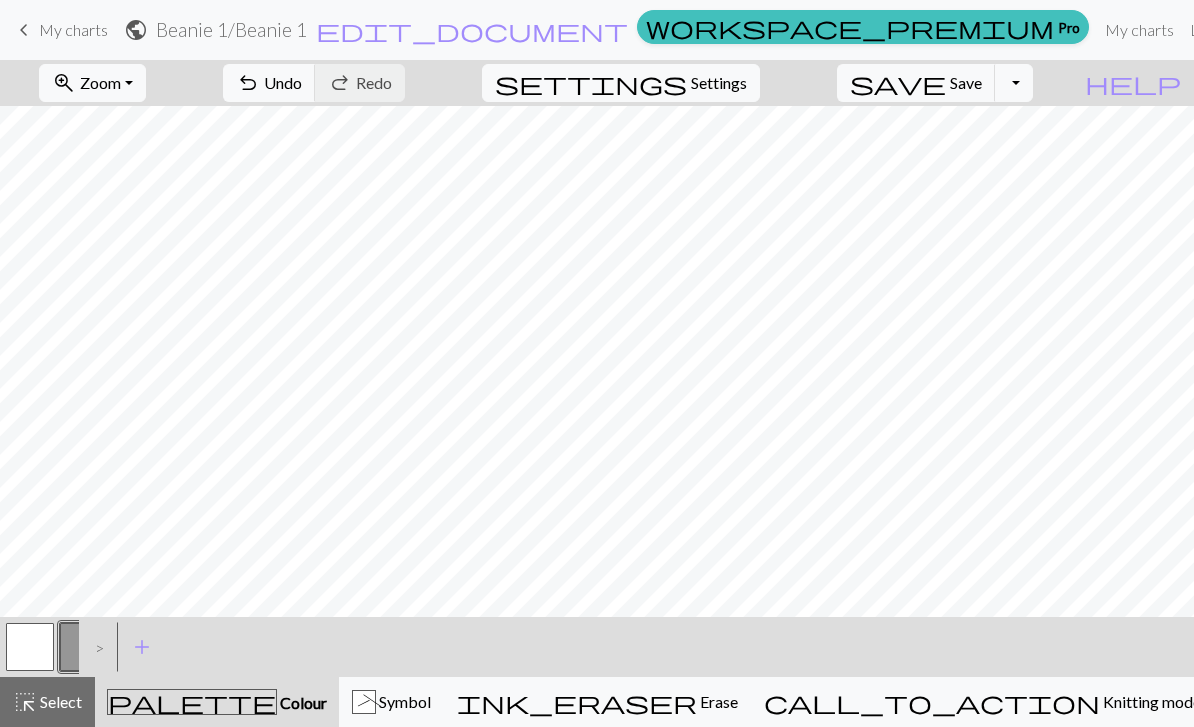 click at bounding box center (30, 647) 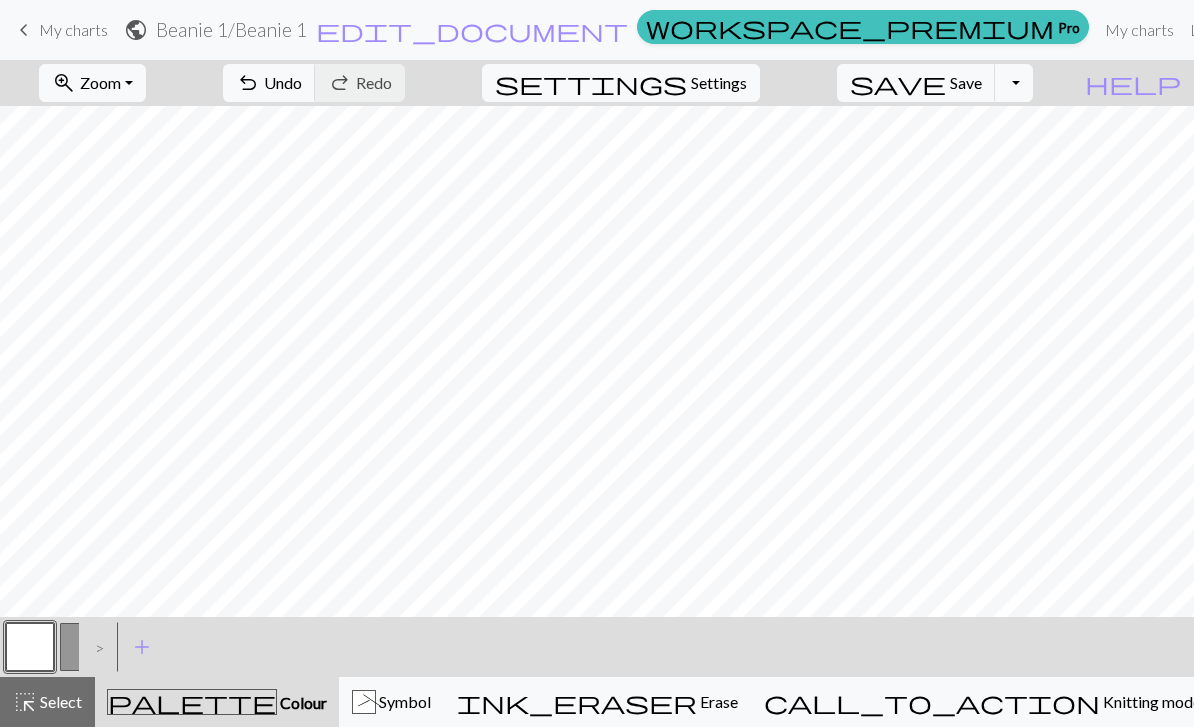 click at bounding box center (84, 647) 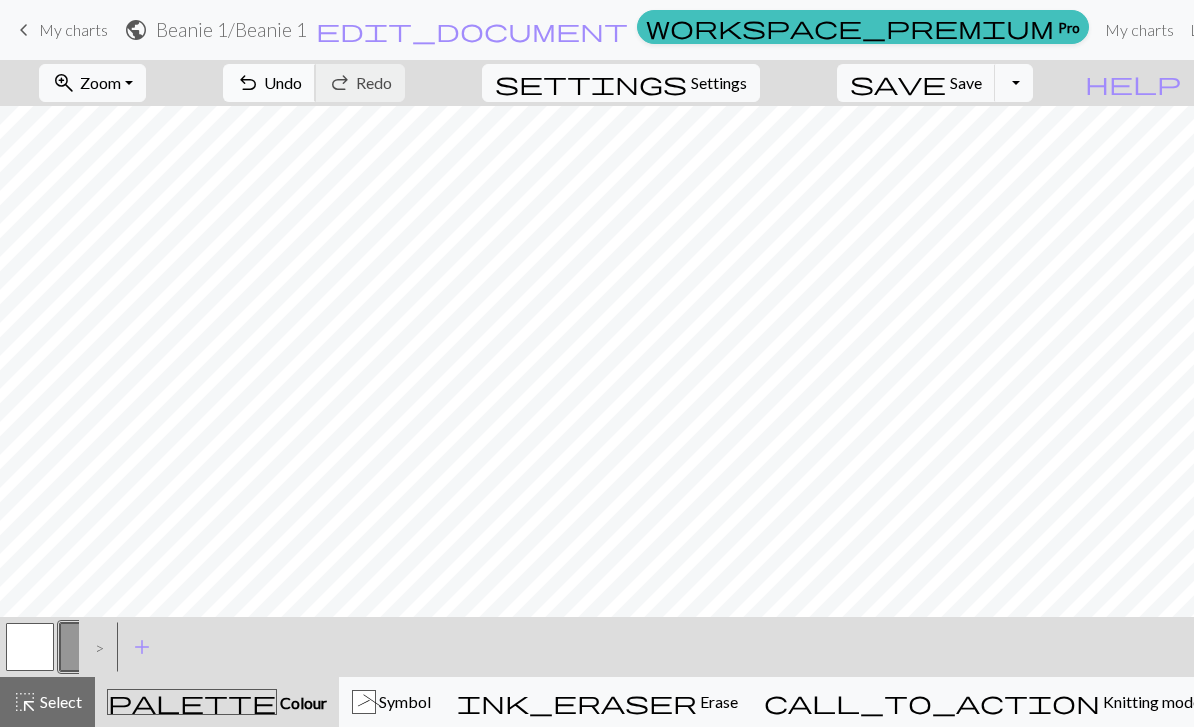 click on "undo" at bounding box center [248, 83] 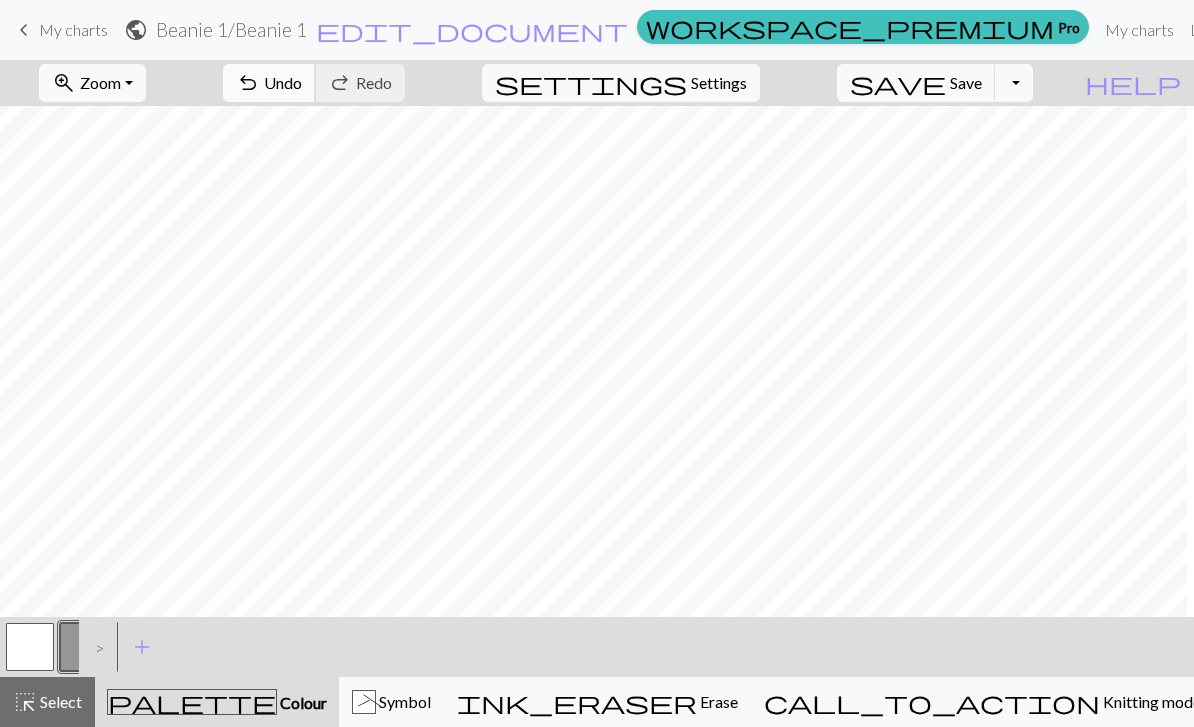 scroll, scrollTop: 0, scrollLeft: 98, axis: horizontal 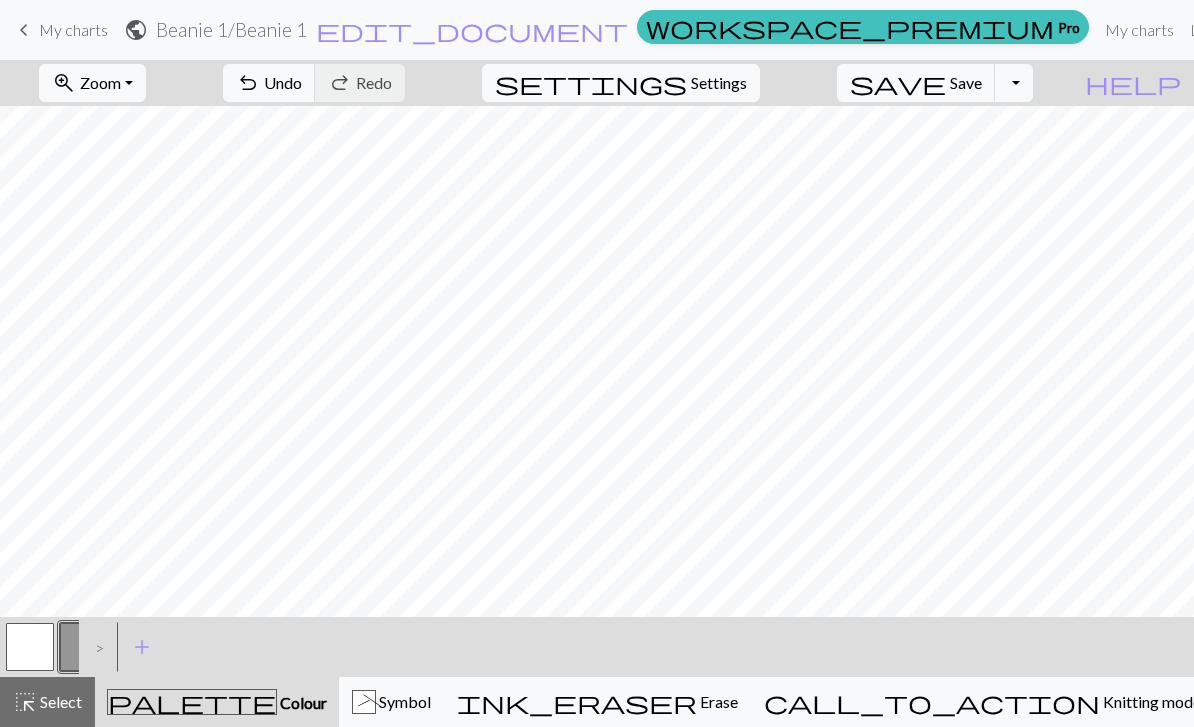 click at bounding box center [30, 647] 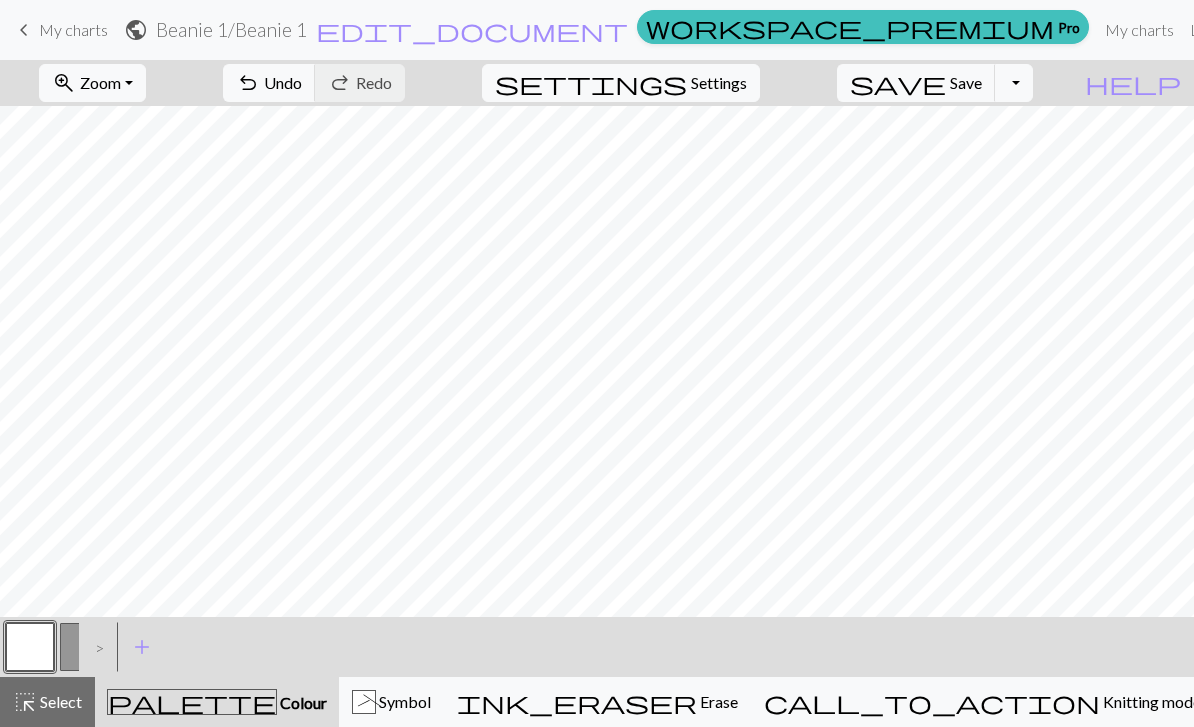 click at bounding box center (84, 647) 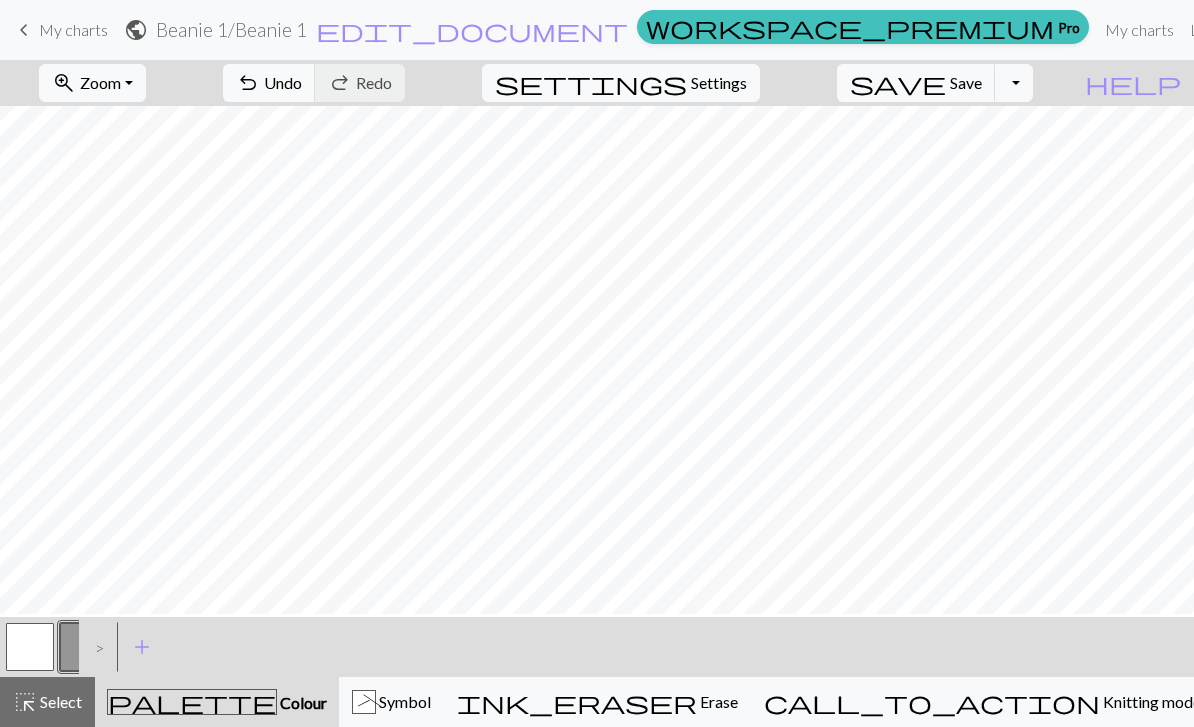scroll, scrollTop: 0, scrollLeft: 0, axis: both 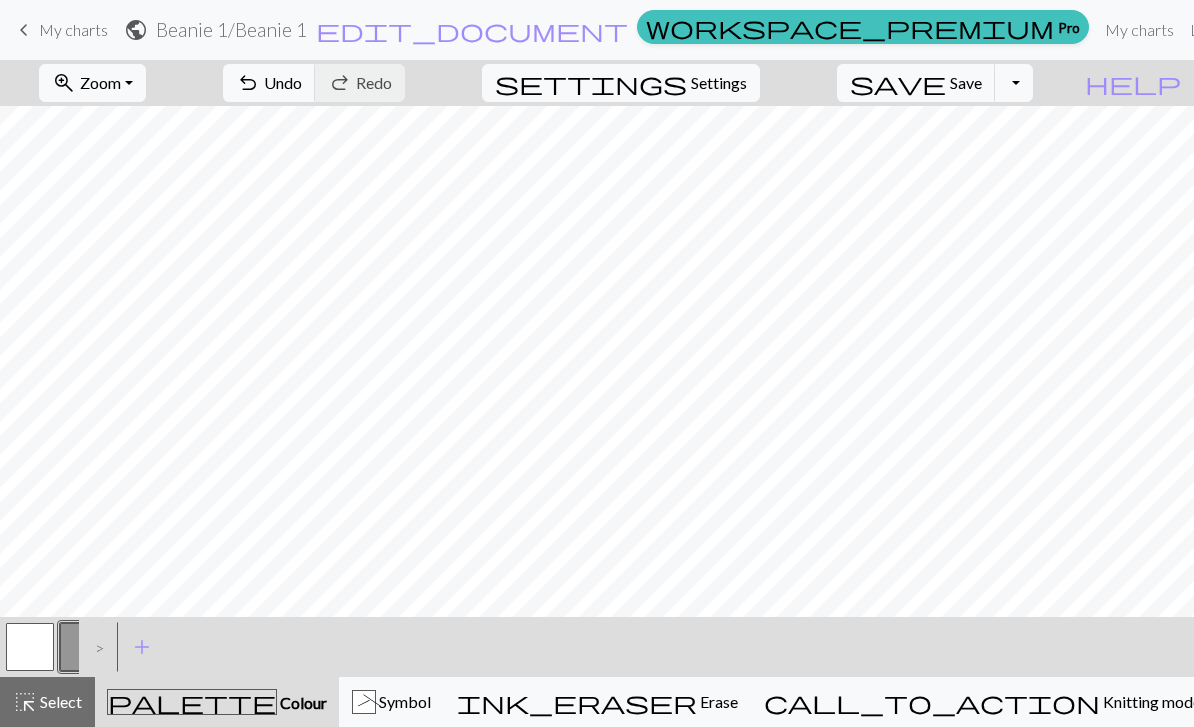 click at bounding box center (30, 647) 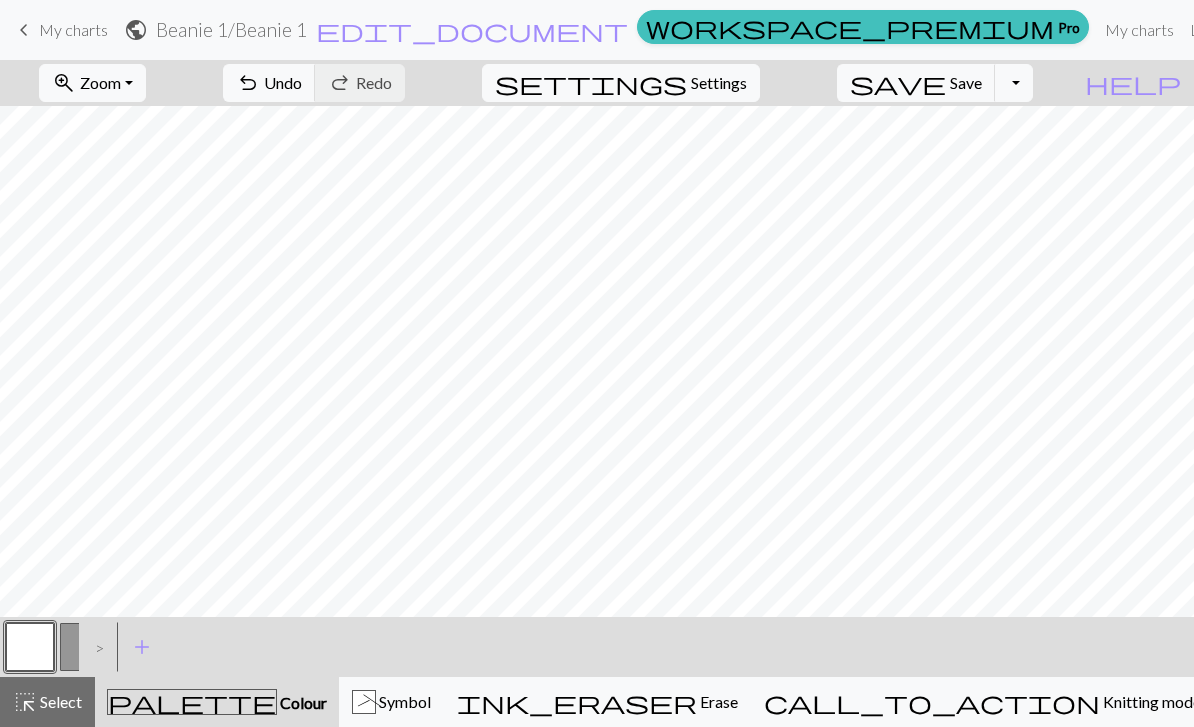 click at bounding box center (84, 647) 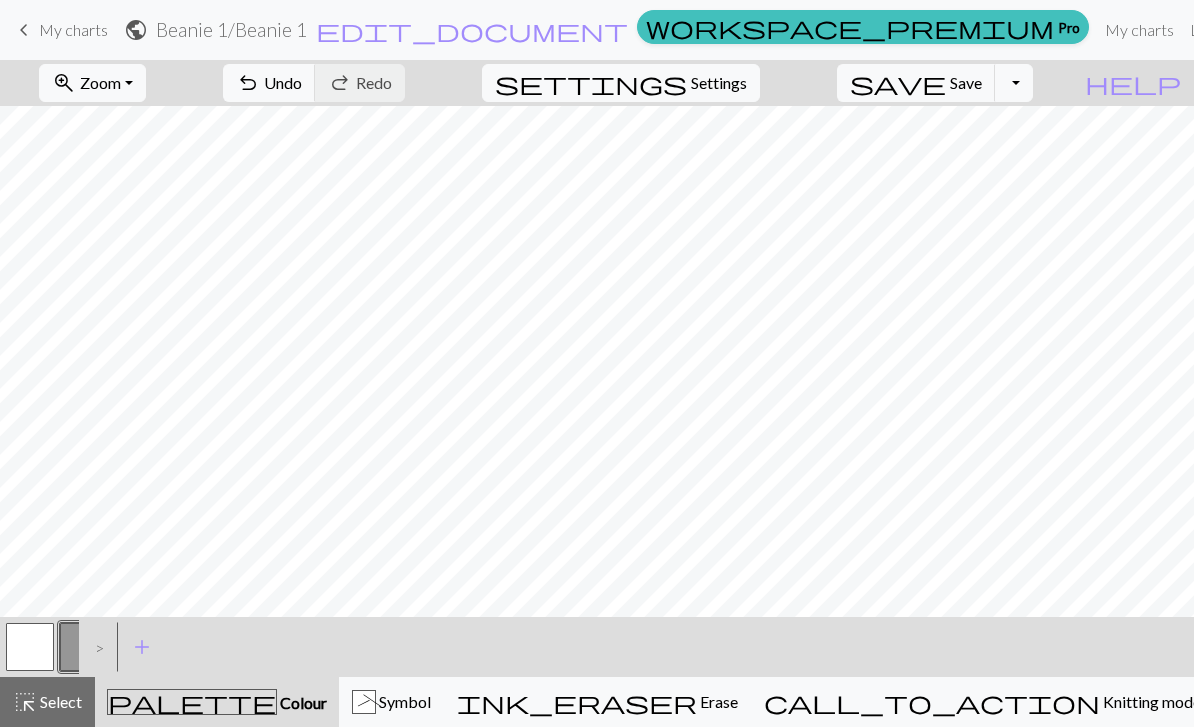 click at bounding box center [30, 647] 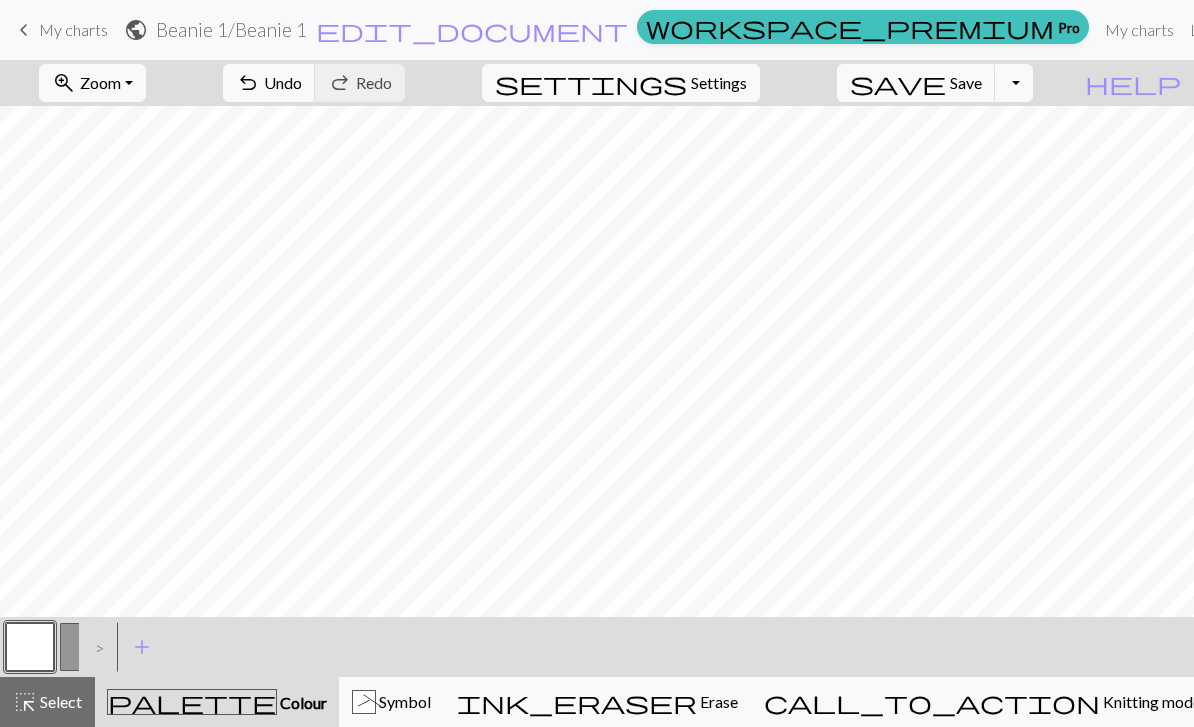 click at bounding box center (84, 647) 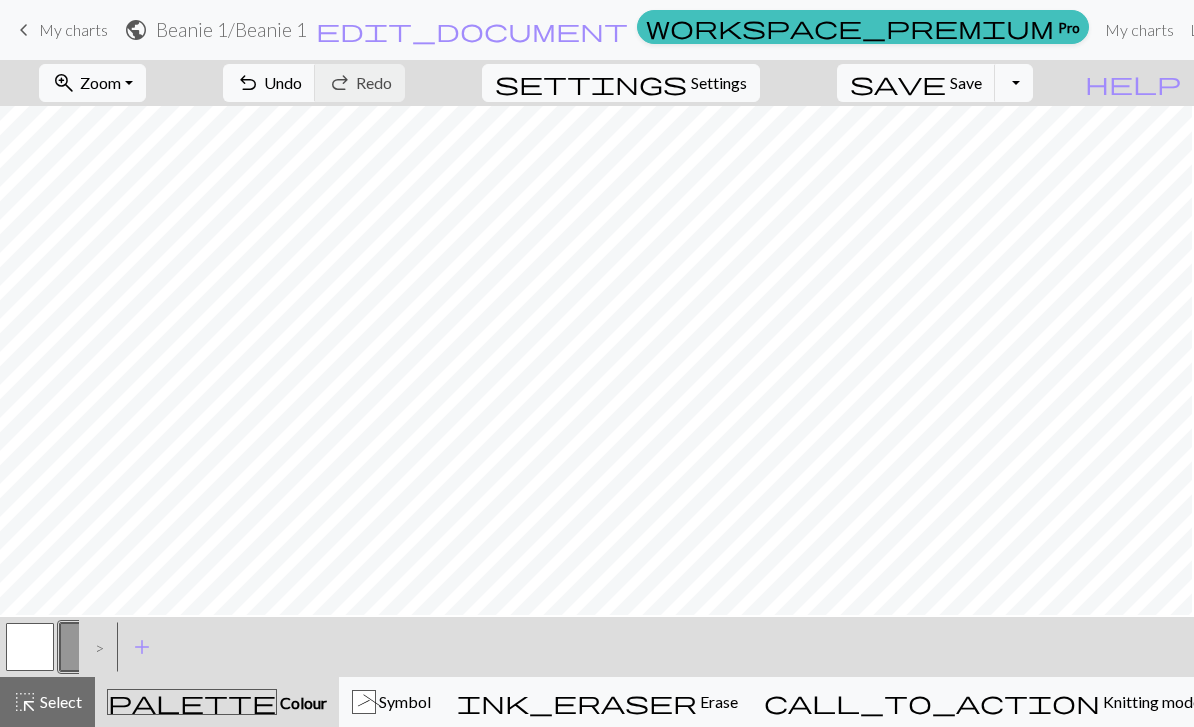 scroll, scrollTop: 116, scrollLeft: 64, axis: both 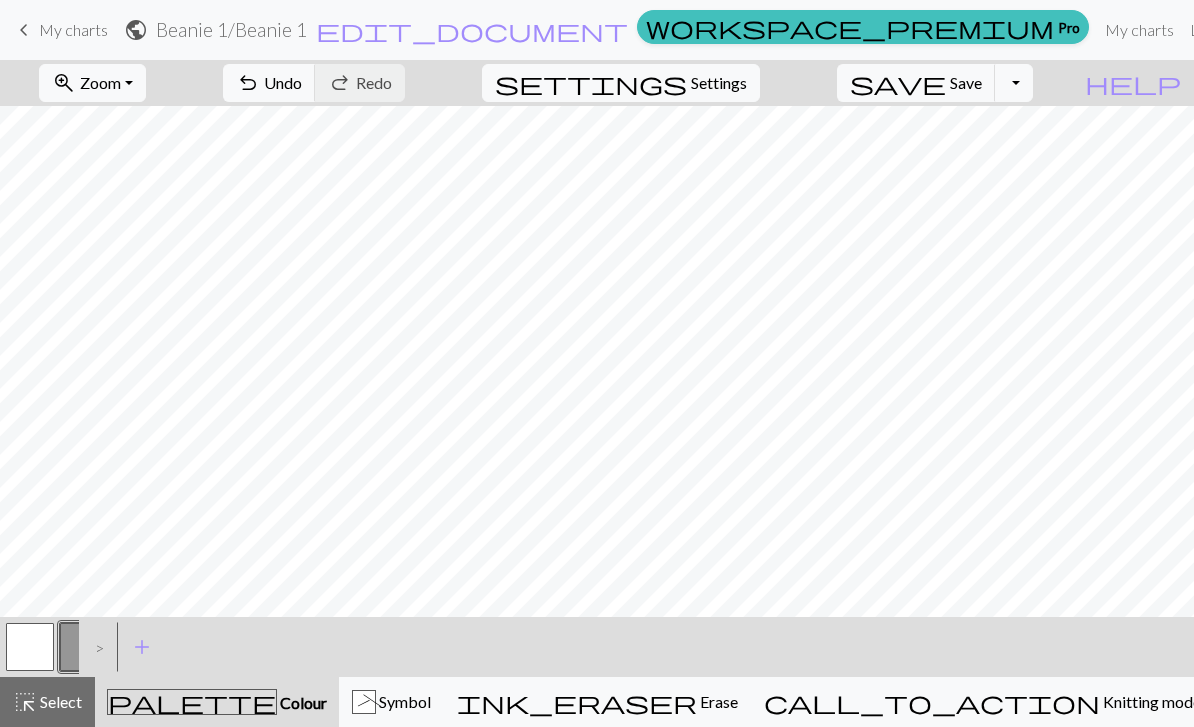 click at bounding box center [30, 647] 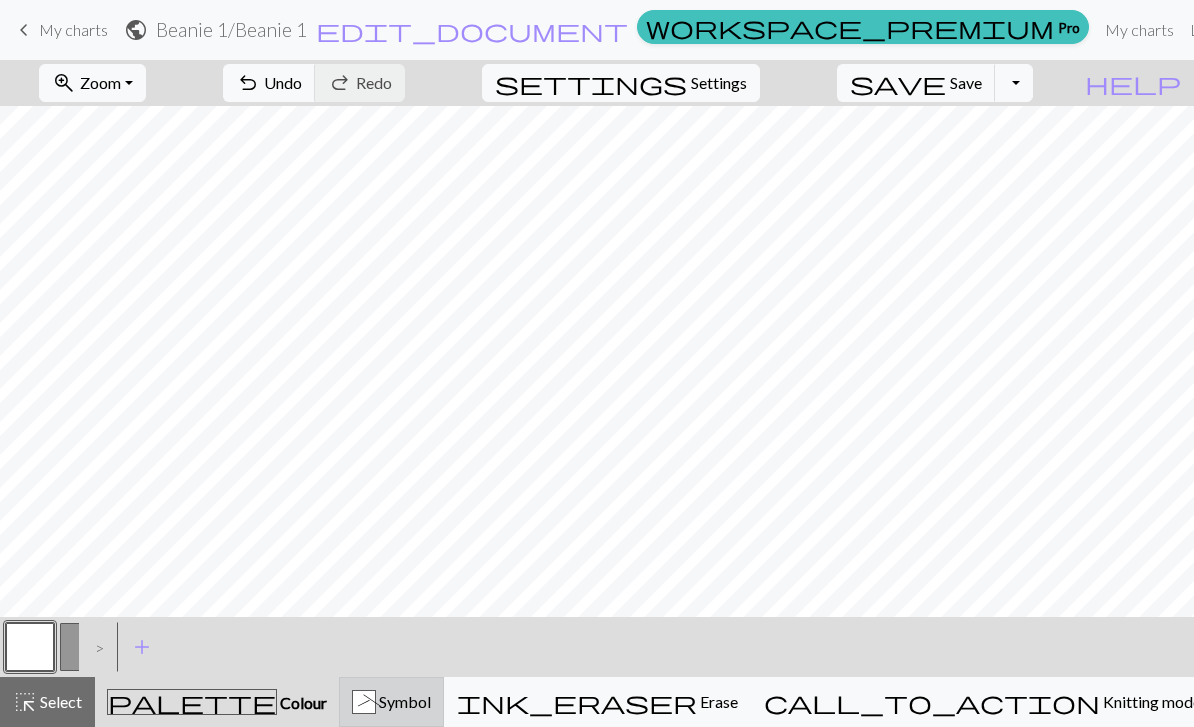 click on "_   Symbol" at bounding box center [391, 702] 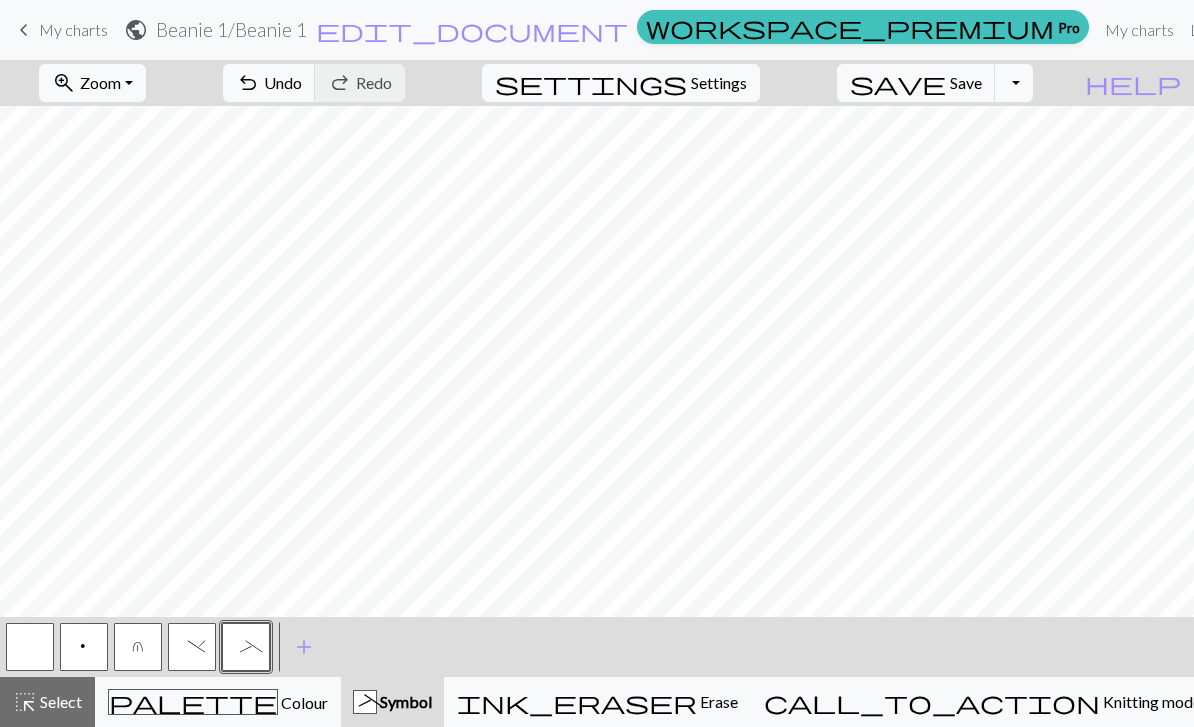 click at bounding box center [30, 647] 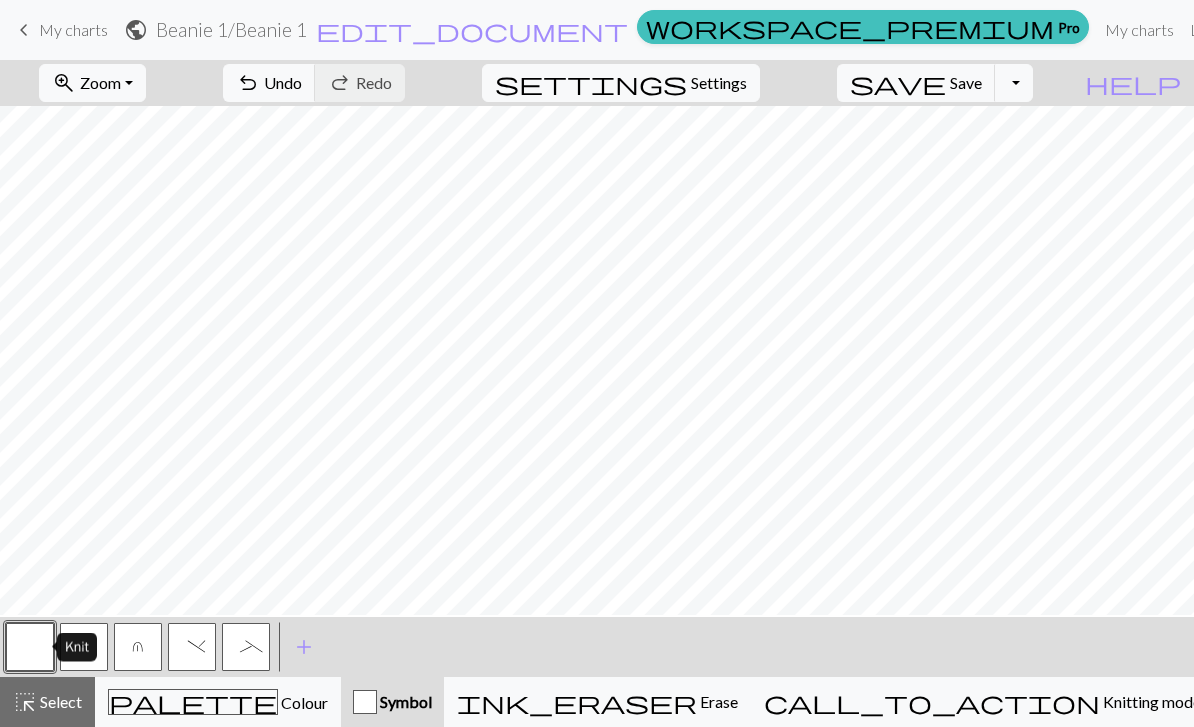 scroll, scrollTop: 276, scrollLeft: 1550, axis: both 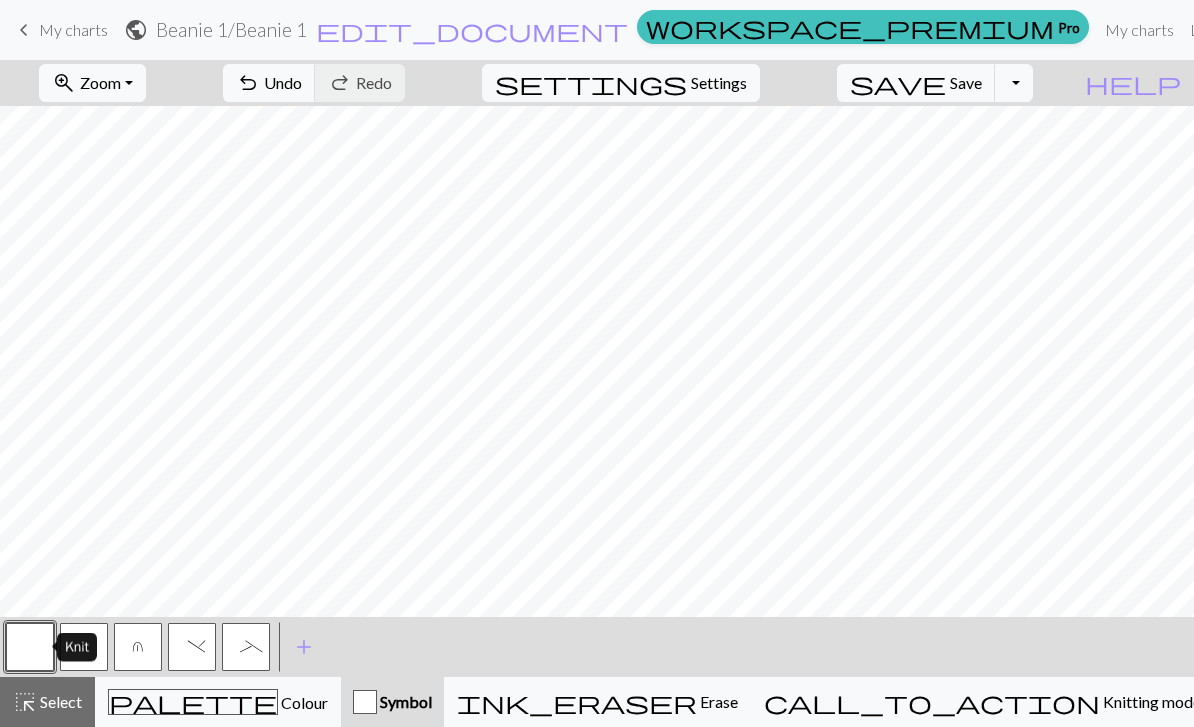 click on "Knit" at bounding box center [77, 647] 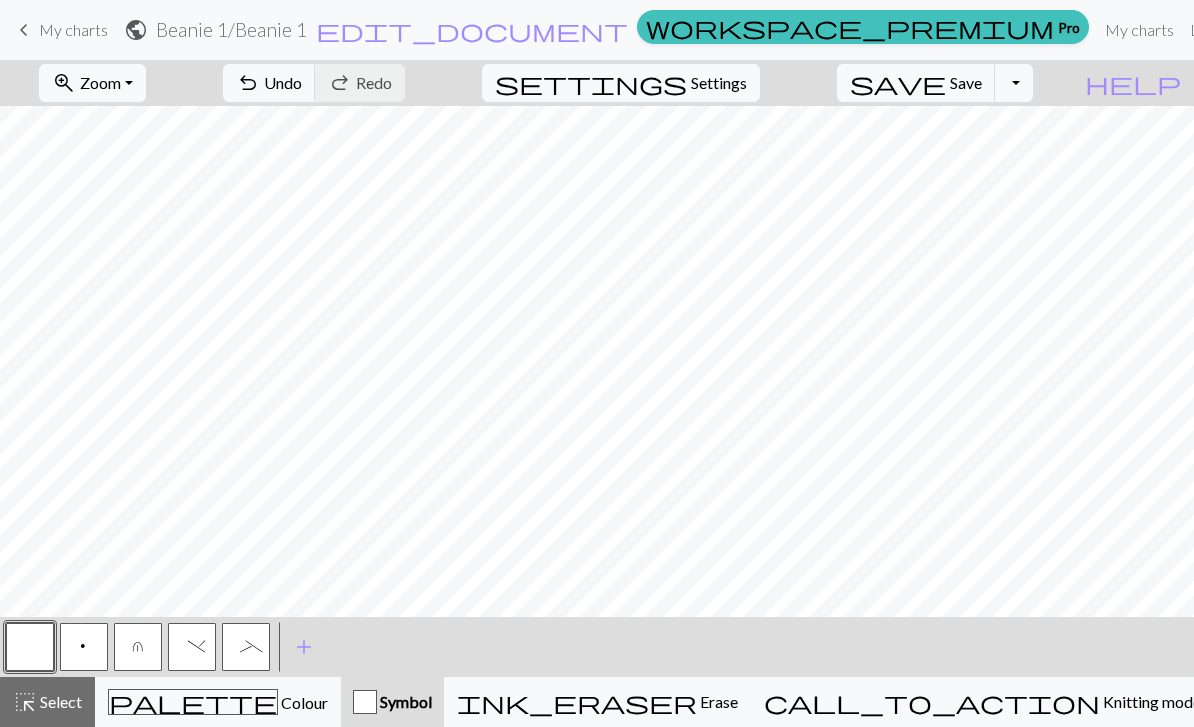 click on "p" at bounding box center (84, 647) 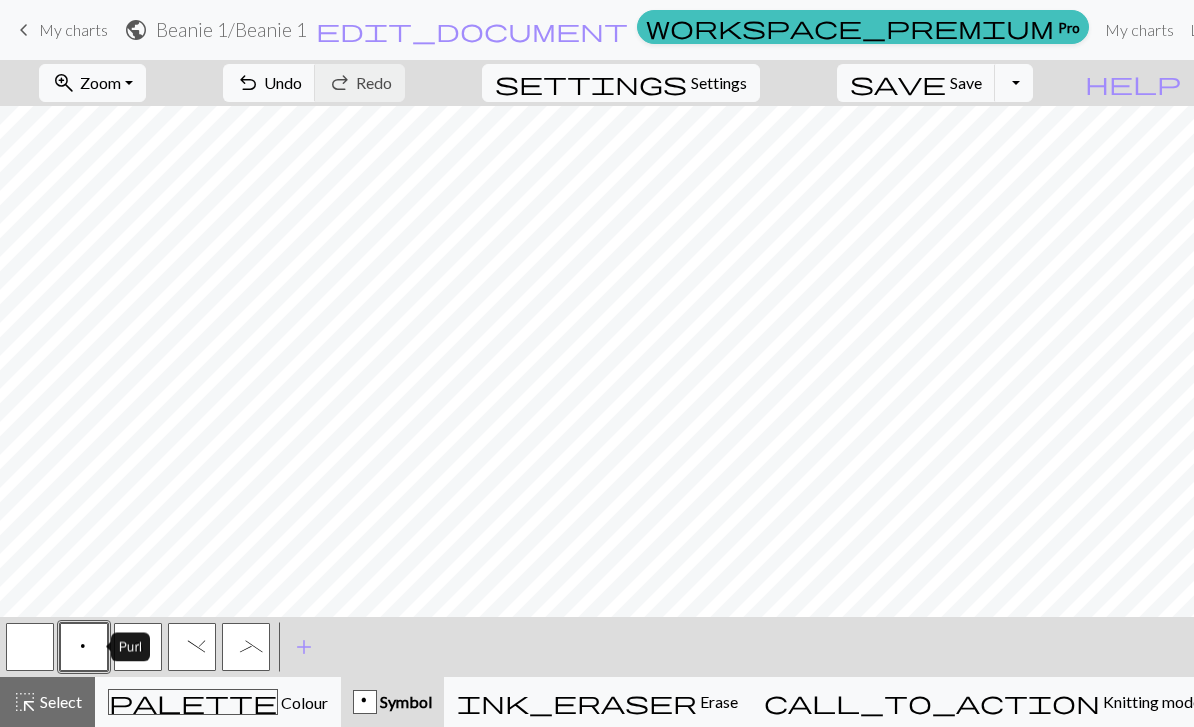 click at bounding box center [30, 647] 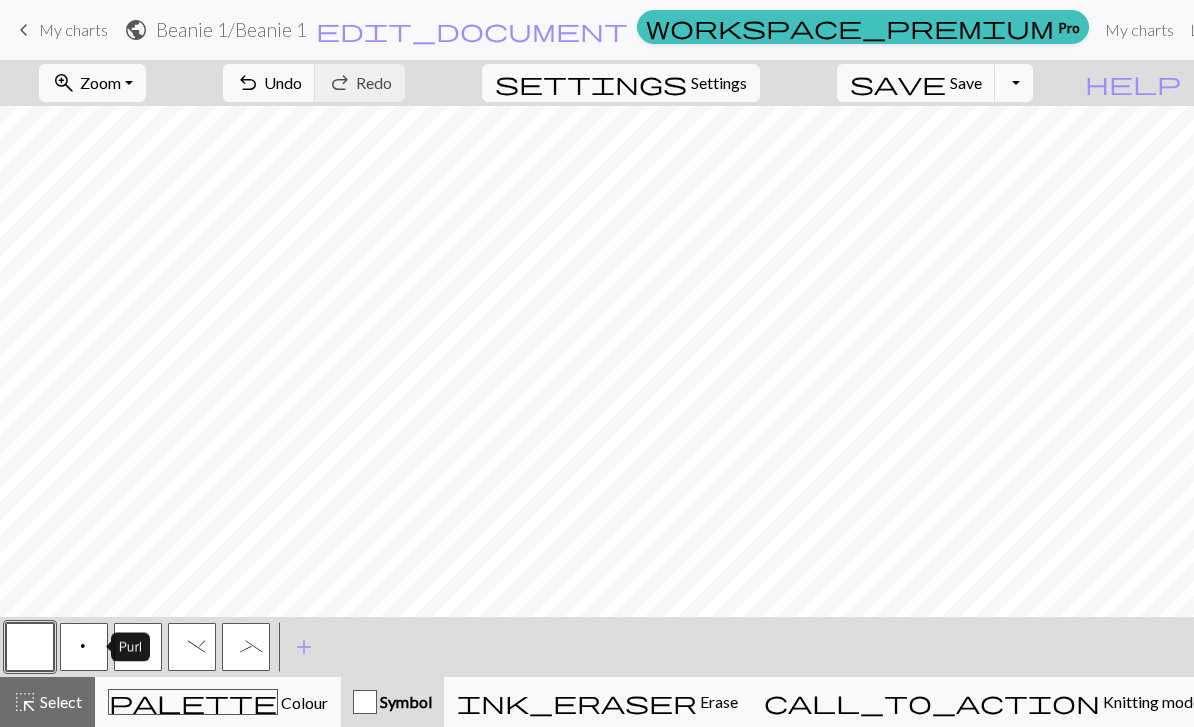 click at bounding box center (30, 647) 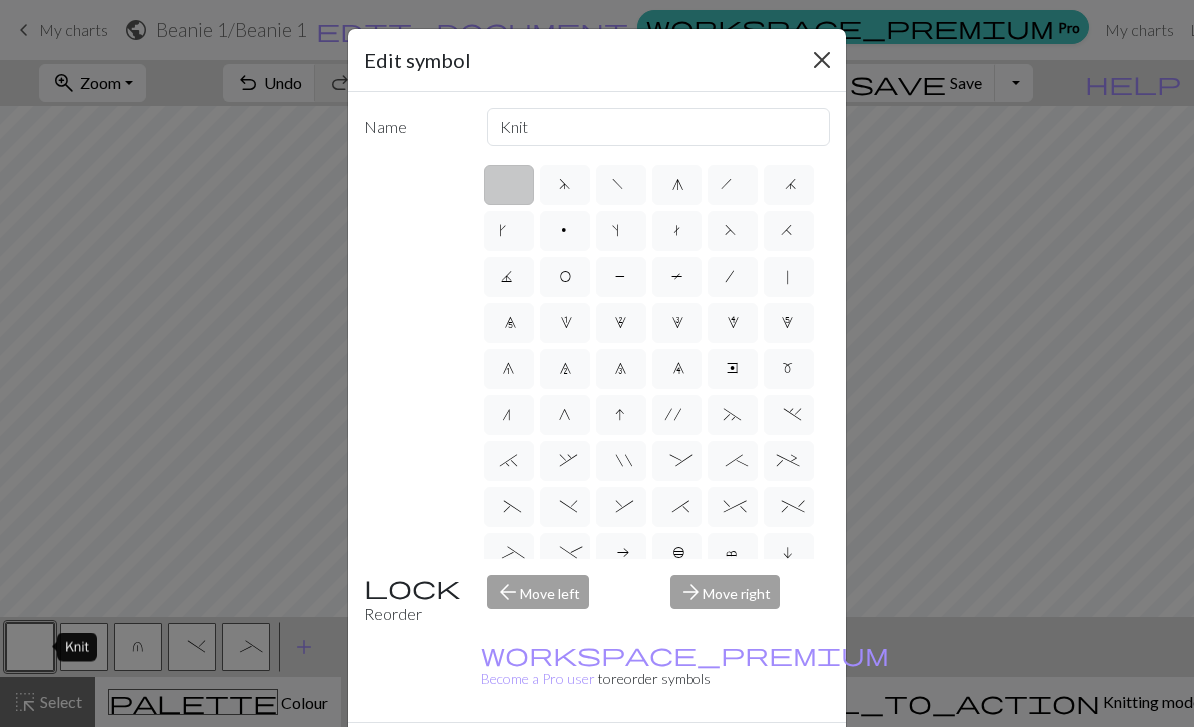 click at bounding box center [822, 60] 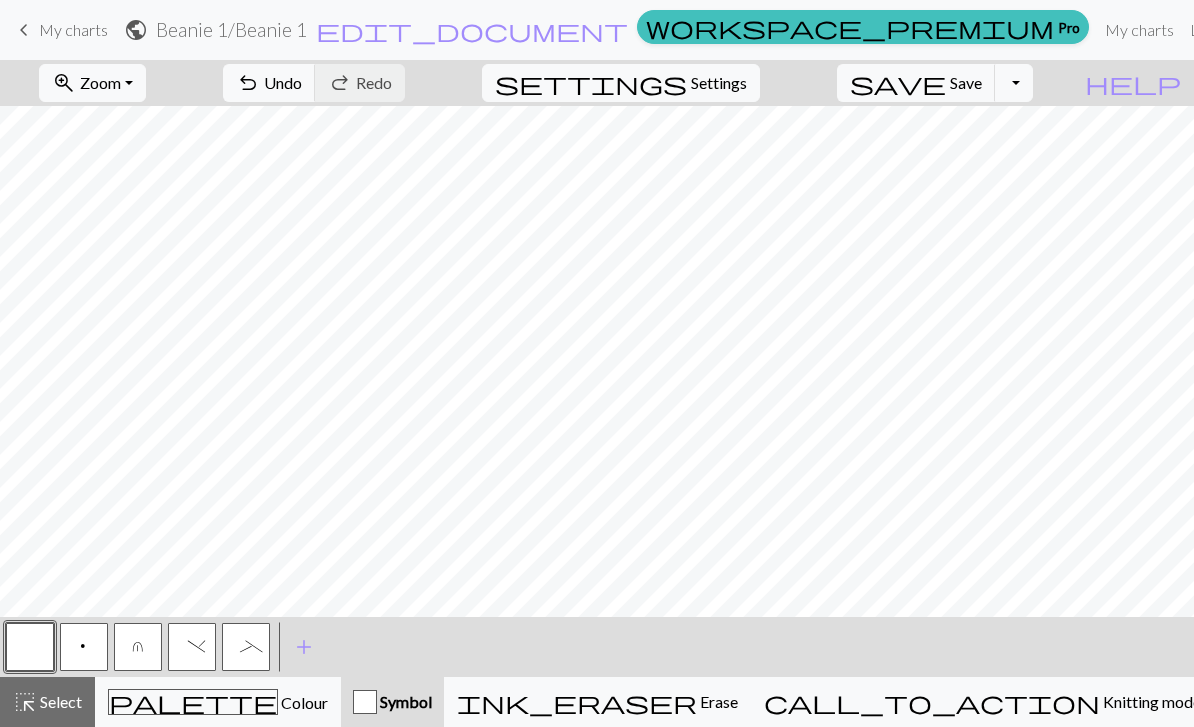 click on "p" at bounding box center (84, 647) 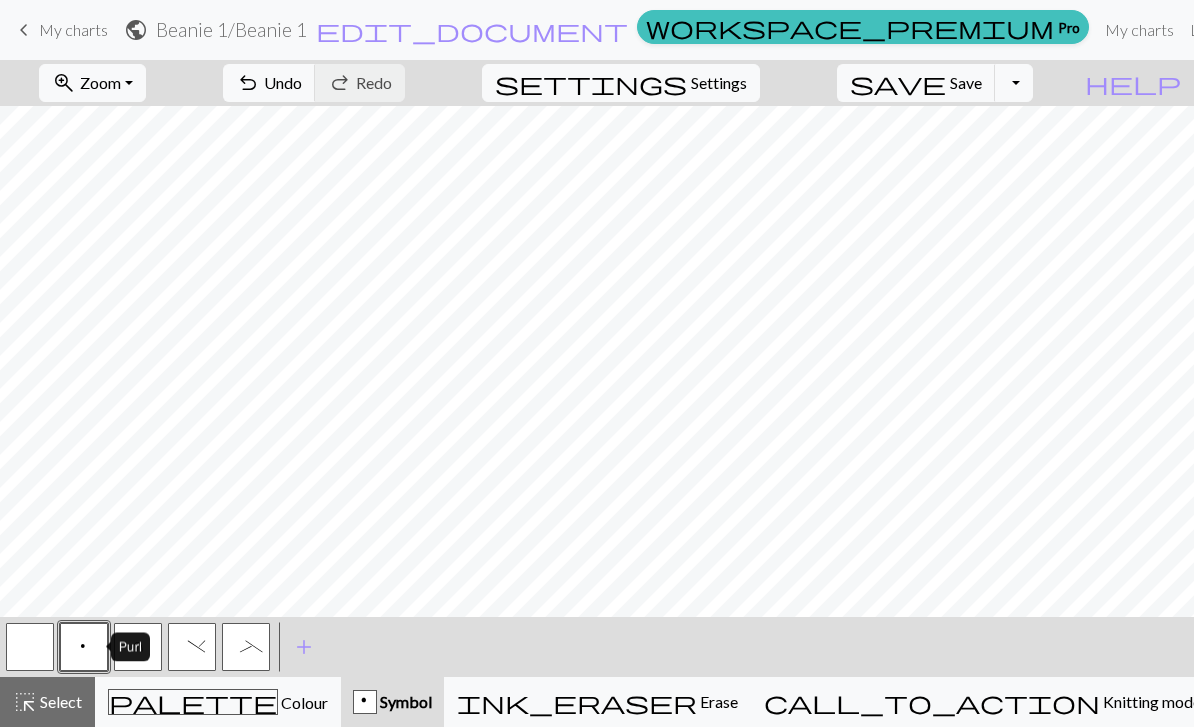 click at bounding box center [30, 647] 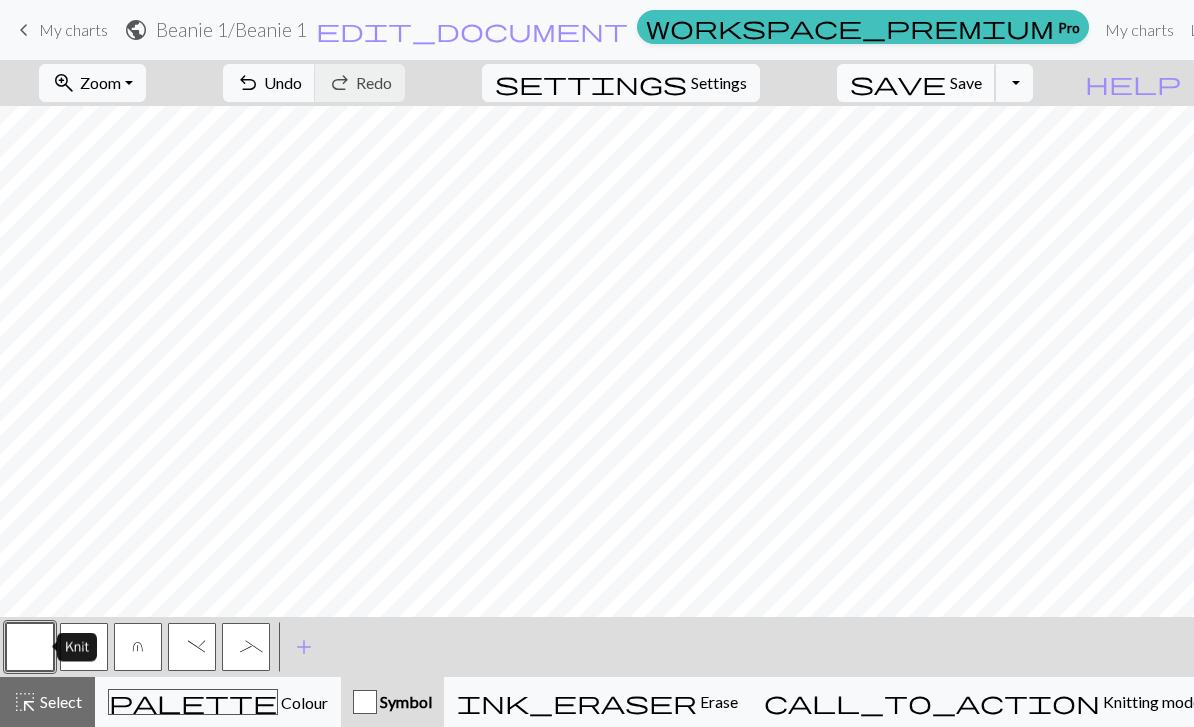 click on "save" at bounding box center [898, 83] 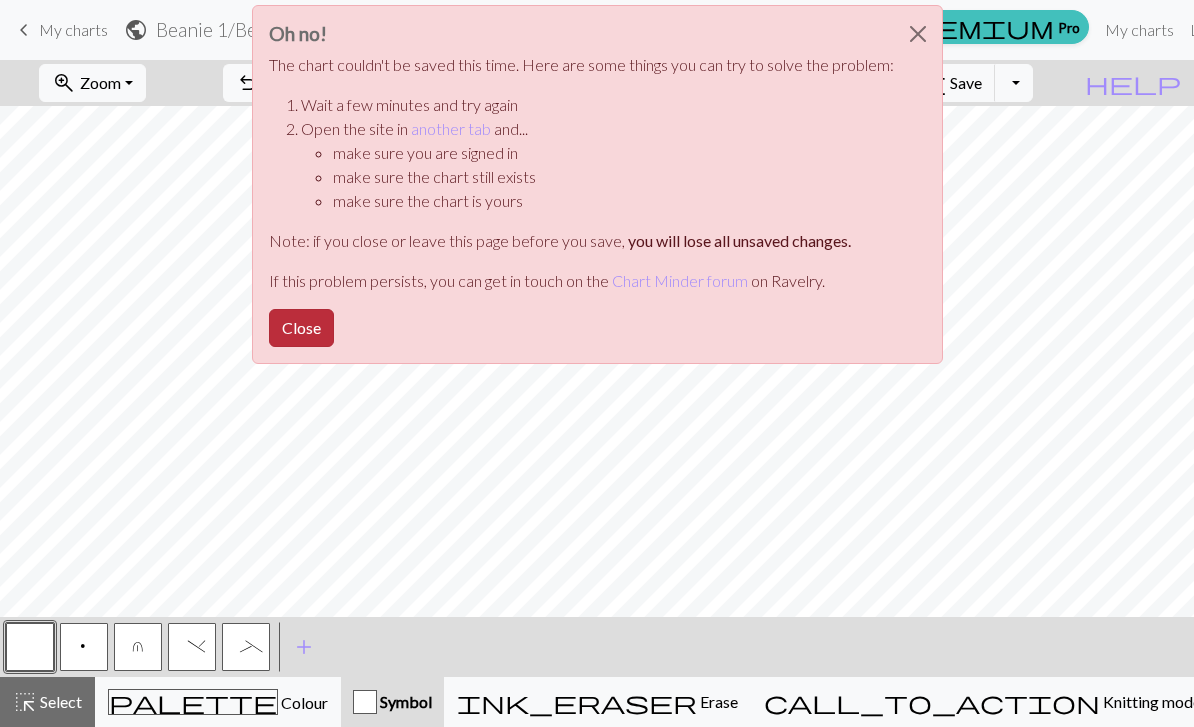 click on "Close" at bounding box center [301, 328] 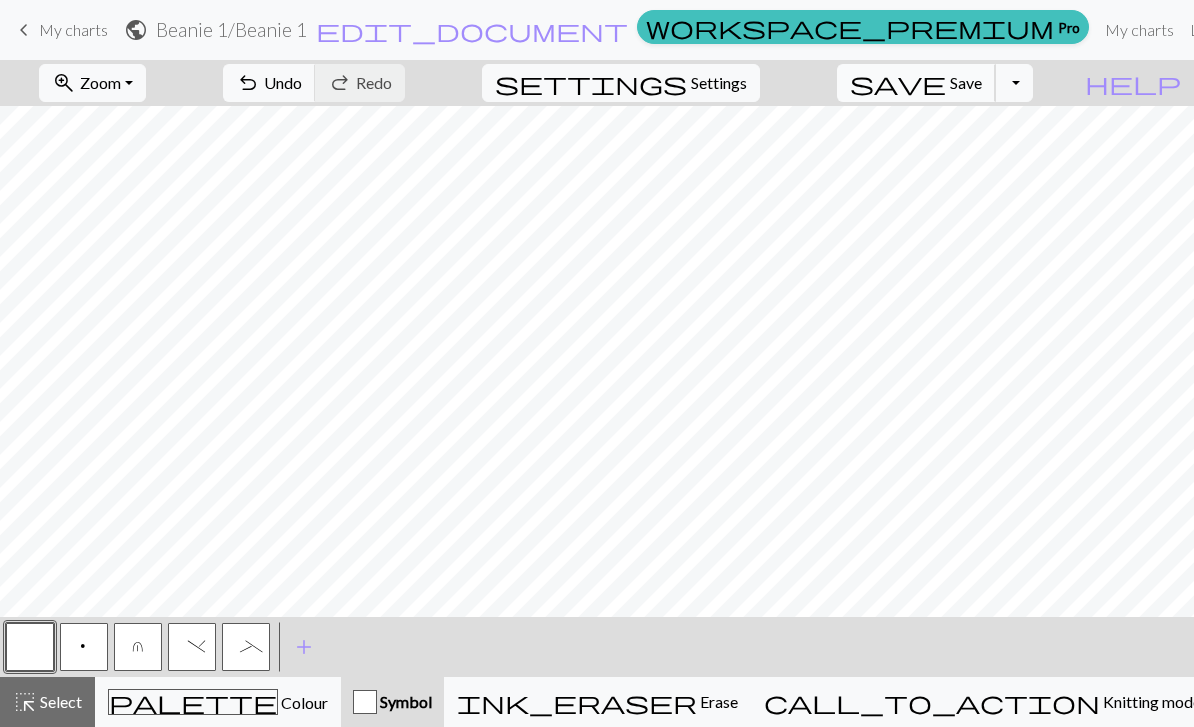 click on "Save" at bounding box center (966, 82) 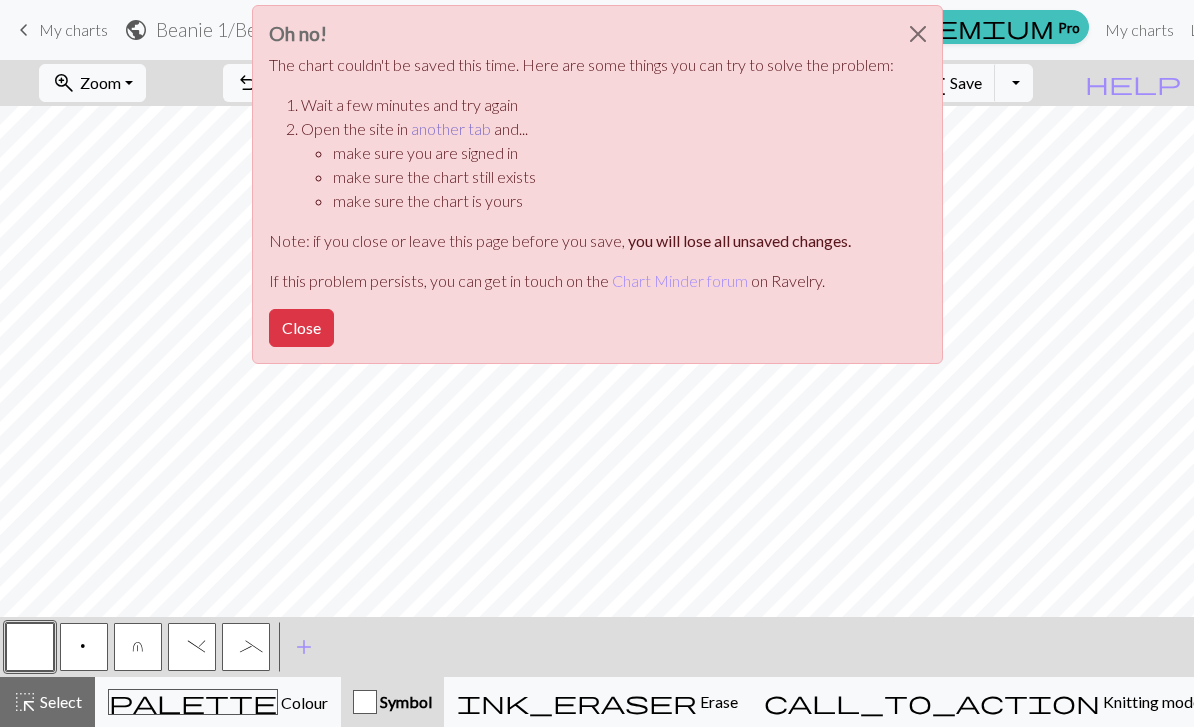 click on "another tab" at bounding box center [451, 128] 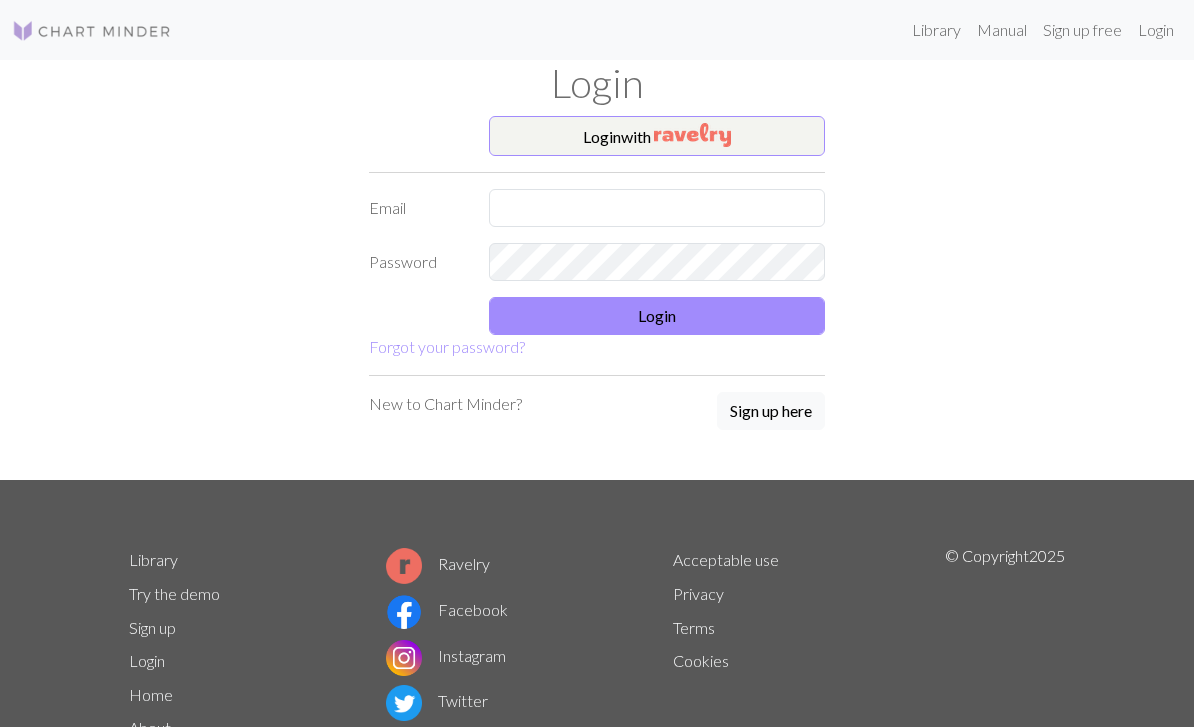 scroll, scrollTop: 0, scrollLeft: 0, axis: both 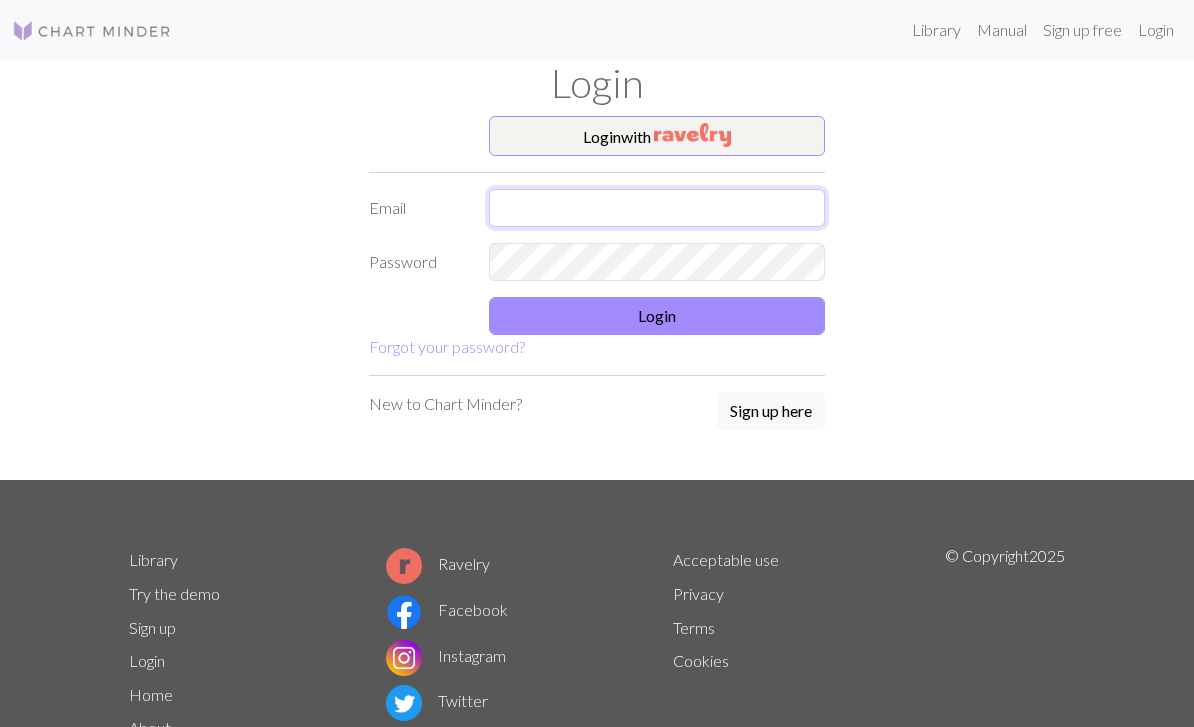 type on "bbrandonbuehl26@example.com" 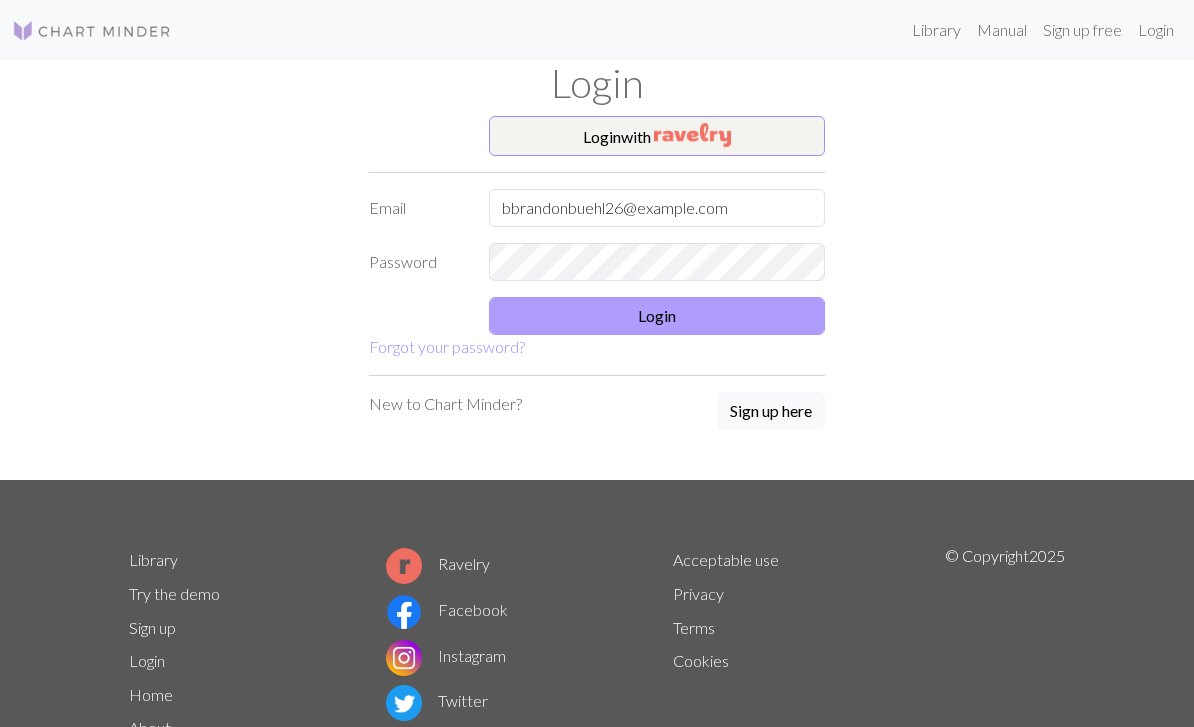 click on "Login" at bounding box center [657, 316] 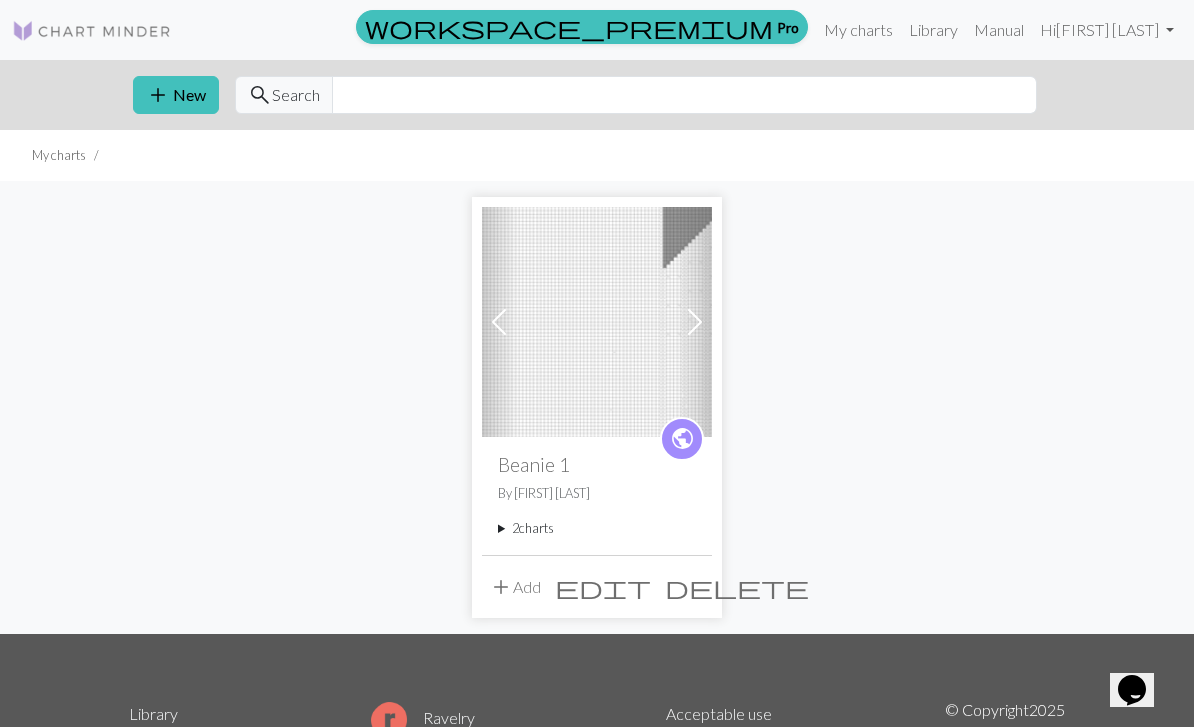 click at bounding box center [597, 322] 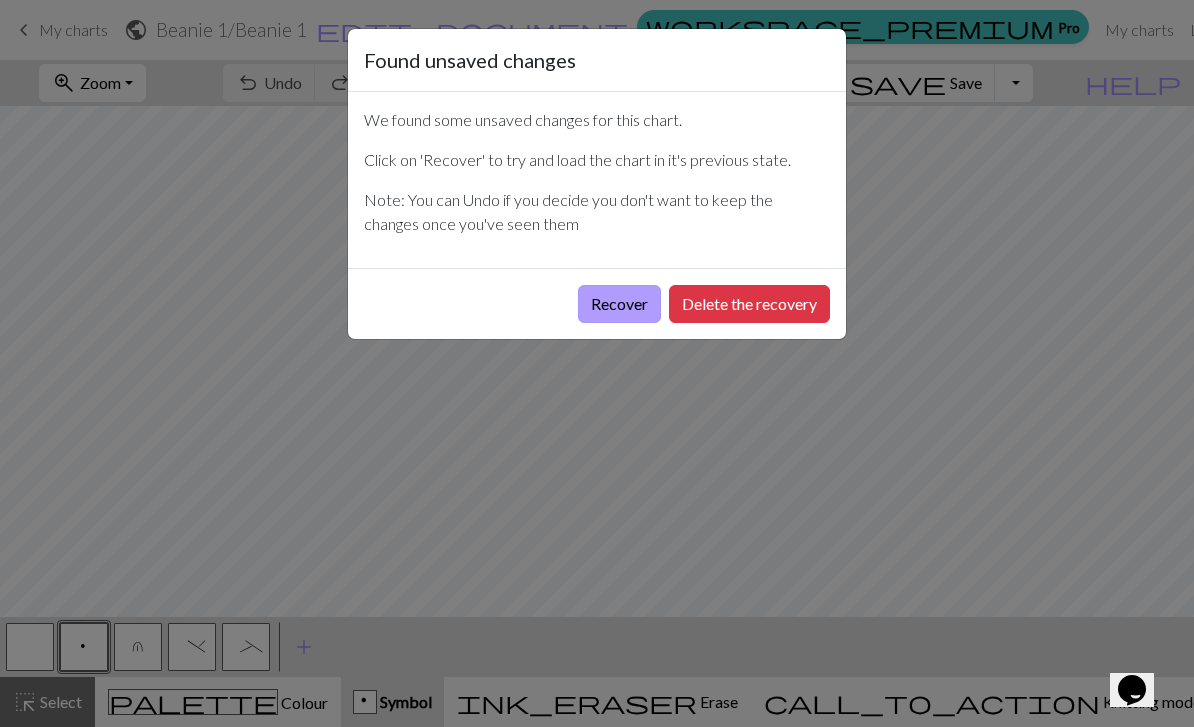 click on "Recover" at bounding box center [619, 304] 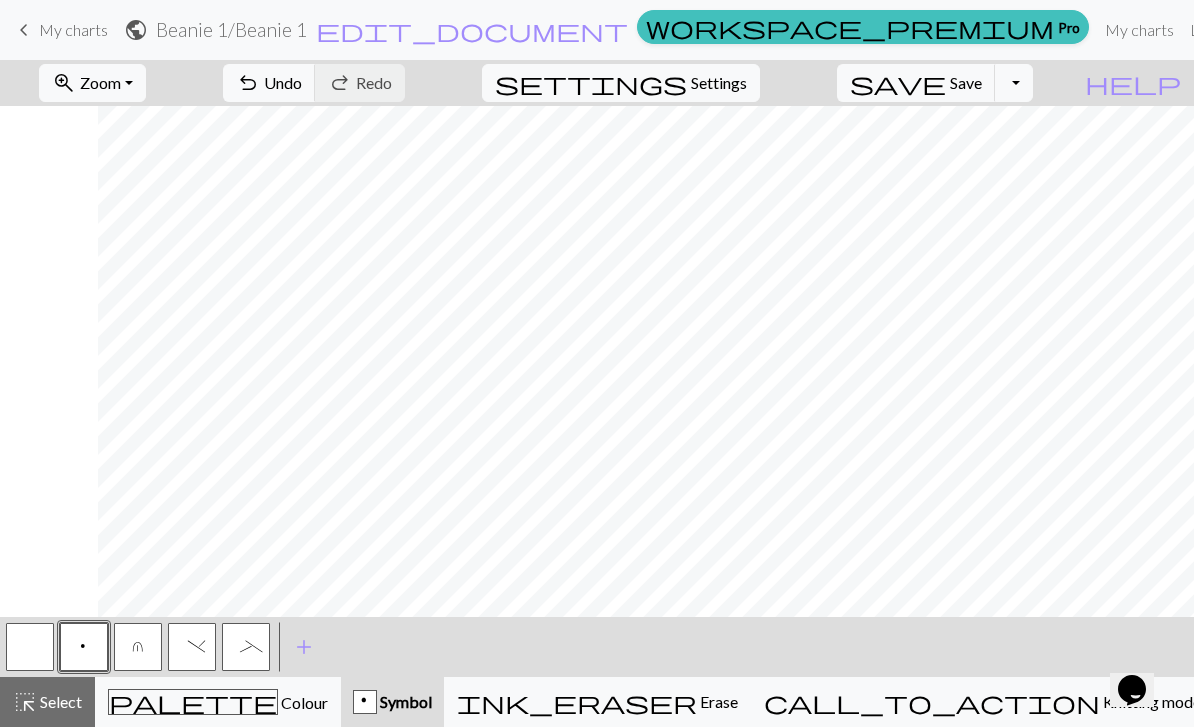 scroll, scrollTop: 0, scrollLeft: 232, axis: horizontal 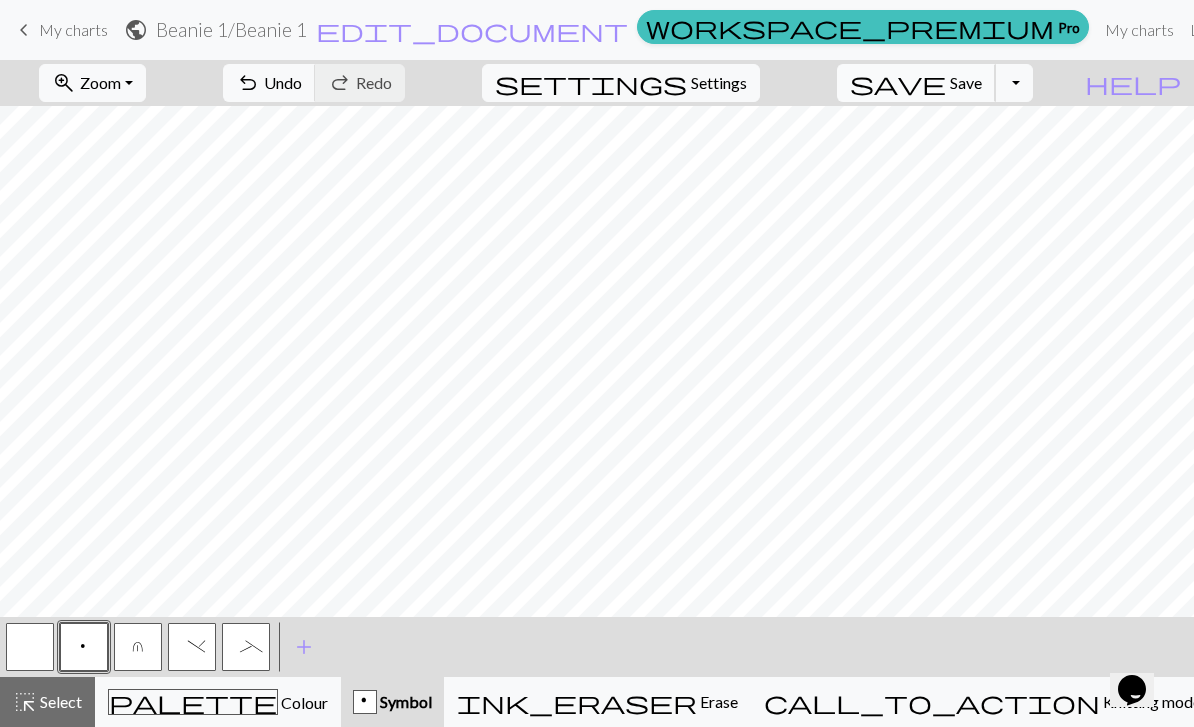 click on "Save" at bounding box center (966, 82) 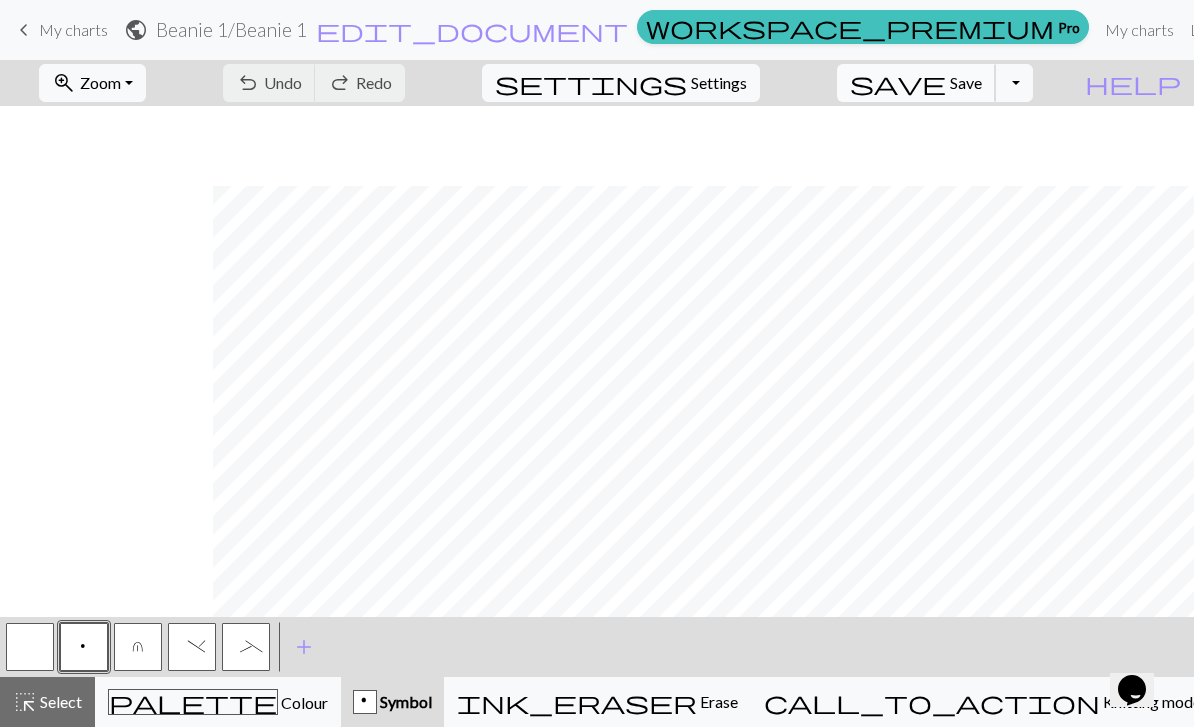 scroll, scrollTop: 164, scrollLeft: 736, axis: both 